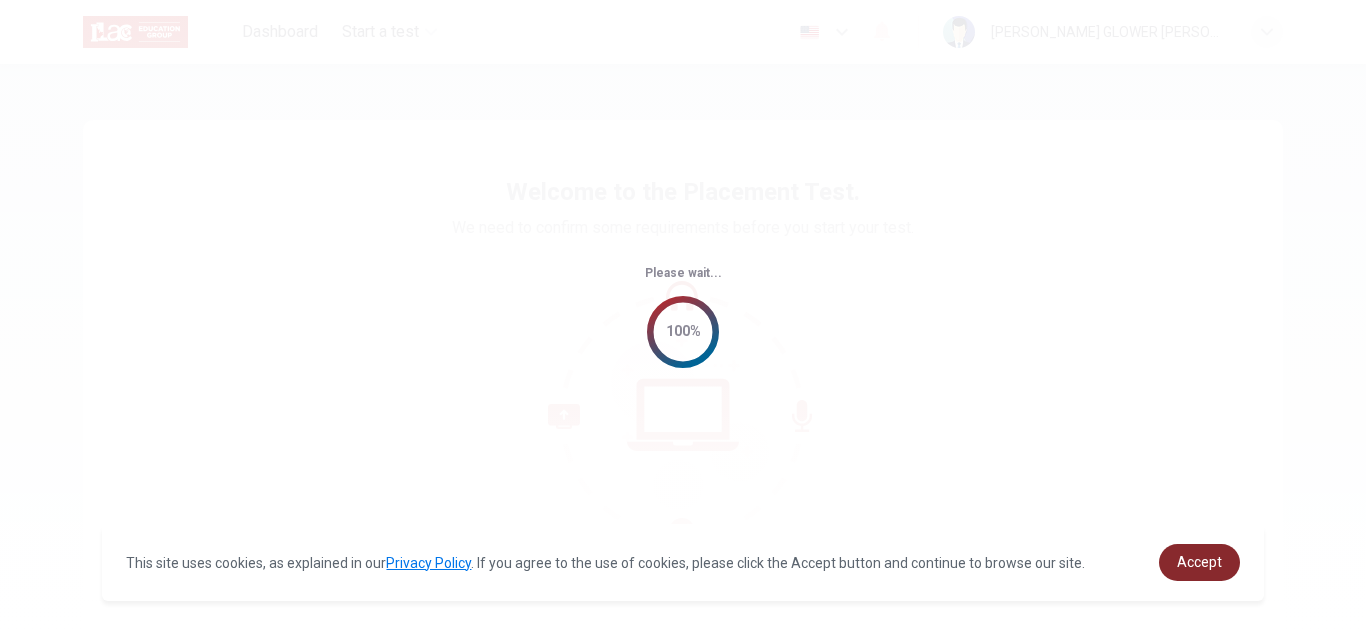 scroll, scrollTop: 0, scrollLeft: 0, axis: both 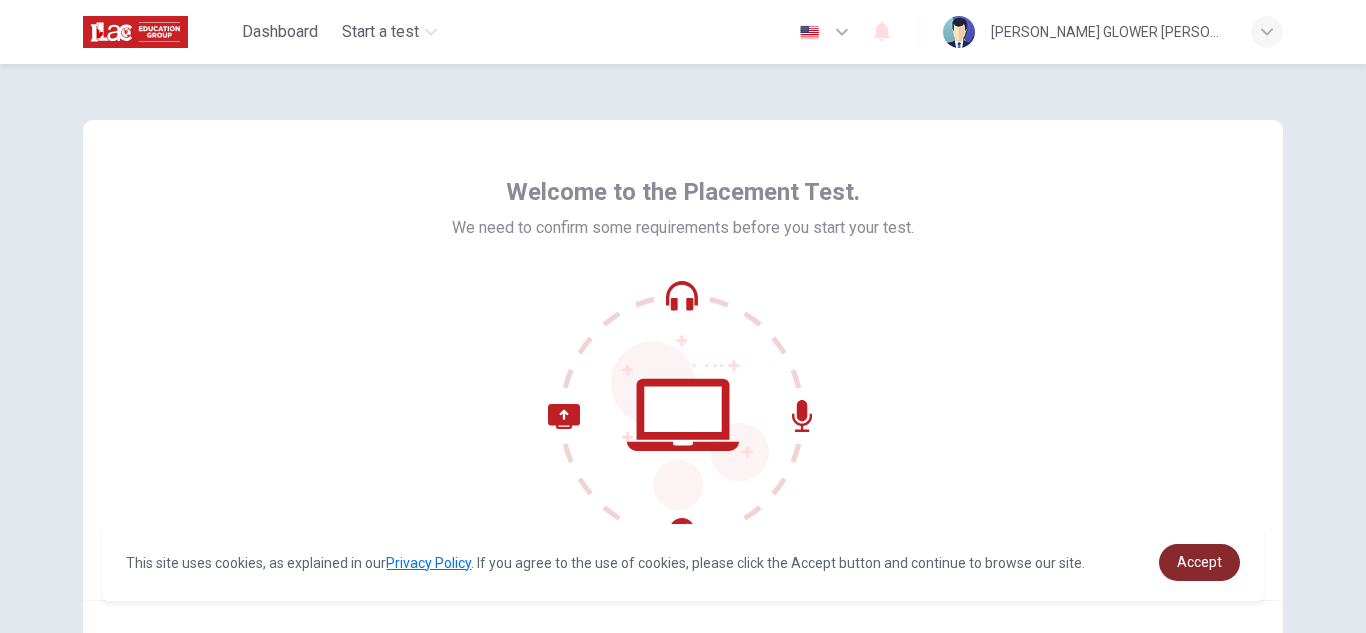 click on "Accept" at bounding box center [1199, 562] 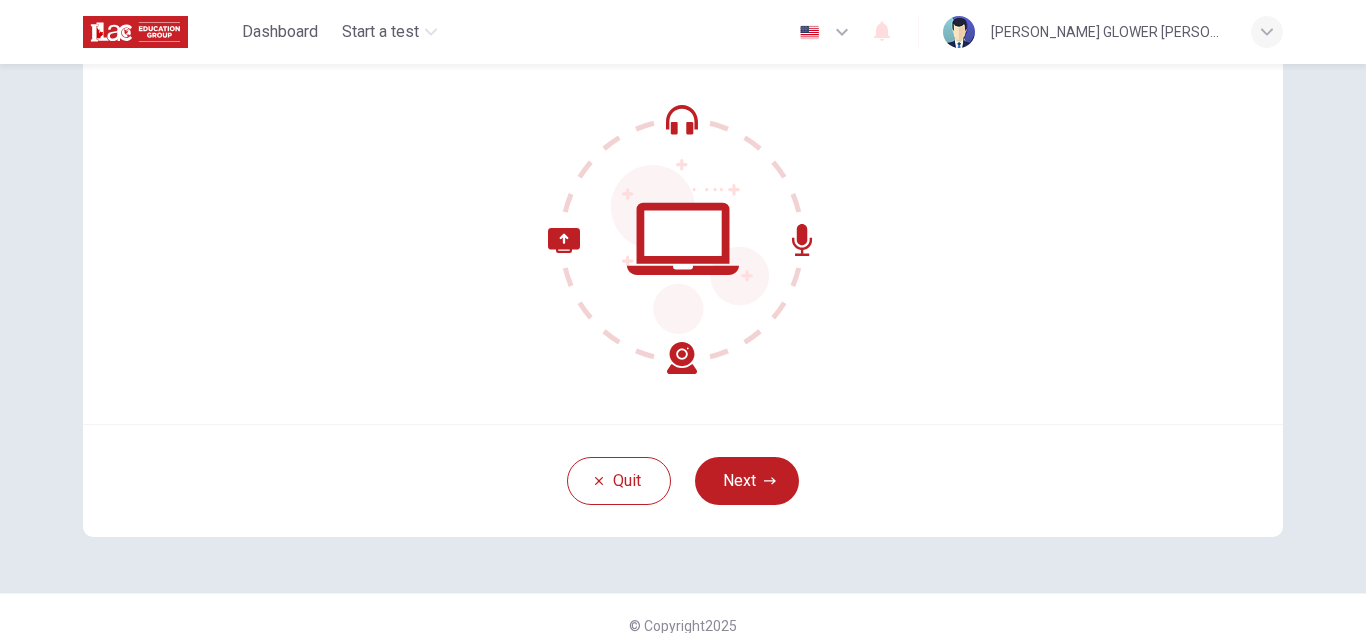 scroll, scrollTop: 200, scrollLeft: 0, axis: vertical 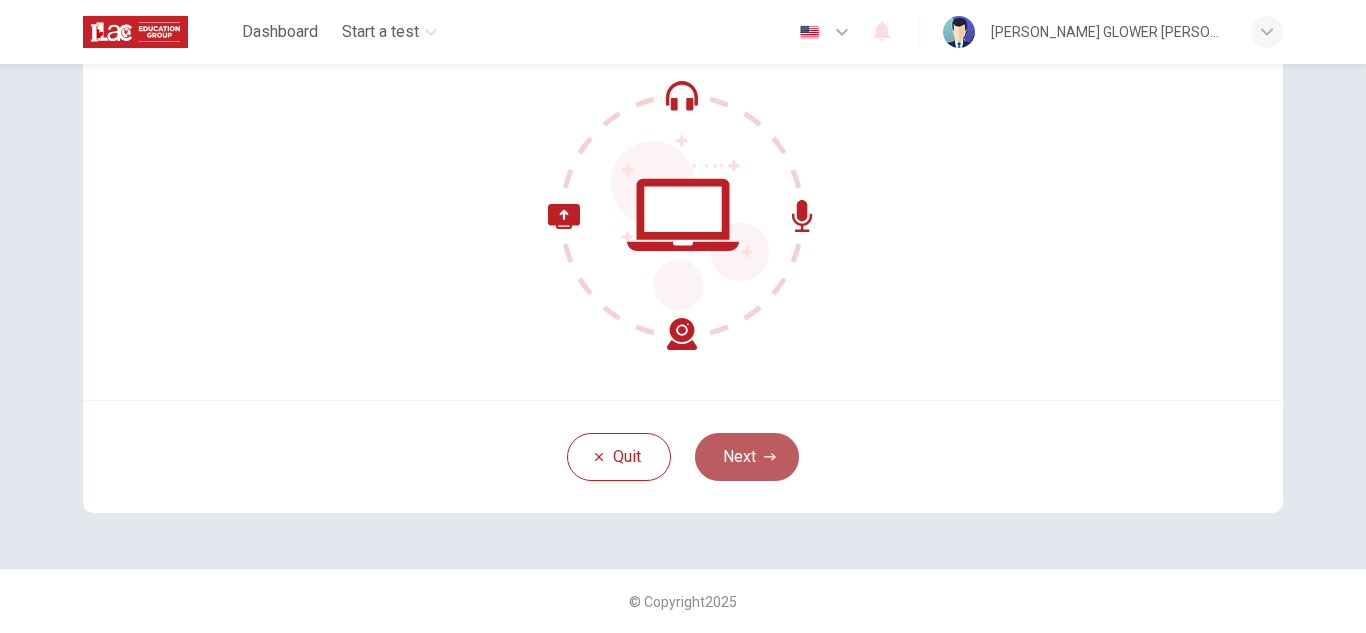 click on "Next" at bounding box center (747, 457) 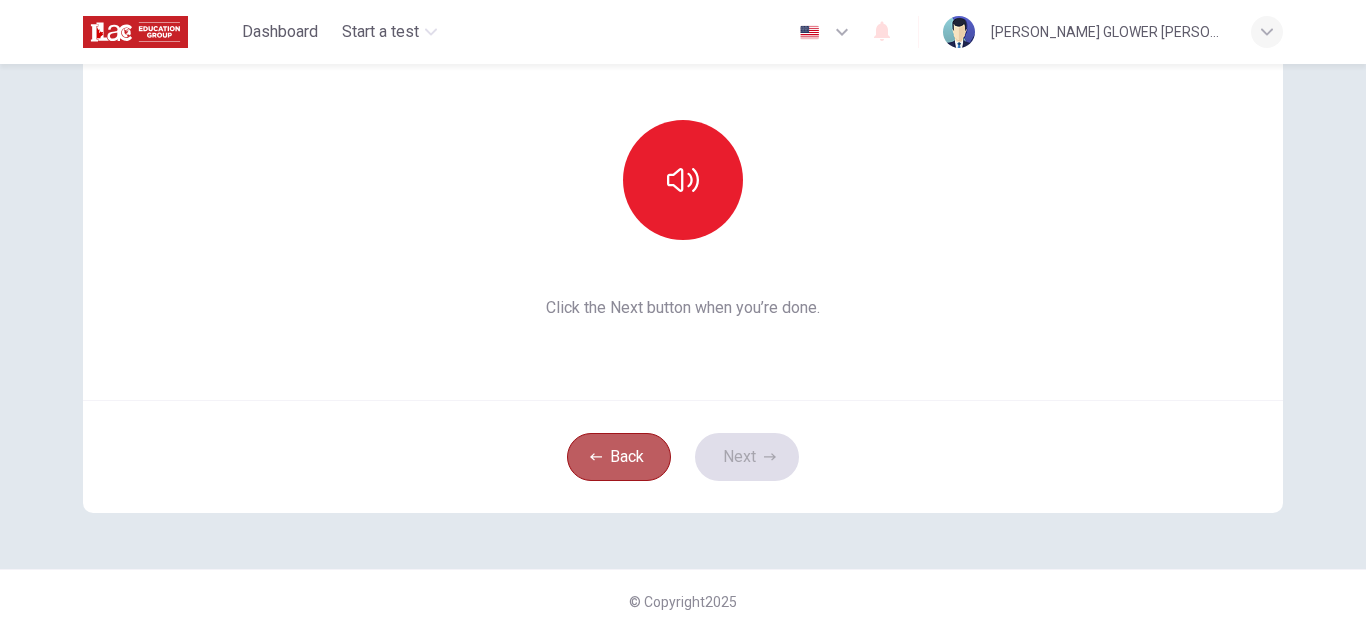 click on "Back" at bounding box center [619, 457] 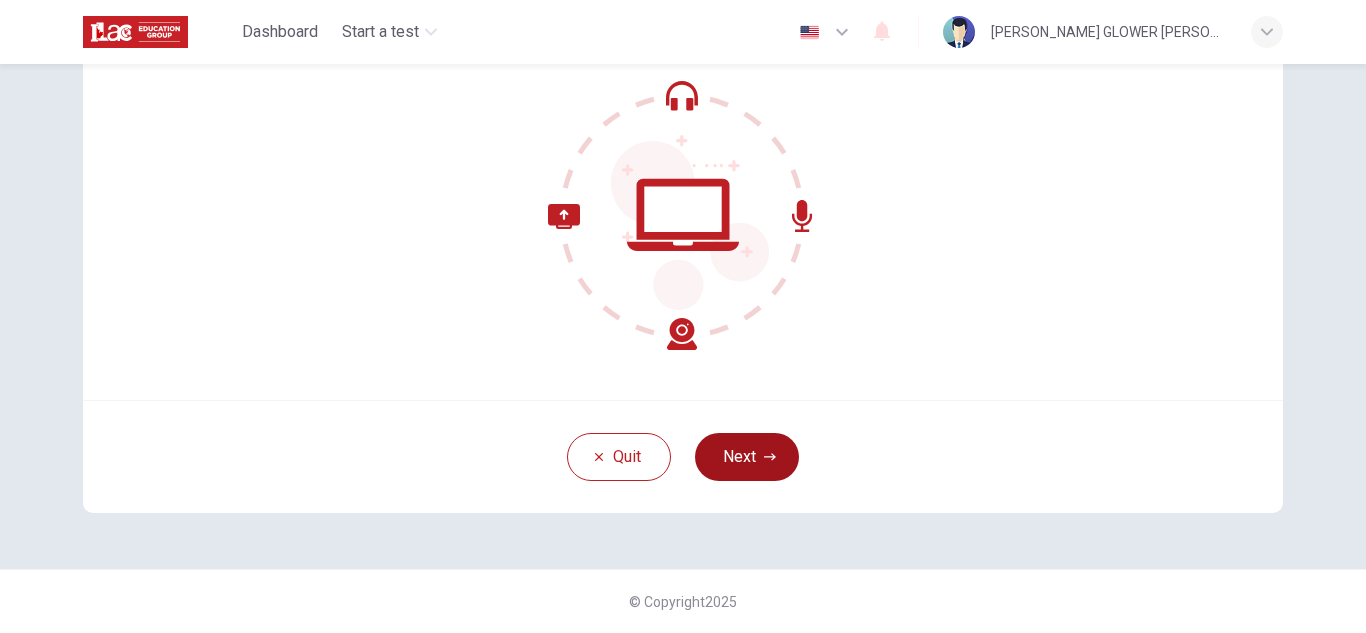 click on "Next" at bounding box center (747, 457) 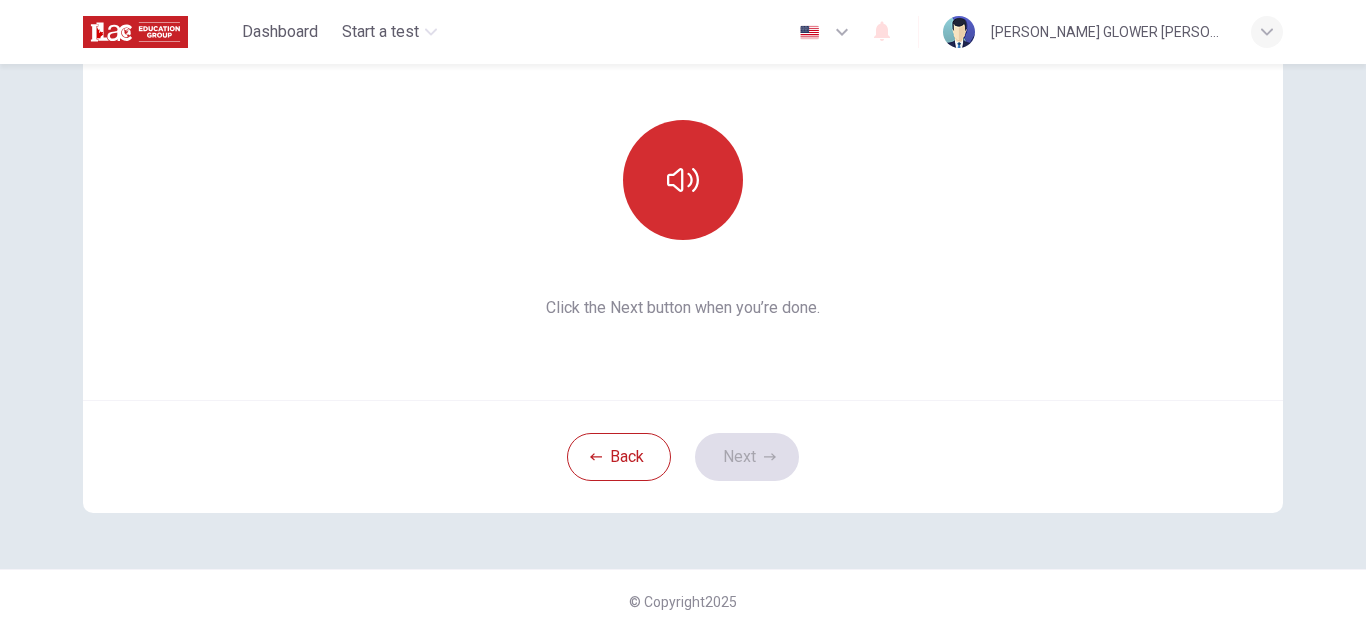 click 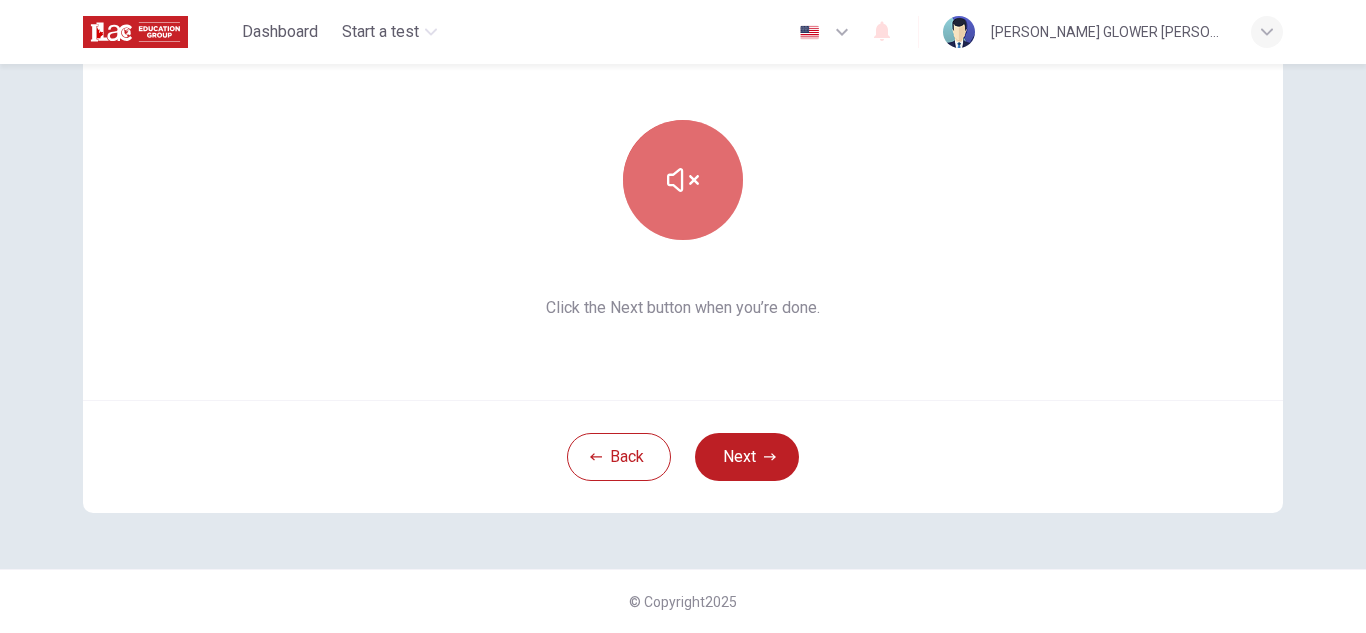 click 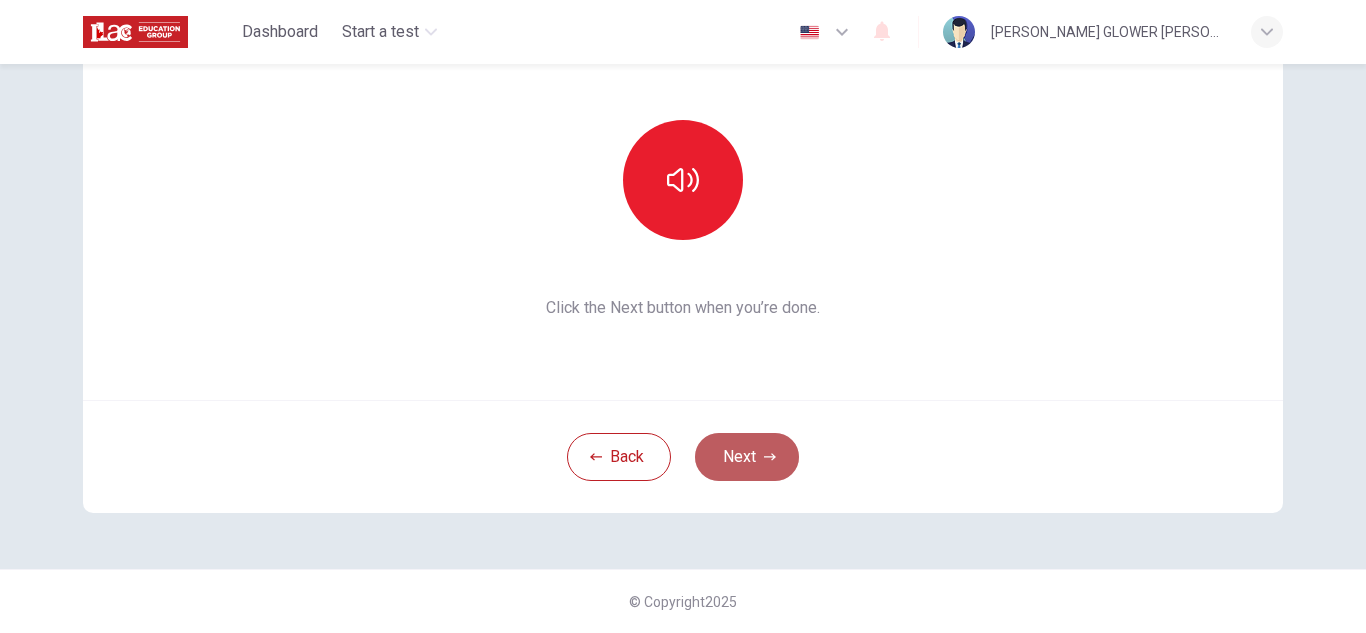 click on "Next" at bounding box center (747, 457) 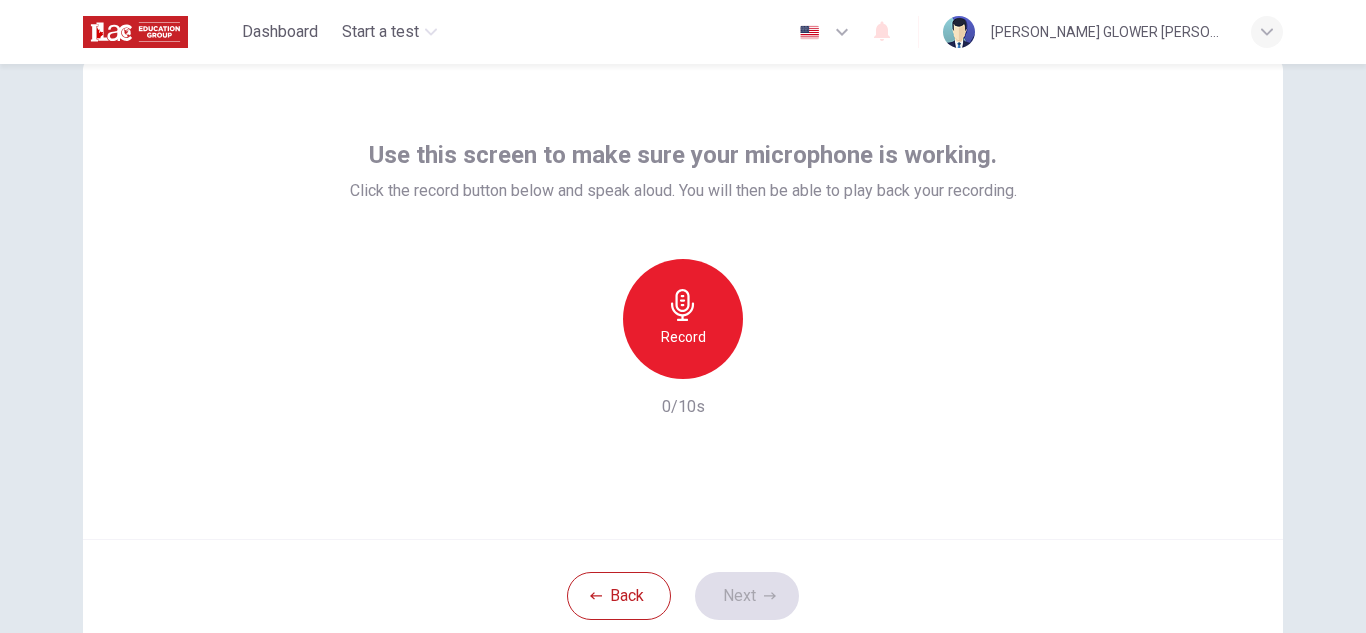 scroll, scrollTop: 58, scrollLeft: 0, axis: vertical 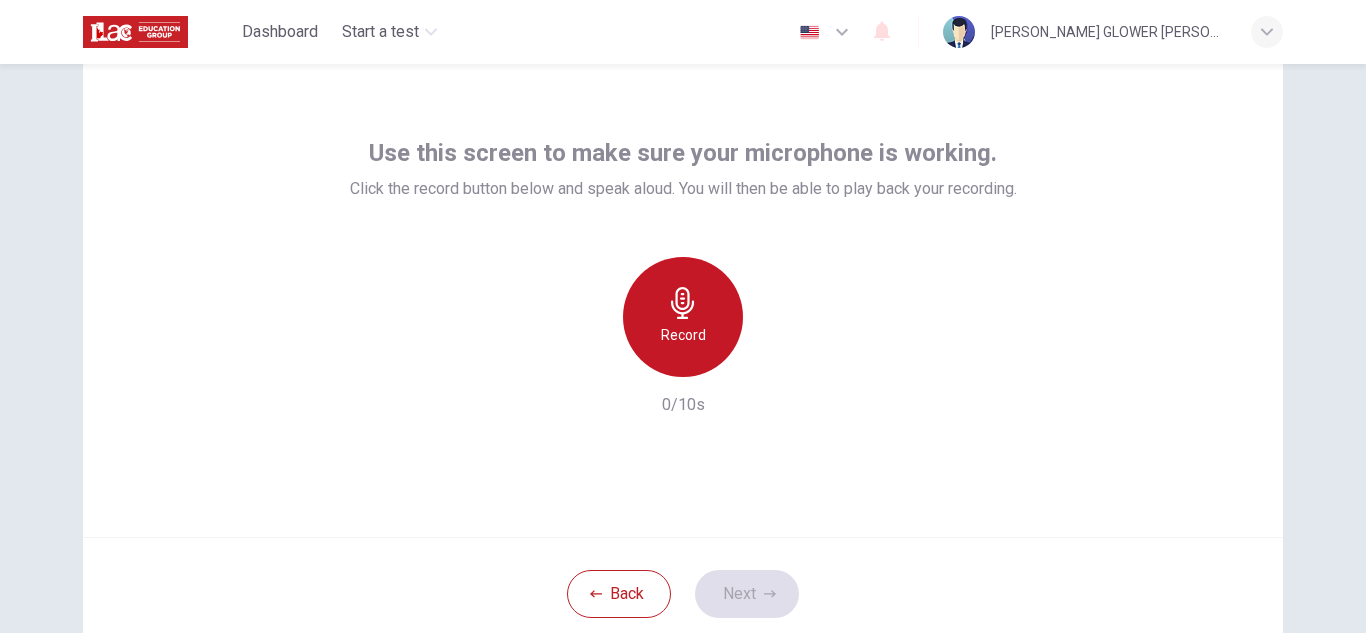 click on "Record" at bounding box center [683, 317] 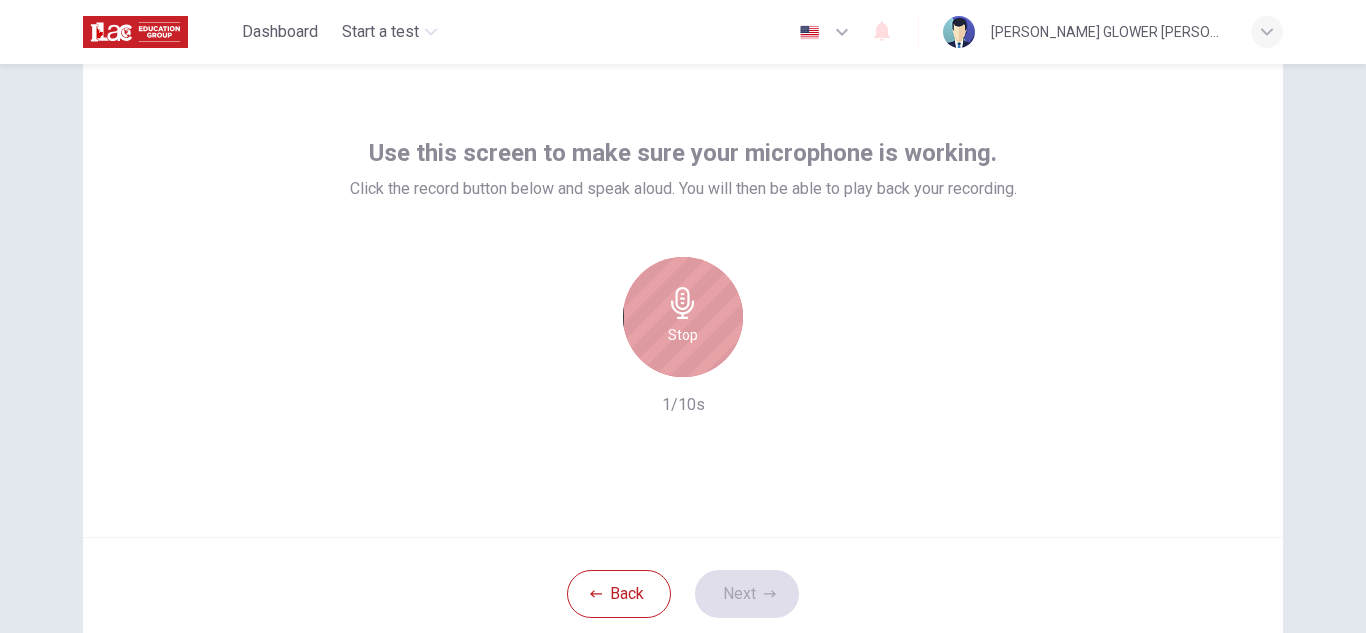click on "Stop" at bounding box center (683, 317) 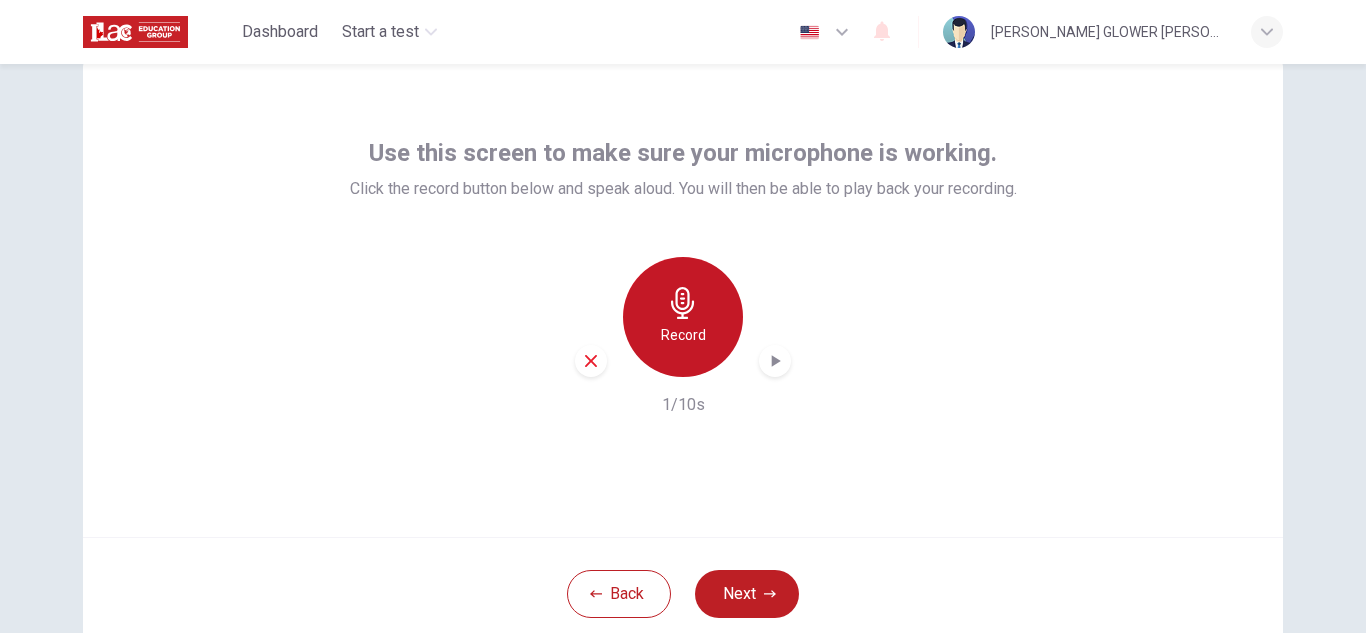 click on "Record" at bounding box center (683, 317) 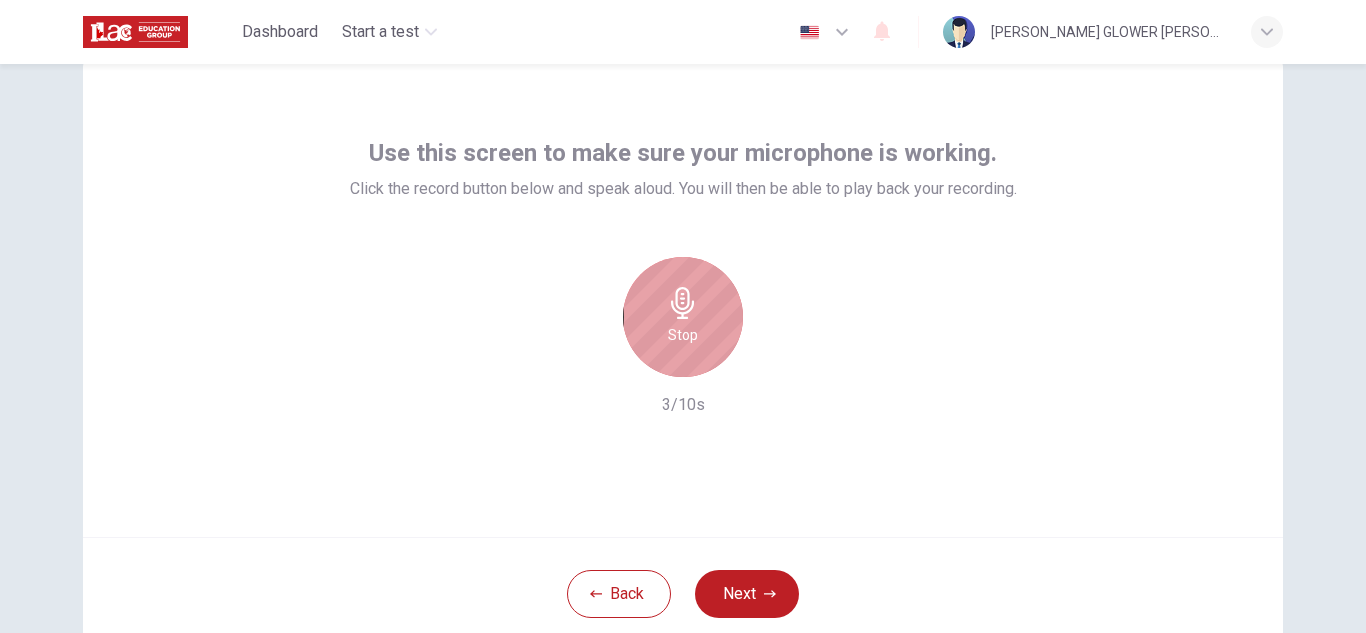 click on "Stop" at bounding box center (683, 317) 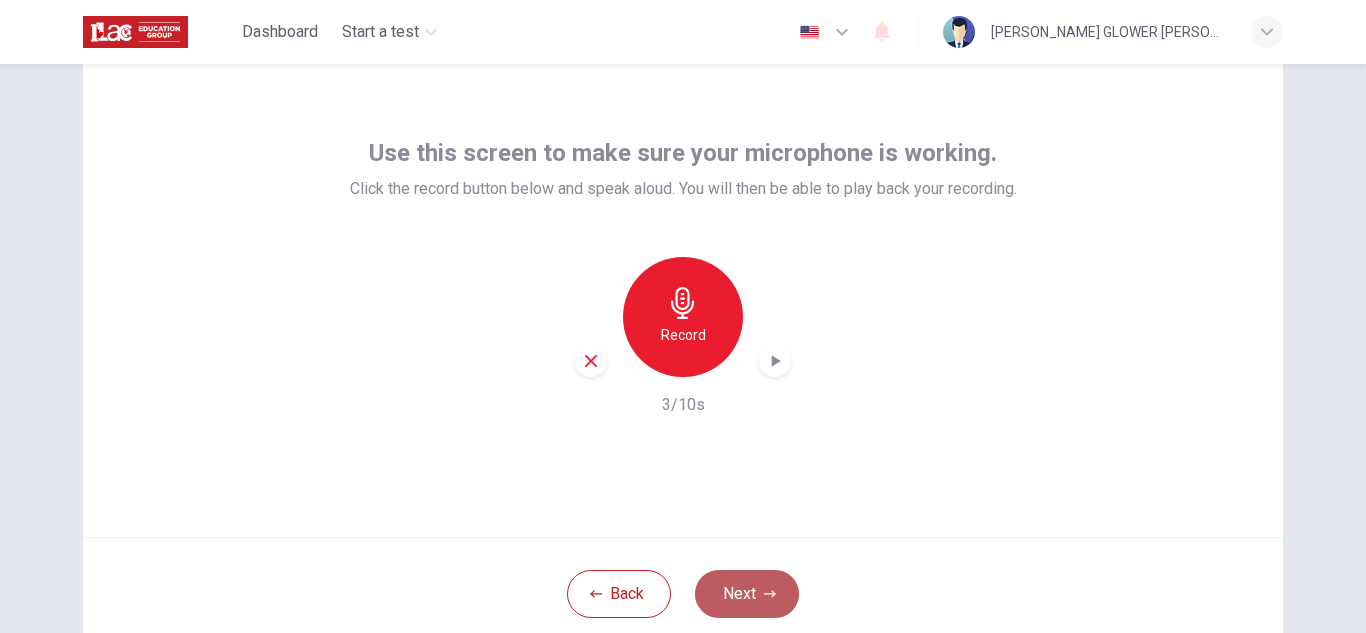click on "Next" at bounding box center [747, 594] 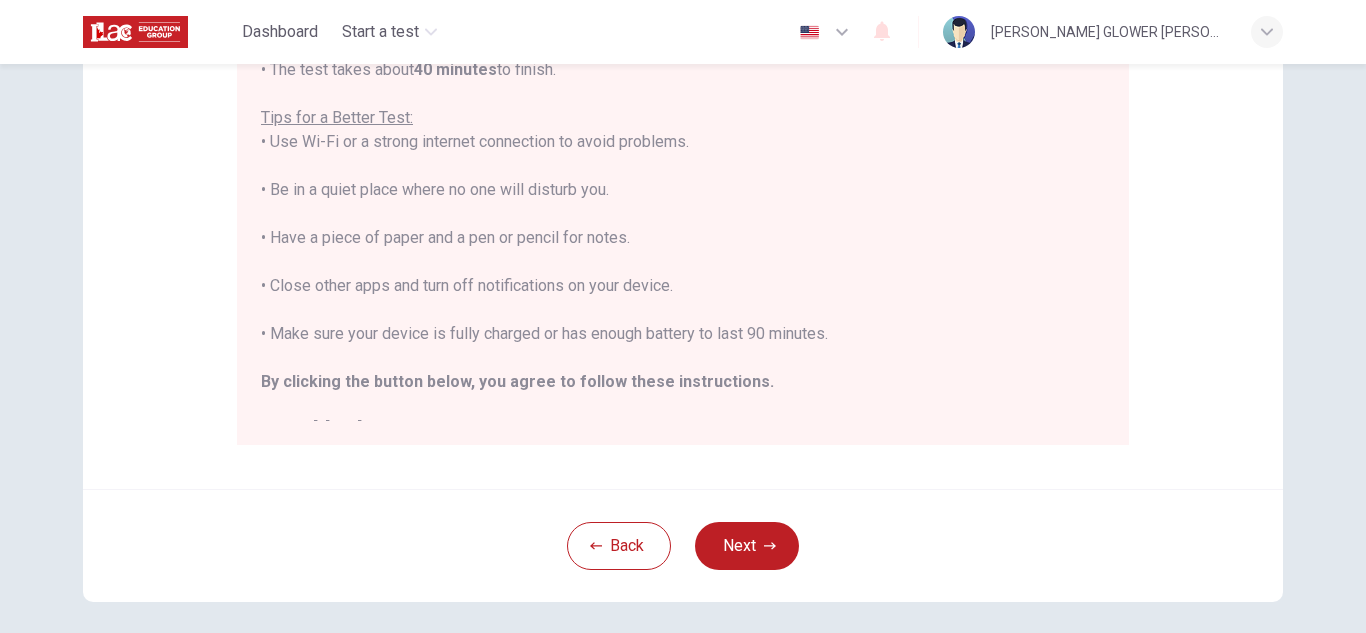 scroll, scrollTop: 413, scrollLeft: 0, axis: vertical 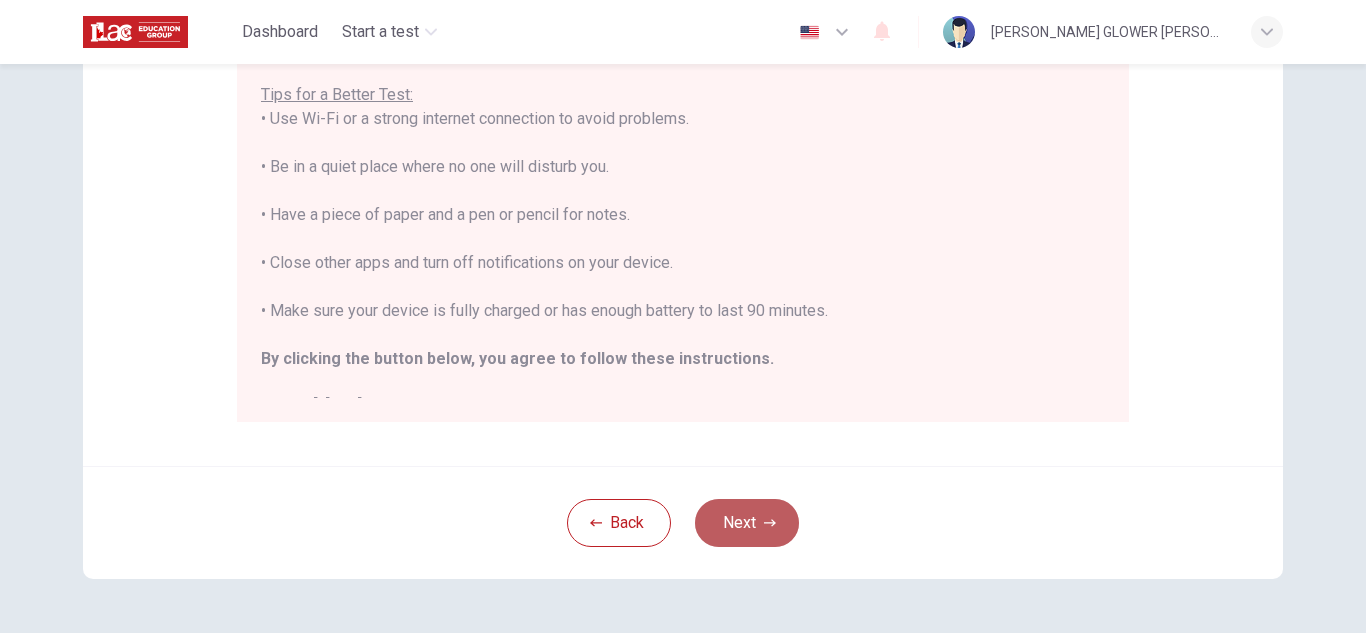 click on "Next" at bounding box center [747, 523] 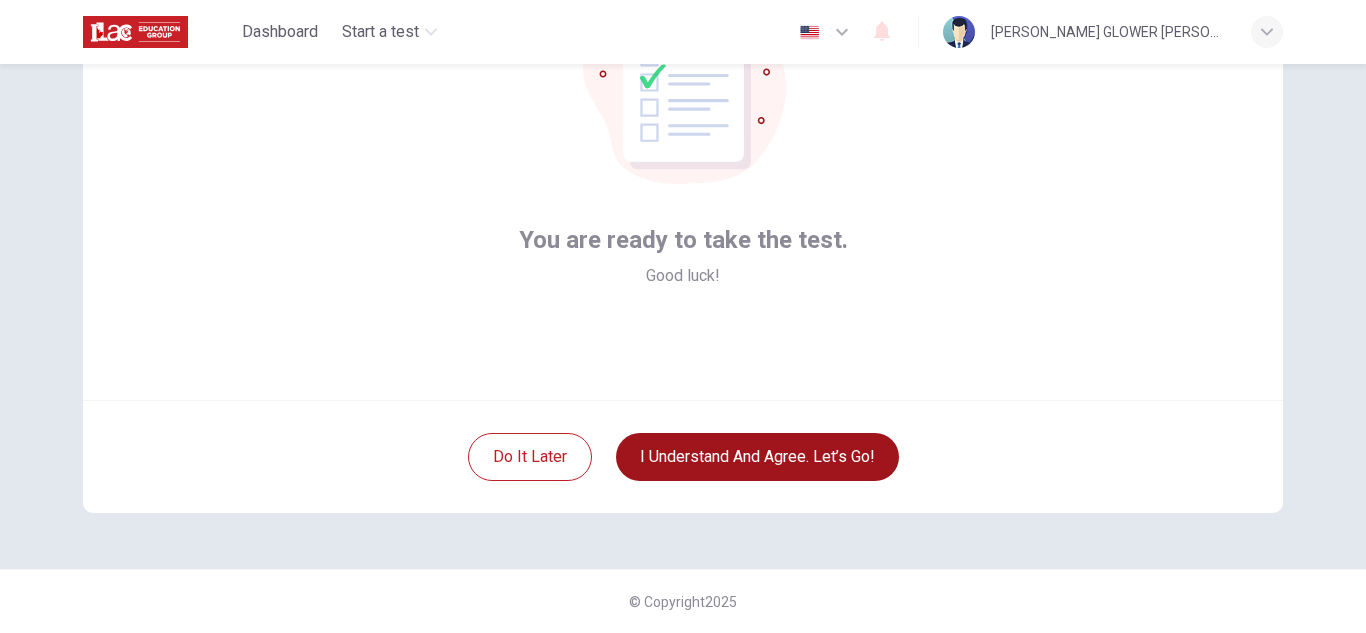 scroll, scrollTop: 200, scrollLeft: 0, axis: vertical 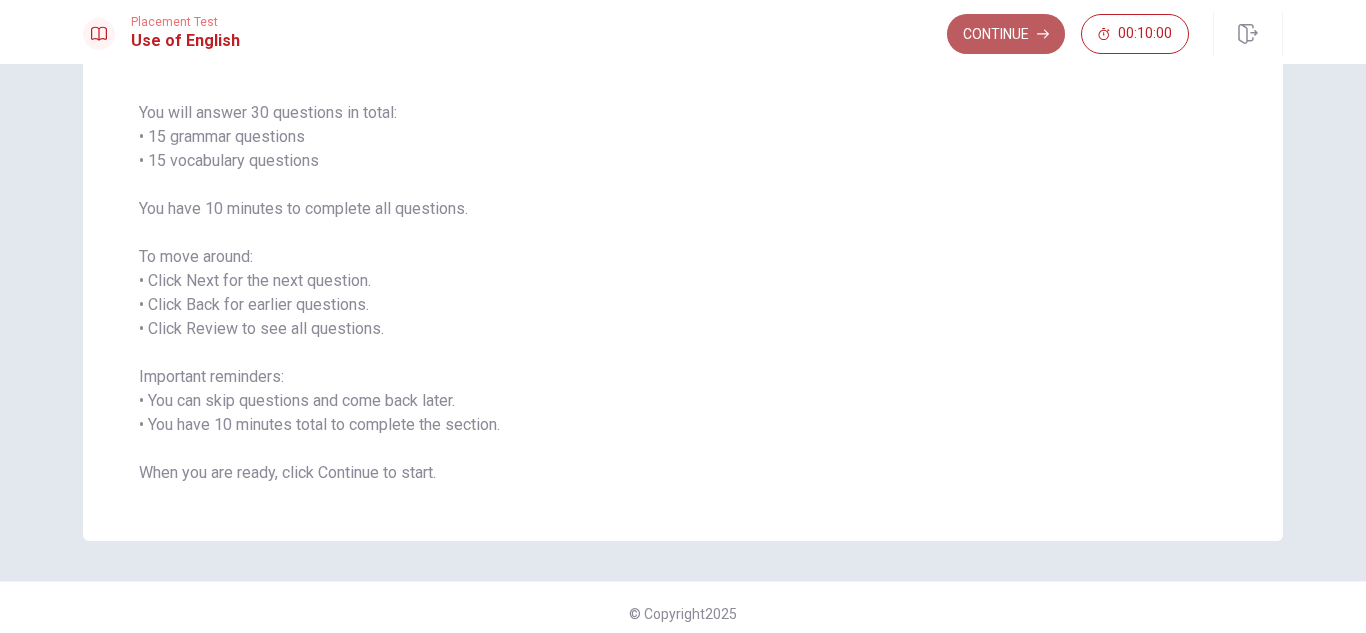 click on "Continue" at bounding box center [1006, 34] 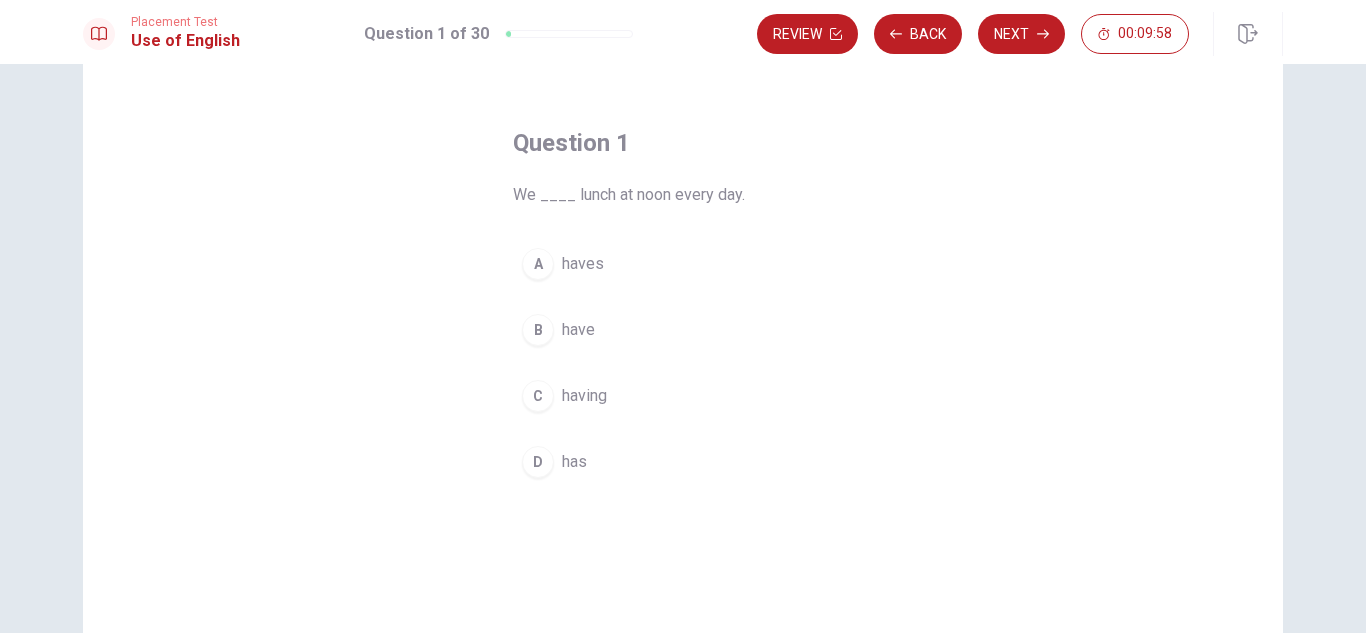 scroll, scrollTop: 56, scrollLeft: 0, axis: vertical 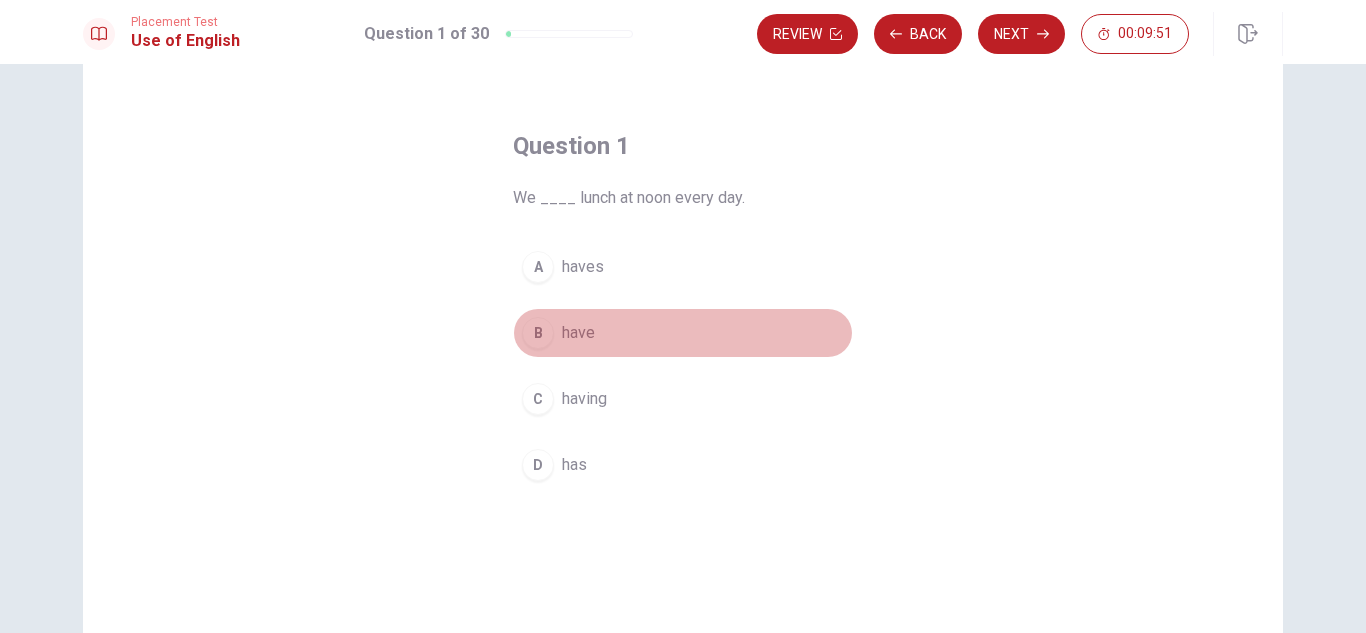 click on "B" at bounding box center [538, 333] 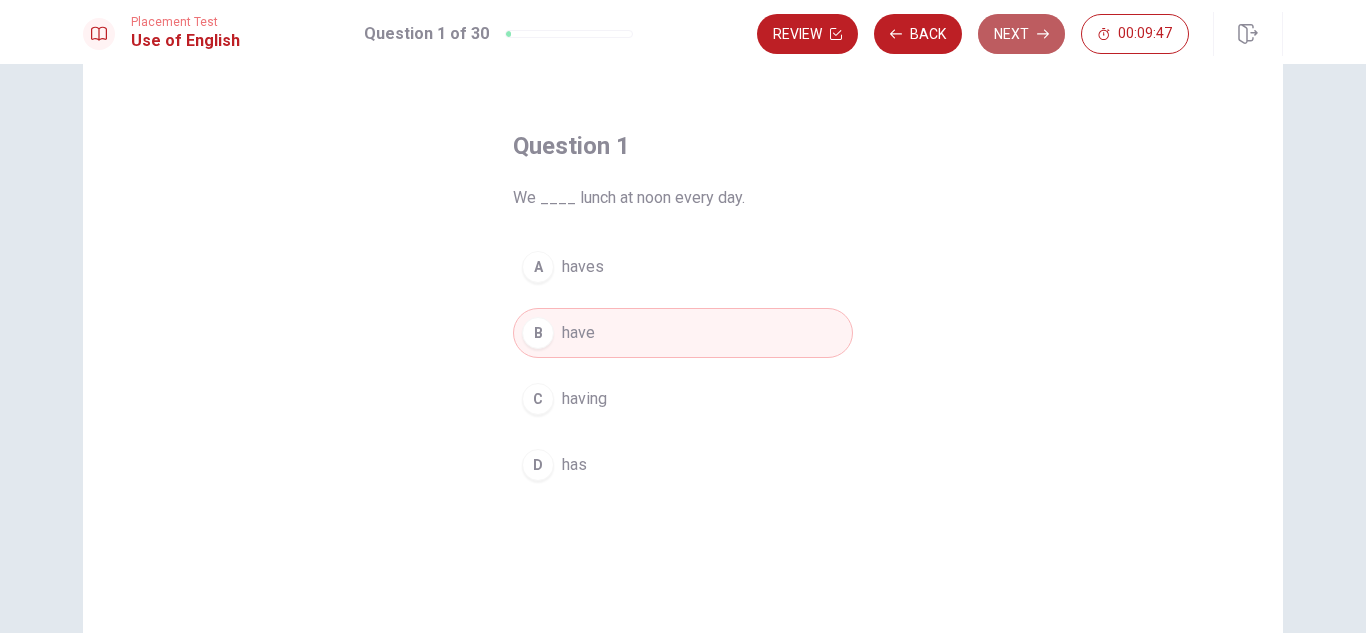 click on "Next" at bounding box center (1021, 34) 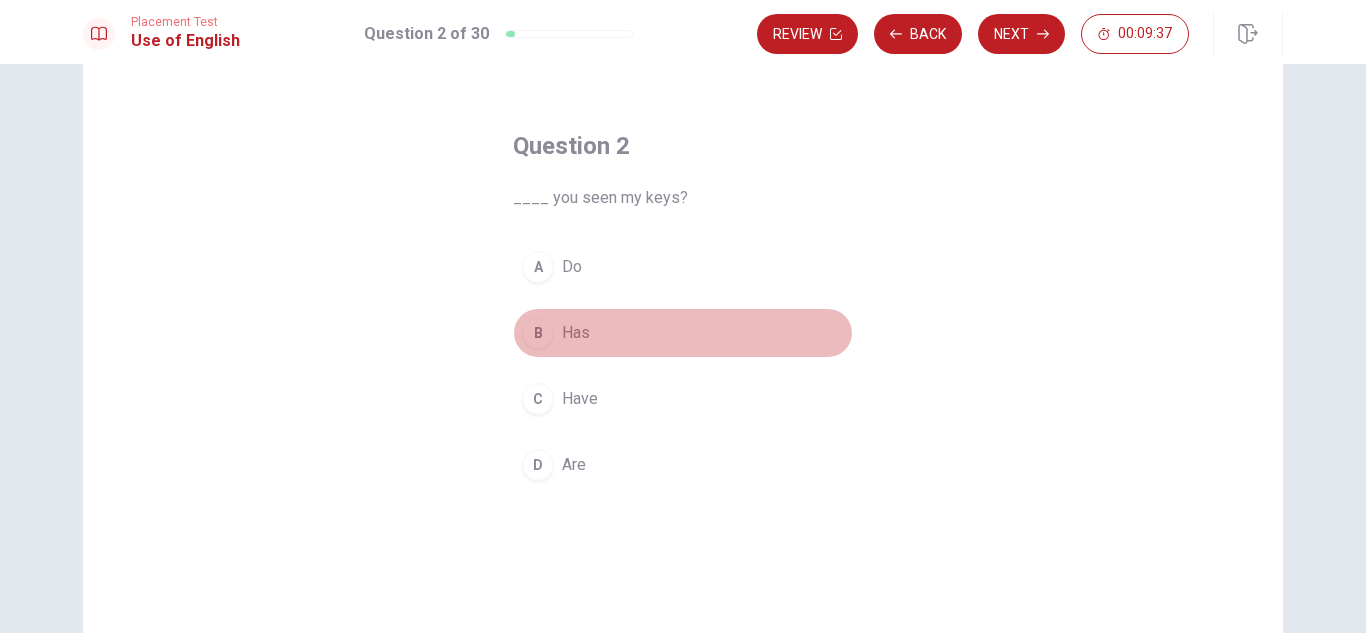 click on "B" at bounding box center (538, 333) 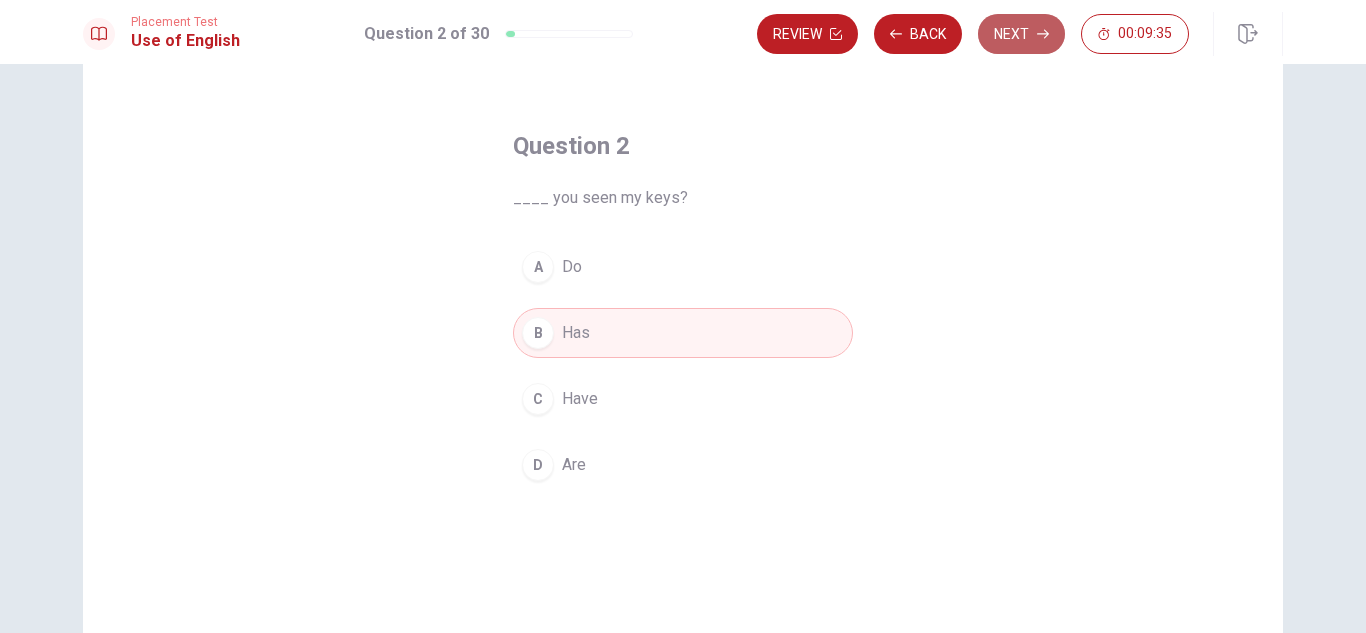 click on "Next" at bounding box center (1021, 34) 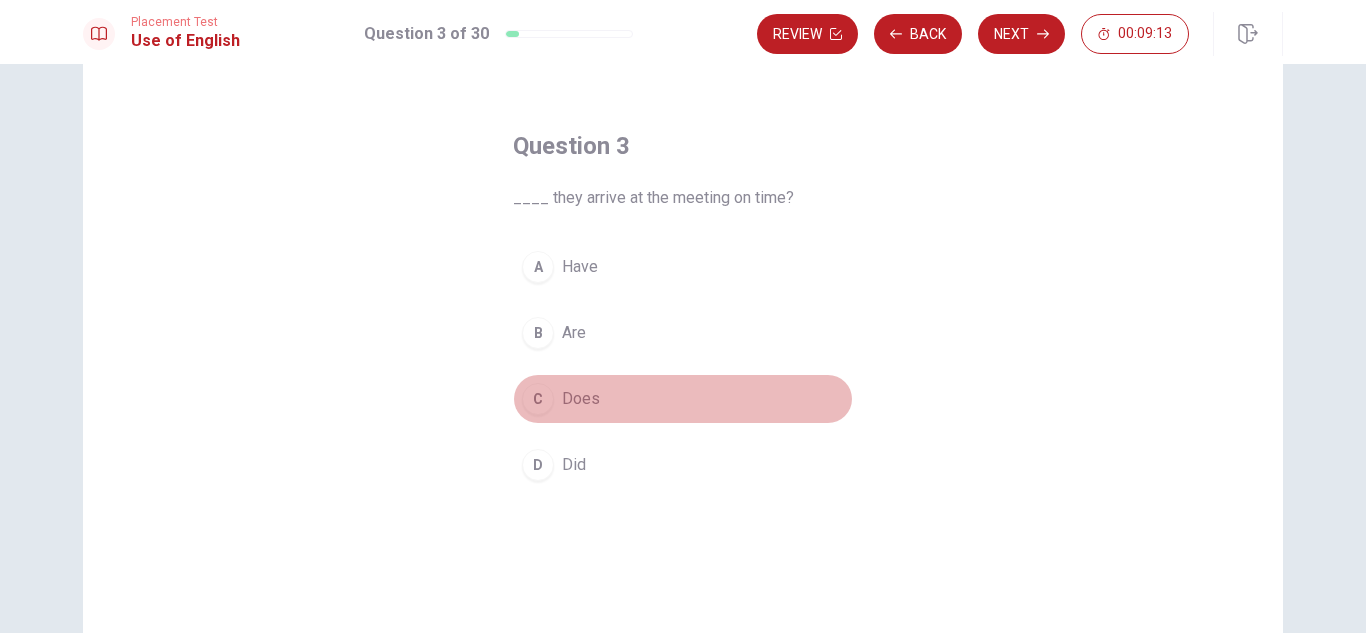 click on "C Does" at bounding box center (683, 399) 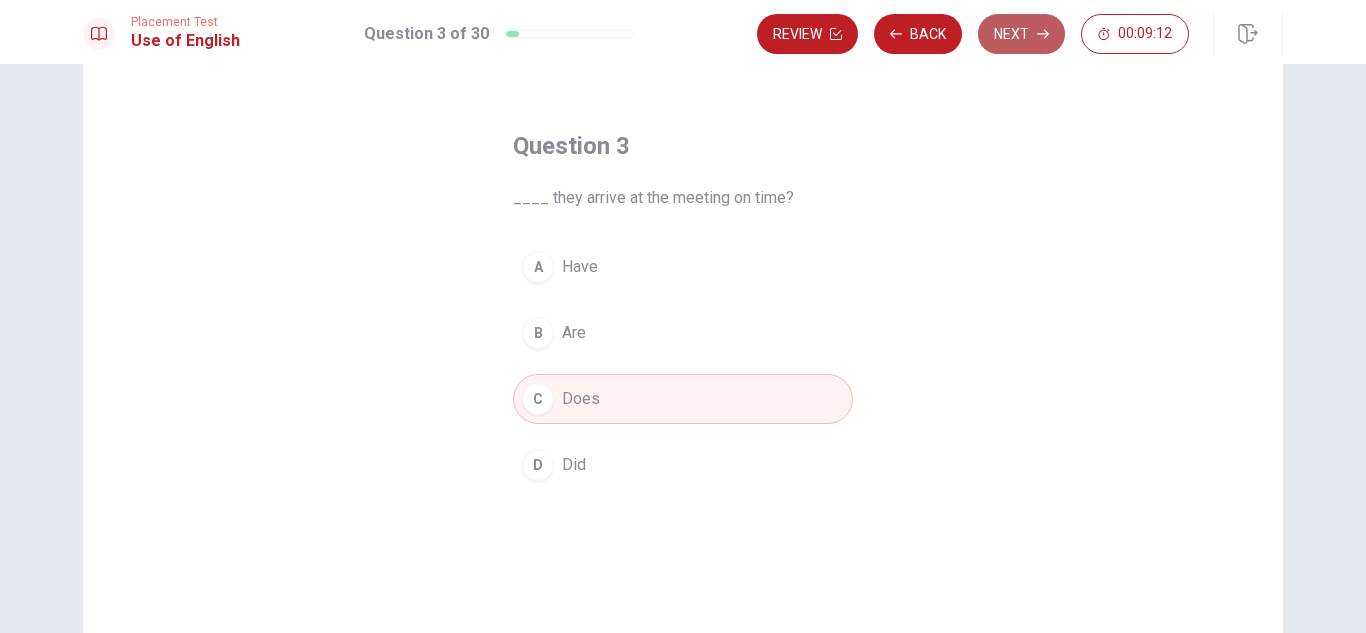 click on "Next" at bounding box center (1021, 34) 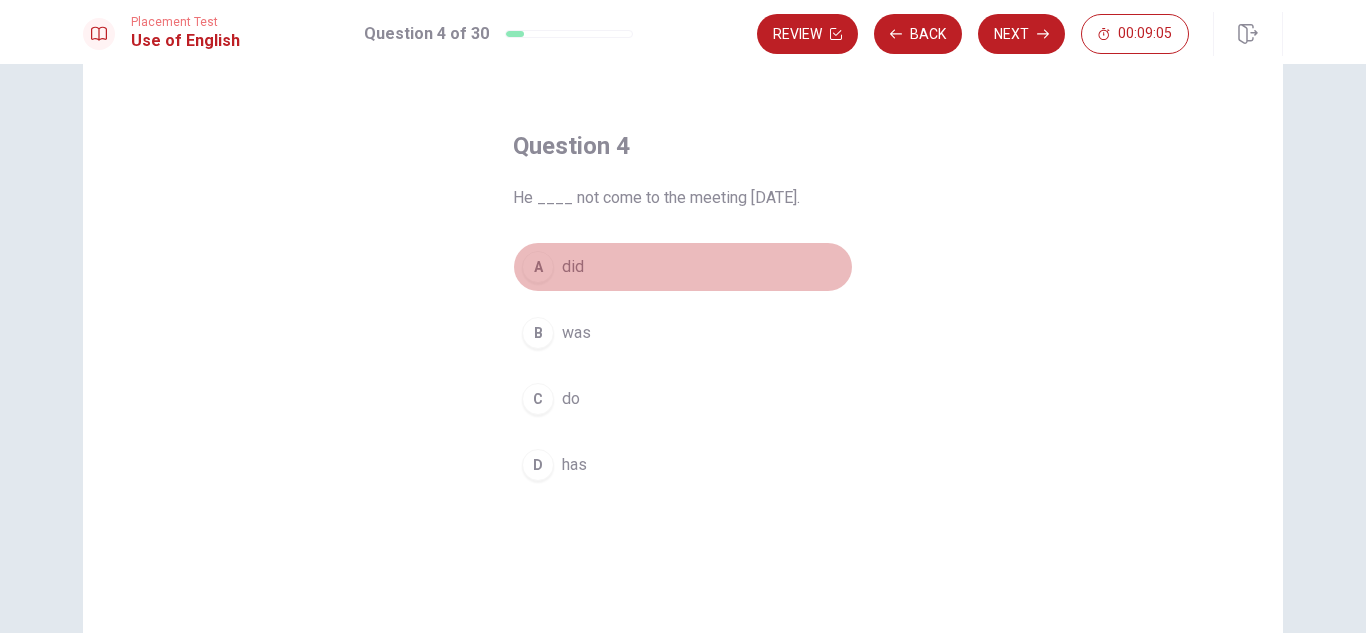 click on "A" at bounding box center [538, 267] 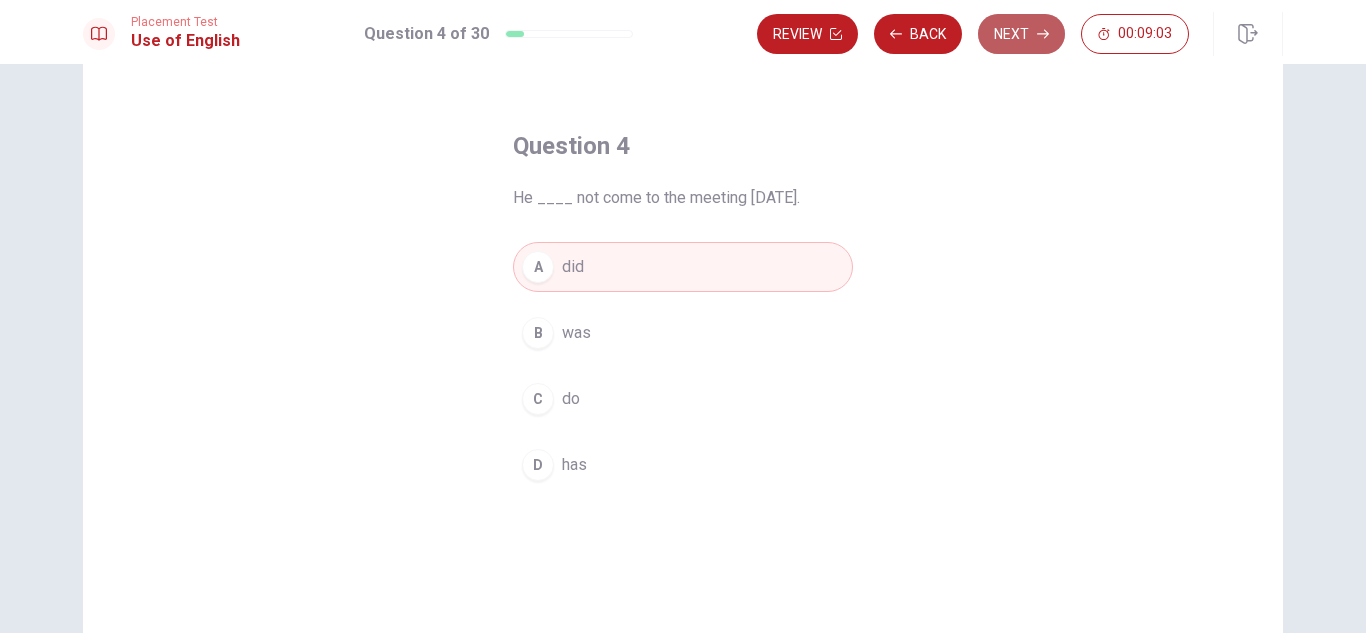click on "Next" at bounding box center (1021, 34) 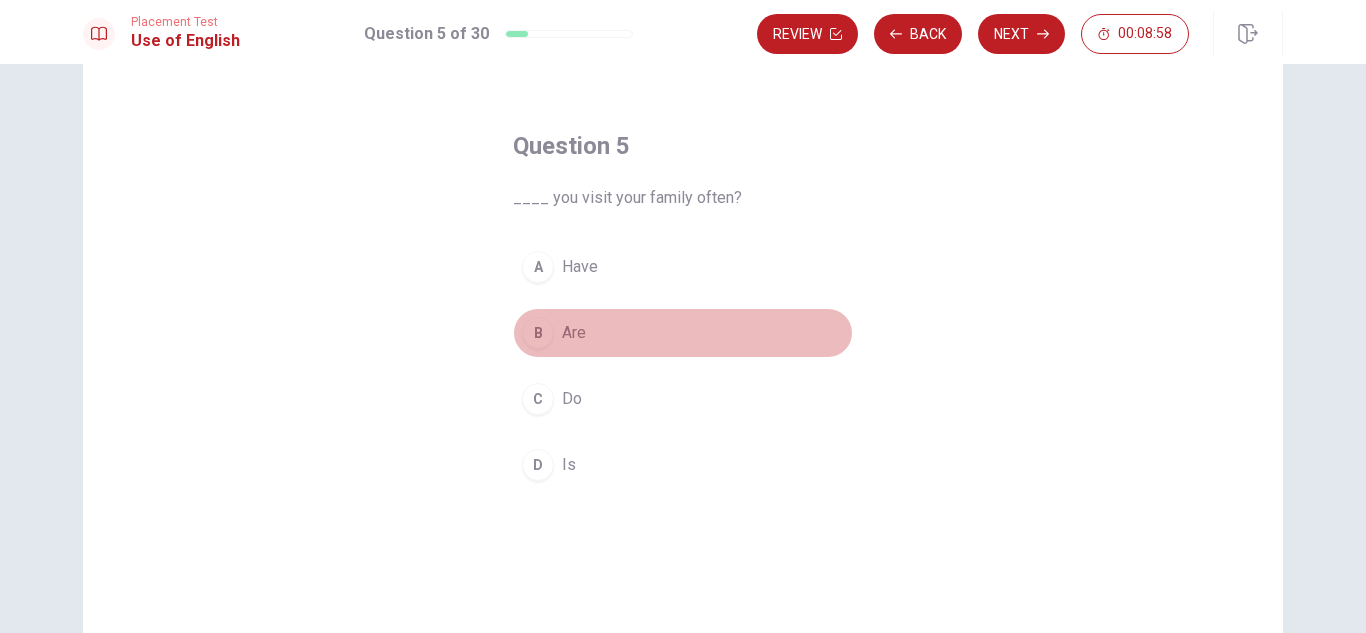 click on "B" at bounding box center (538, 333) 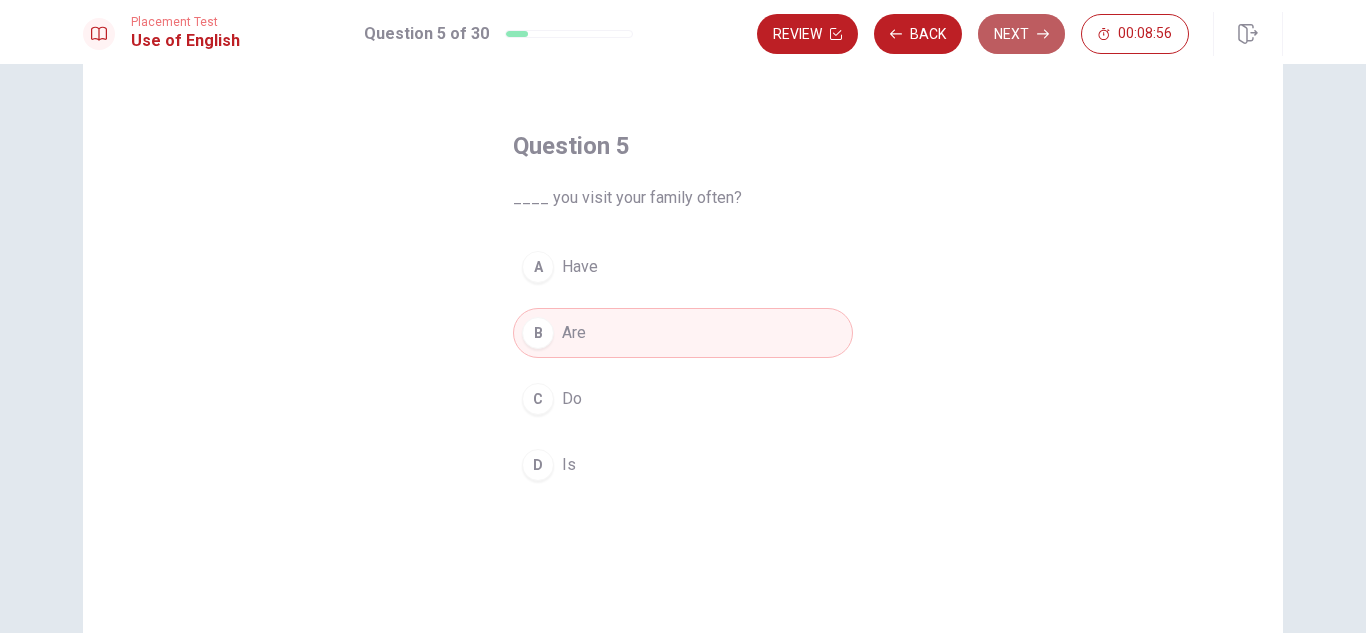 click on "Next" at bounding box center [1021, 34] 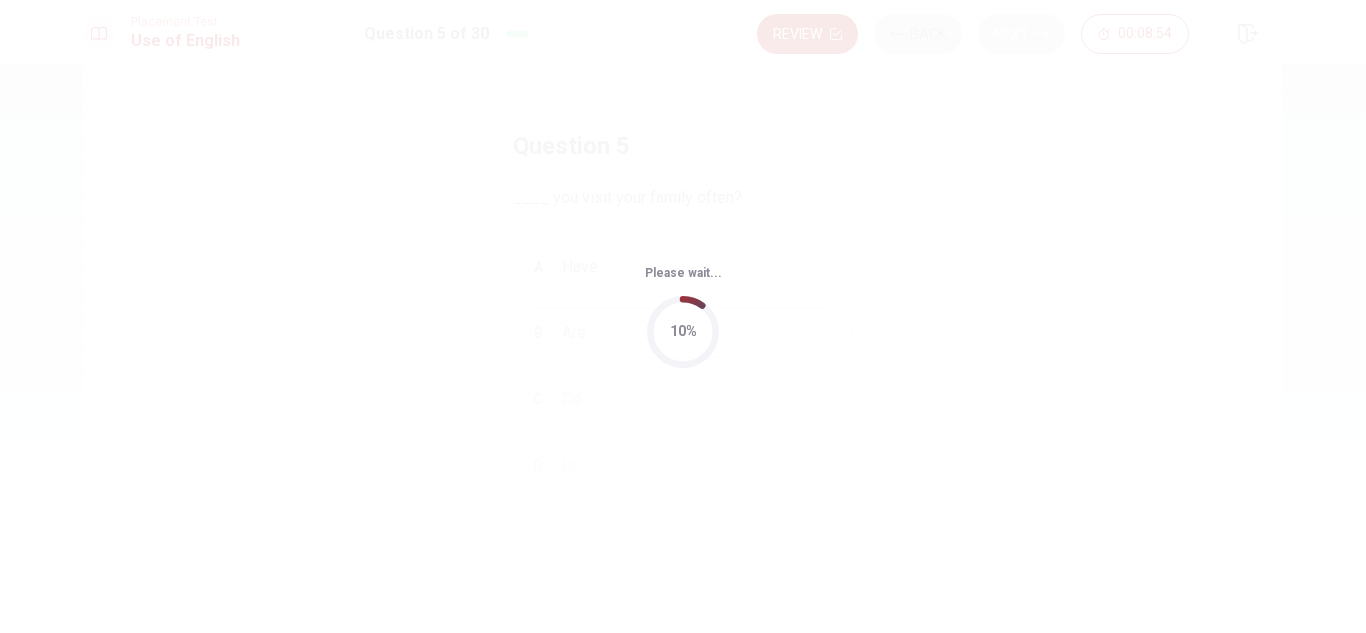 scroll, scrollTop: 0, scrollLeft: 0, axis: both 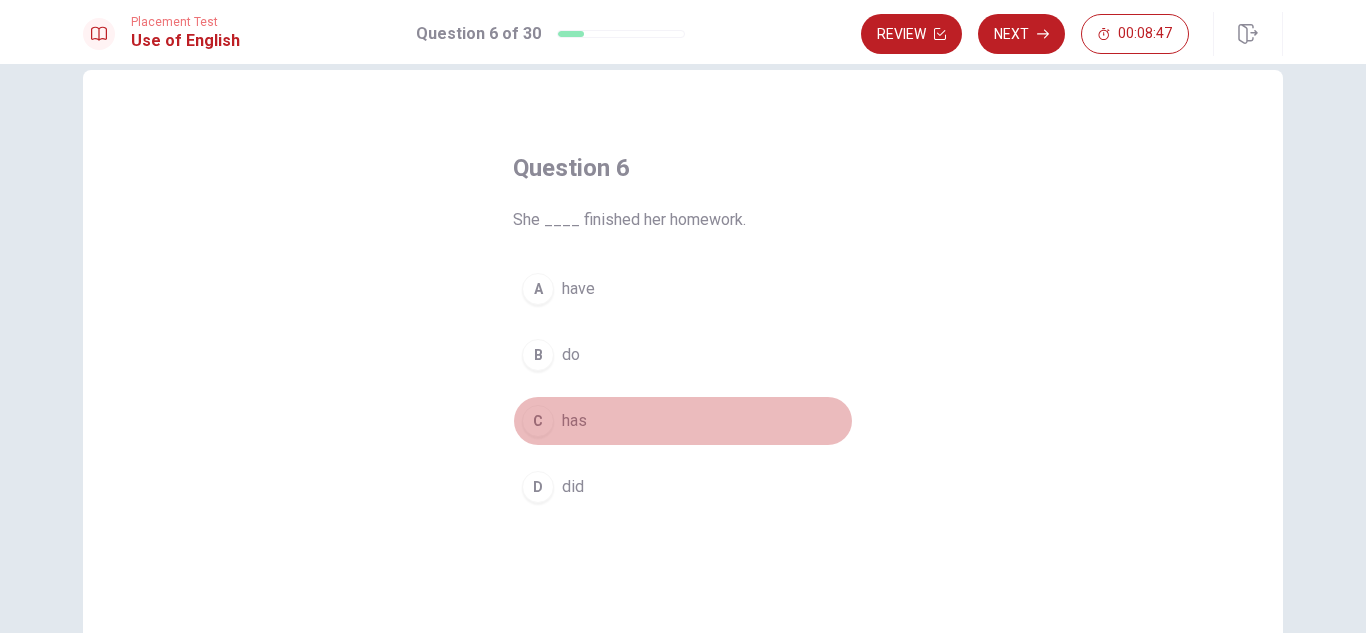 click on "C" at bounding box center [538, 421] 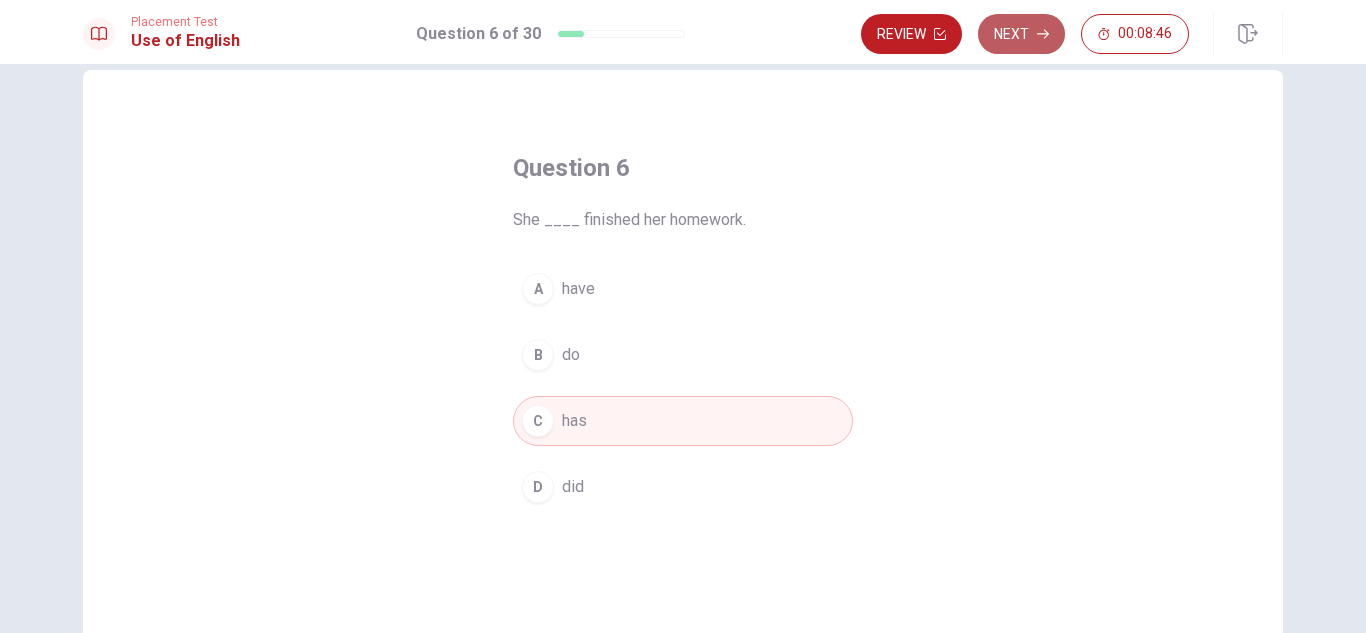 click on "Next" at bounding box center (1021, 34) 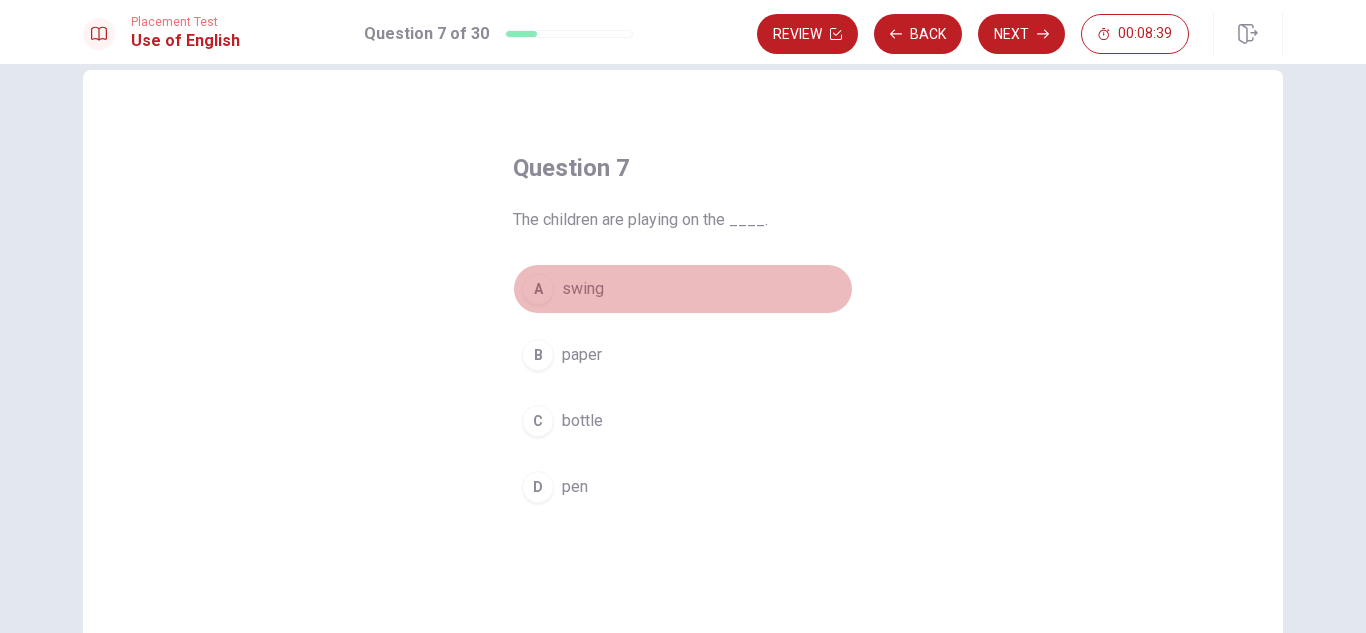 click on "A" at bounding box center [538, 289] 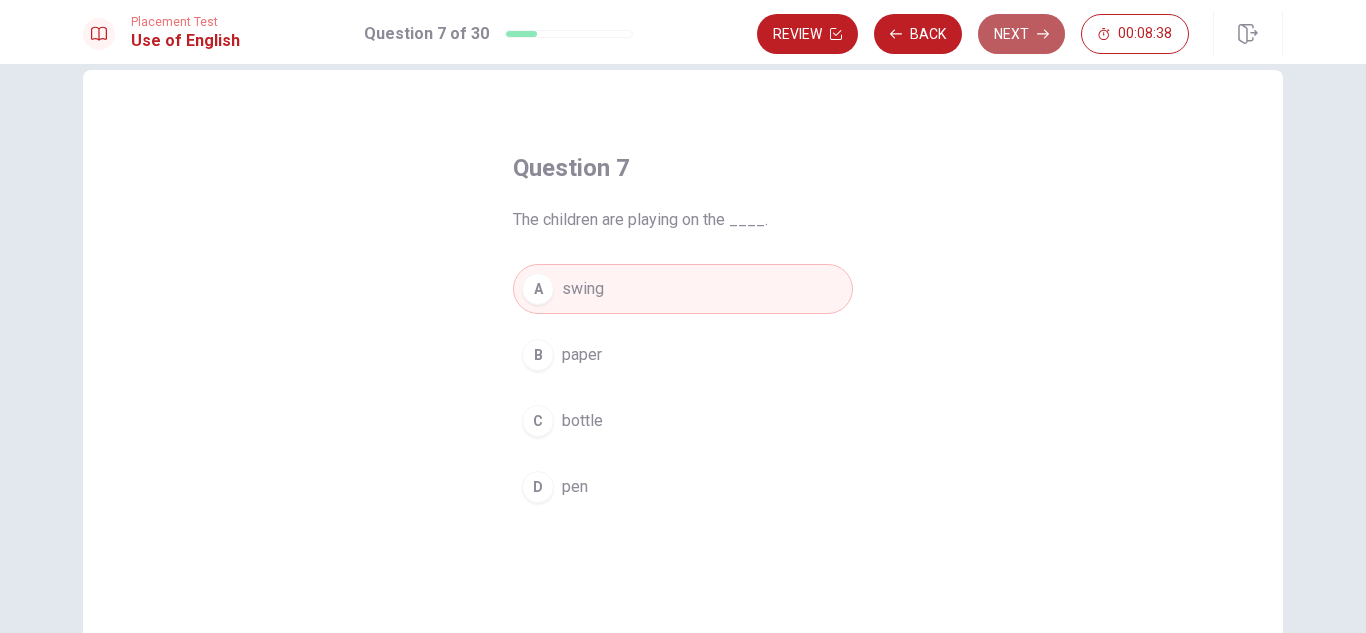 click on "Next" at bounding box center [1021, 34] 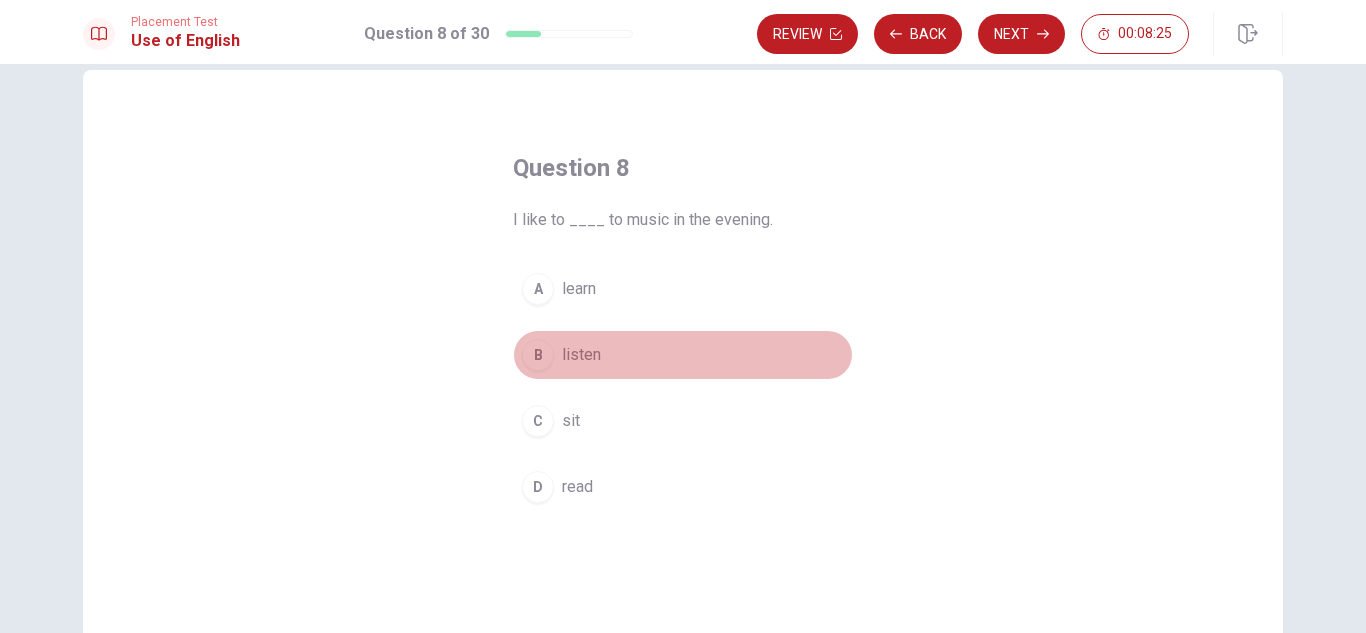 click on "B listen" at bounding box center (683, 355) 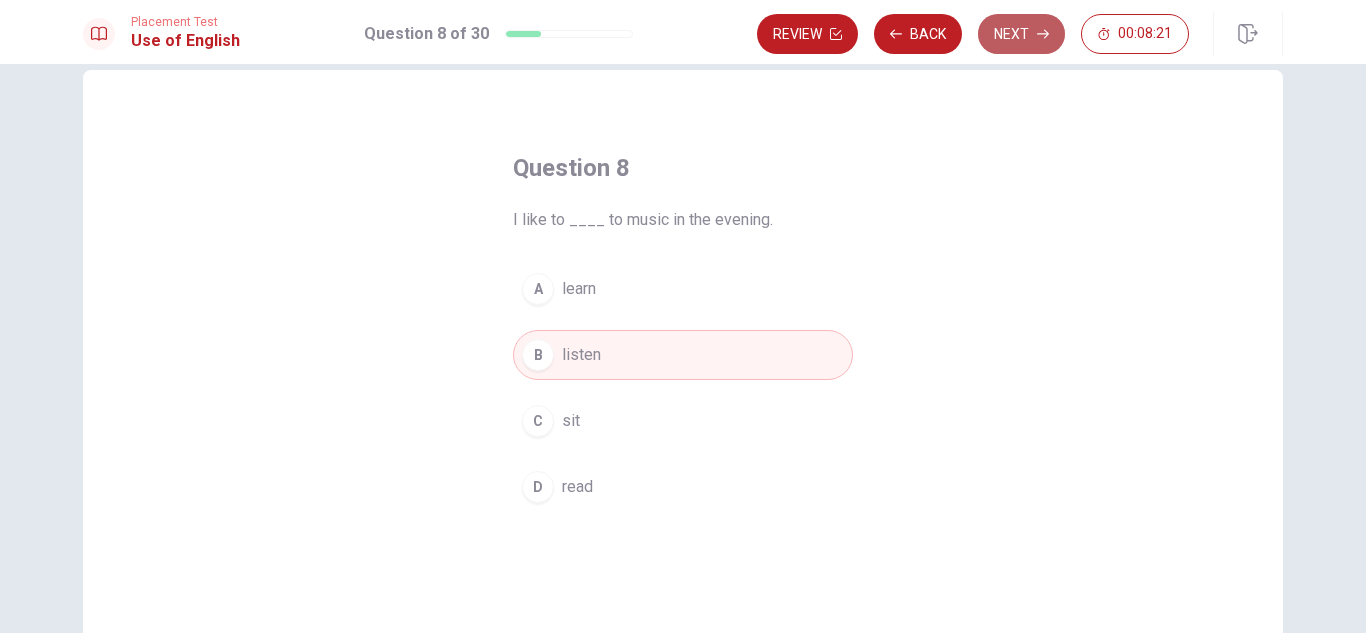 click on "Next" at bounding box center (1021, 34) 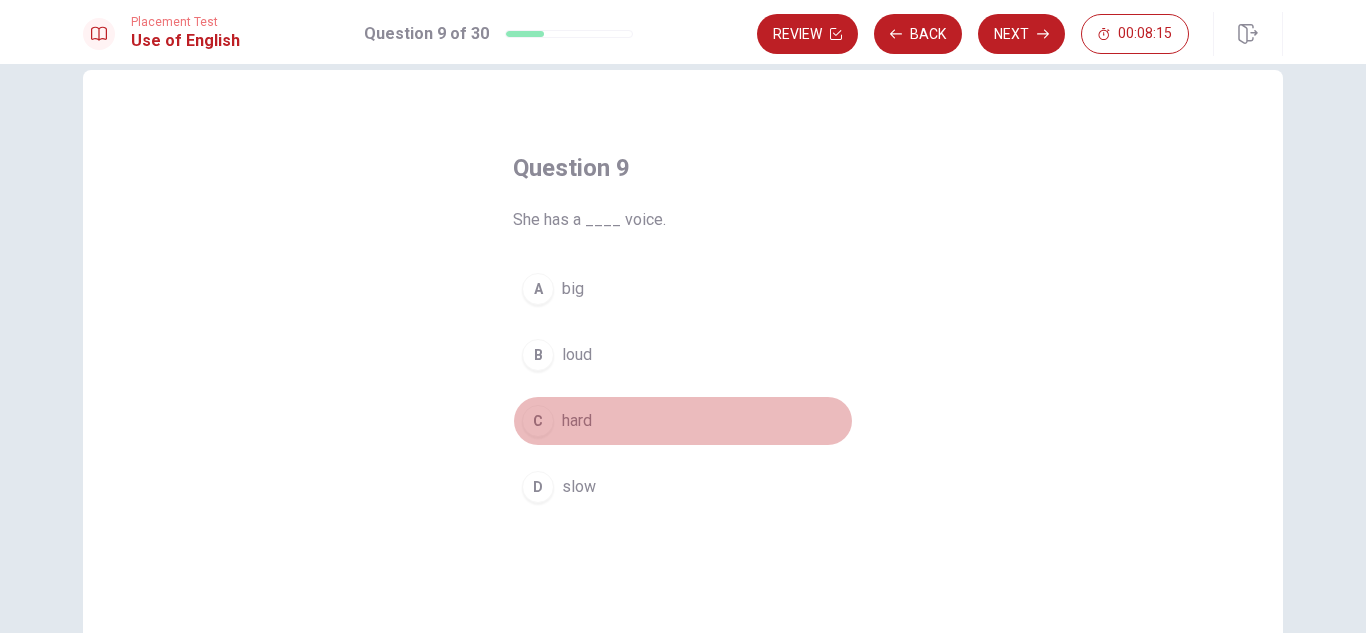 click on "C hard" at bounding box center (683, 421) 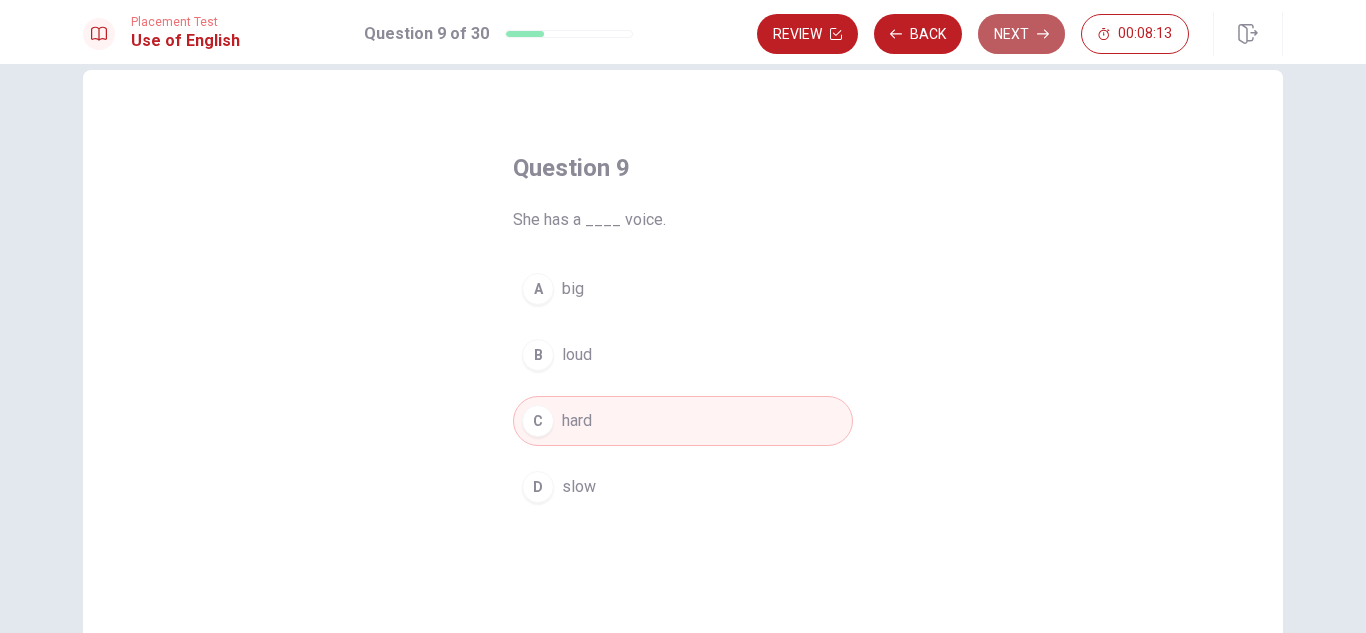 click on "Next" at bounding box center [1021, 34] 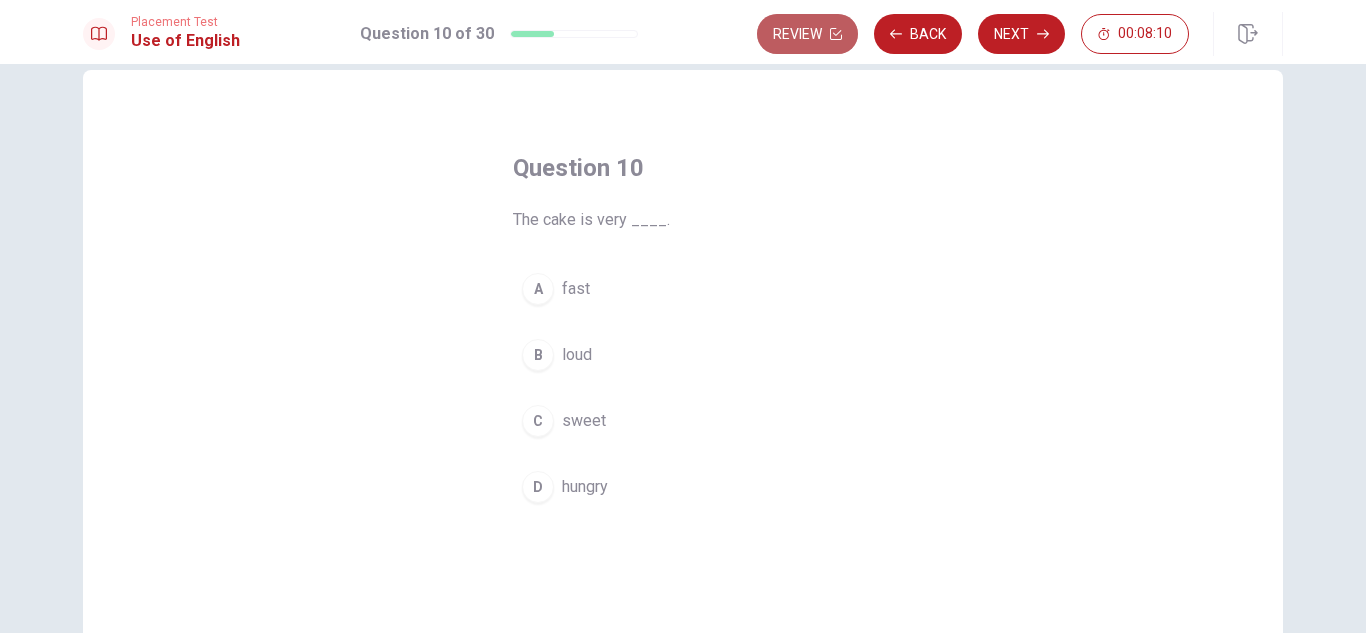 click 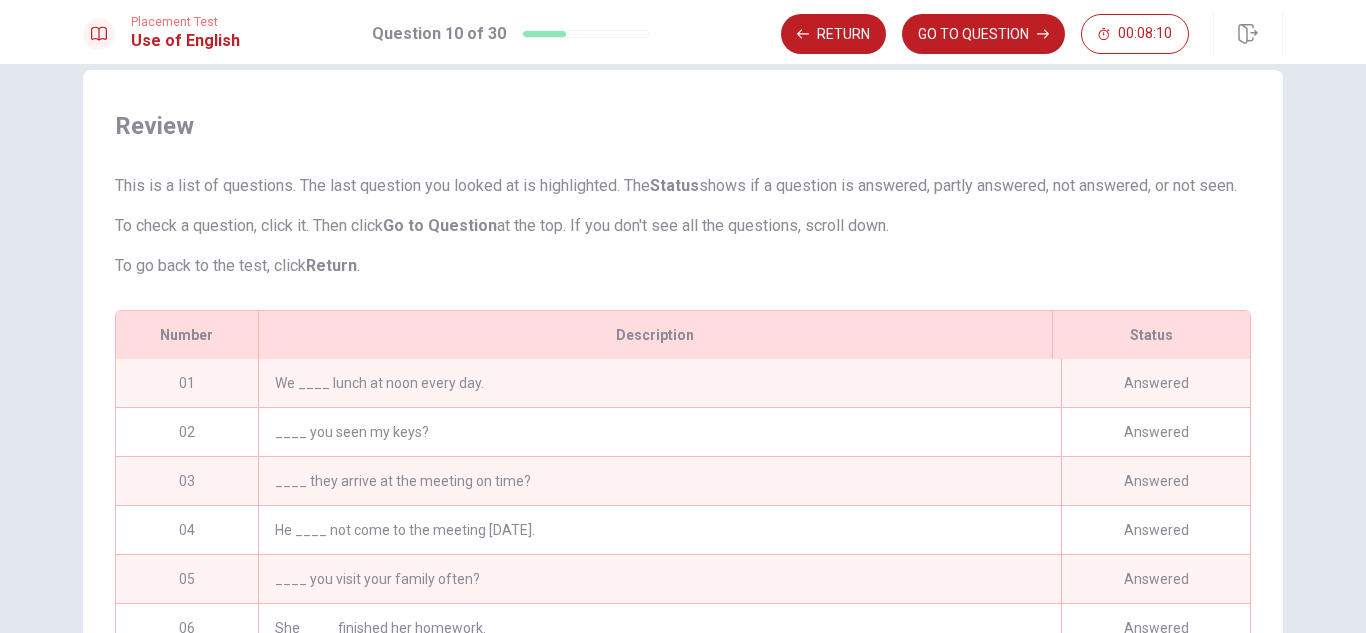 scroll, scrollTop: 365, scrollLeft: 0, axis: vertical 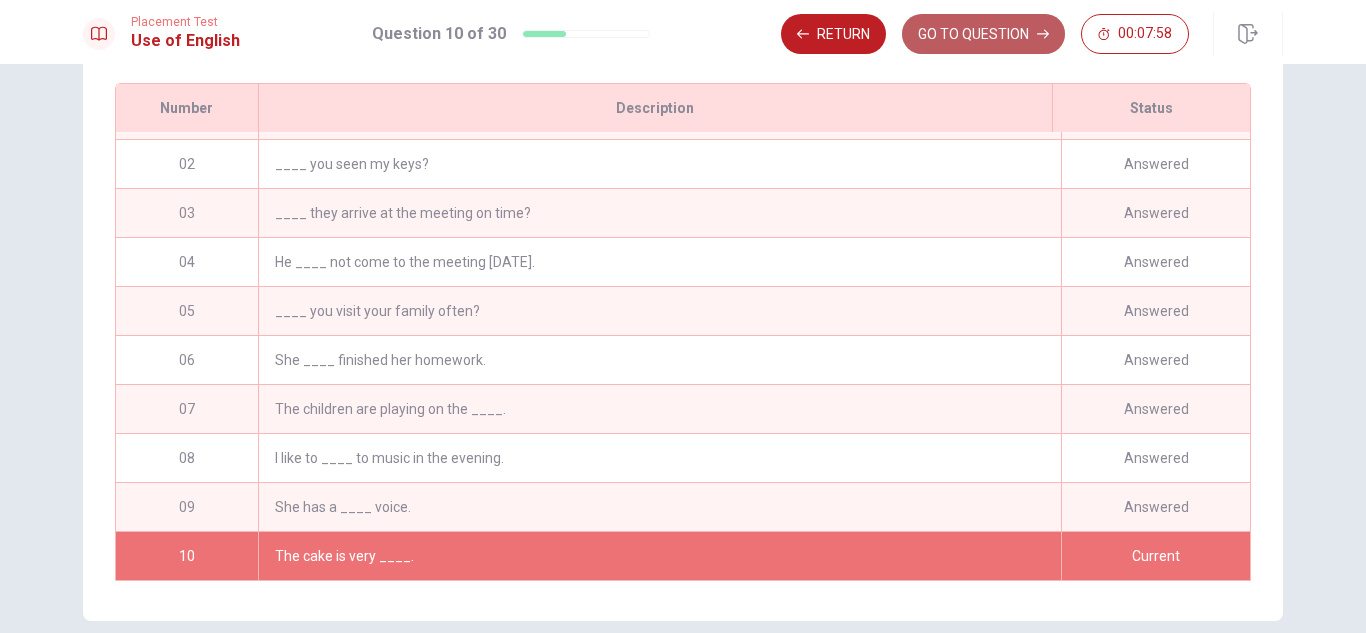 click on "GO TO QUESTION" at bounding box center (983, 34) 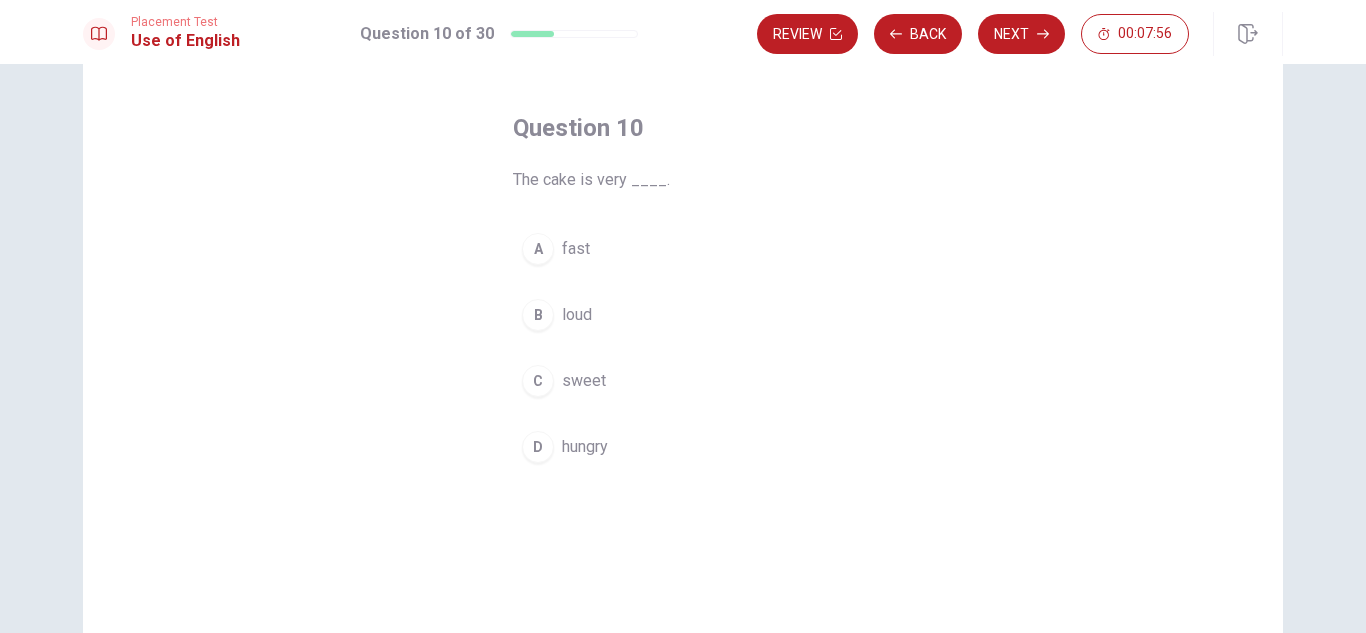 scroll, scrollTop: 71, scrollLeft: 0, axis: vertical 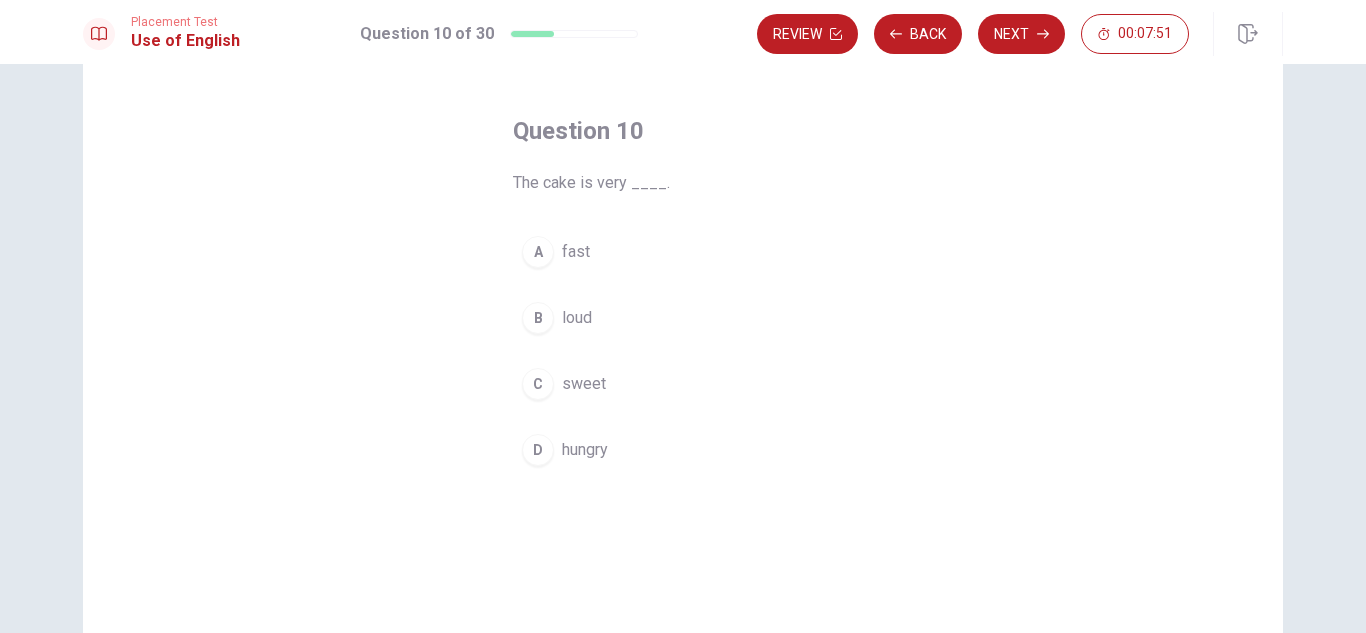 click on "D" at bounding box center (538, 450) 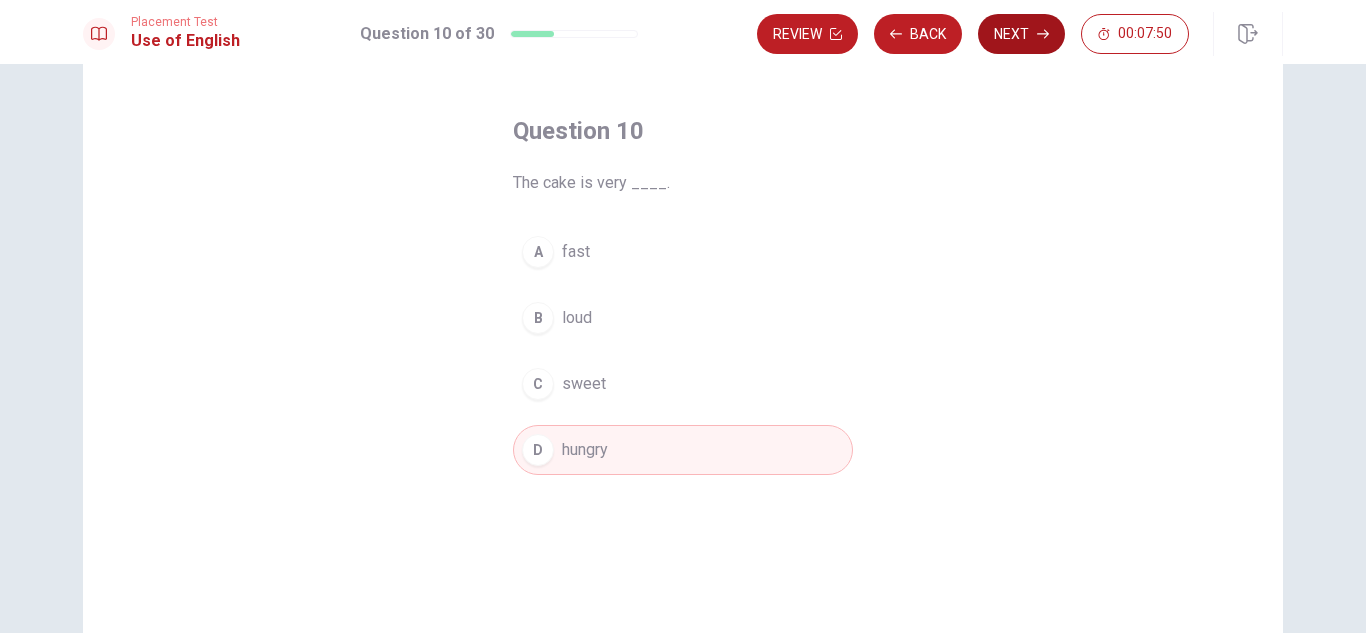 click on "Next" at bounding box center [1021, 34] 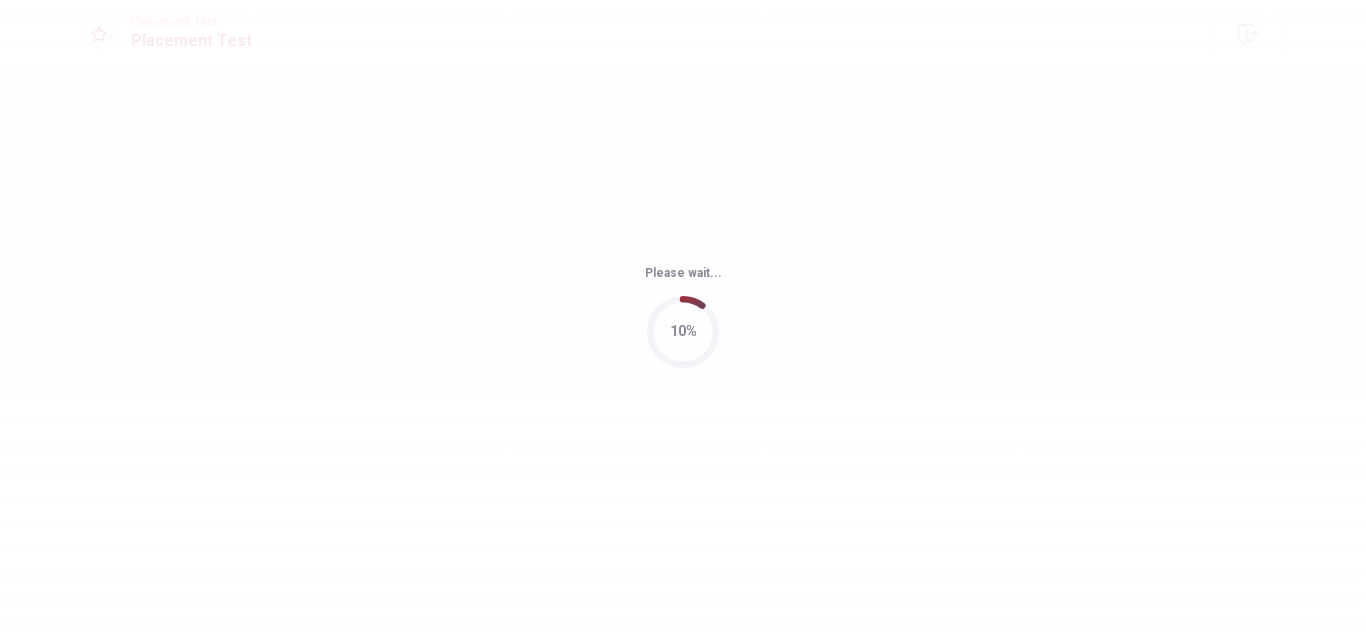 scroll, scrollTop: 0, scrollLeft: 0, axis: both 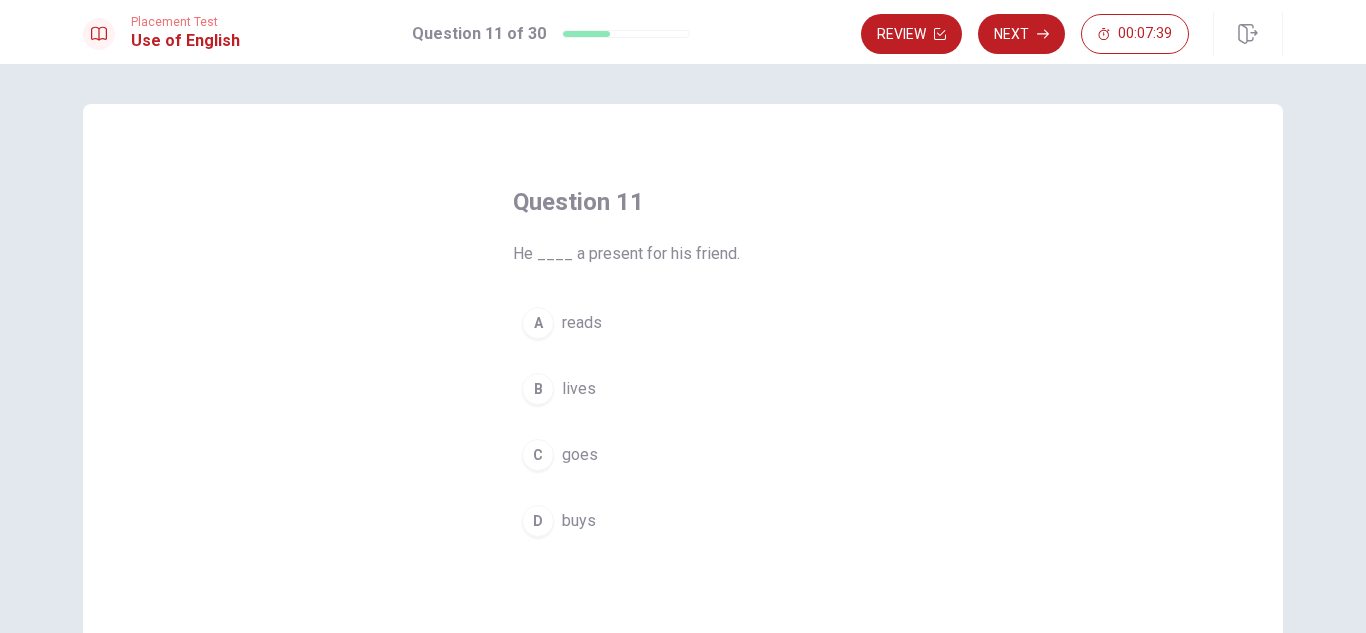 click on "buys" at bounding box center [579, 521] 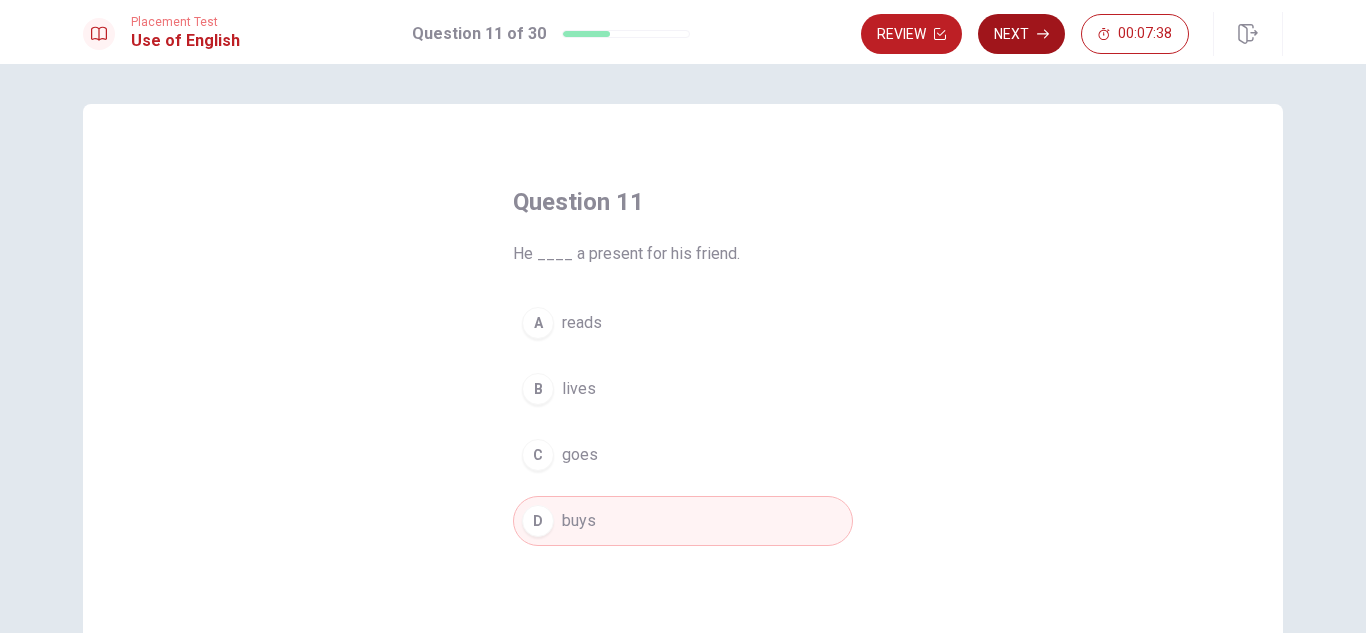 click on "Next" at bounding box center [1021, 34] 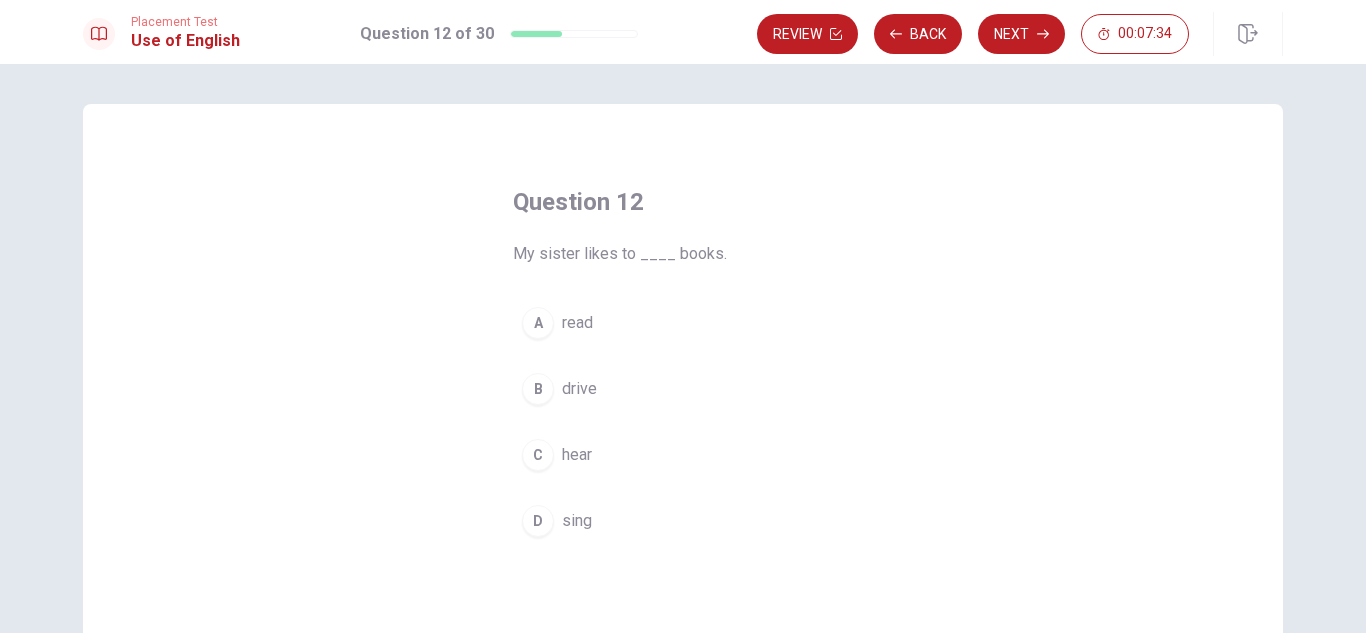 click on "A" at bounding box center [538, 323] 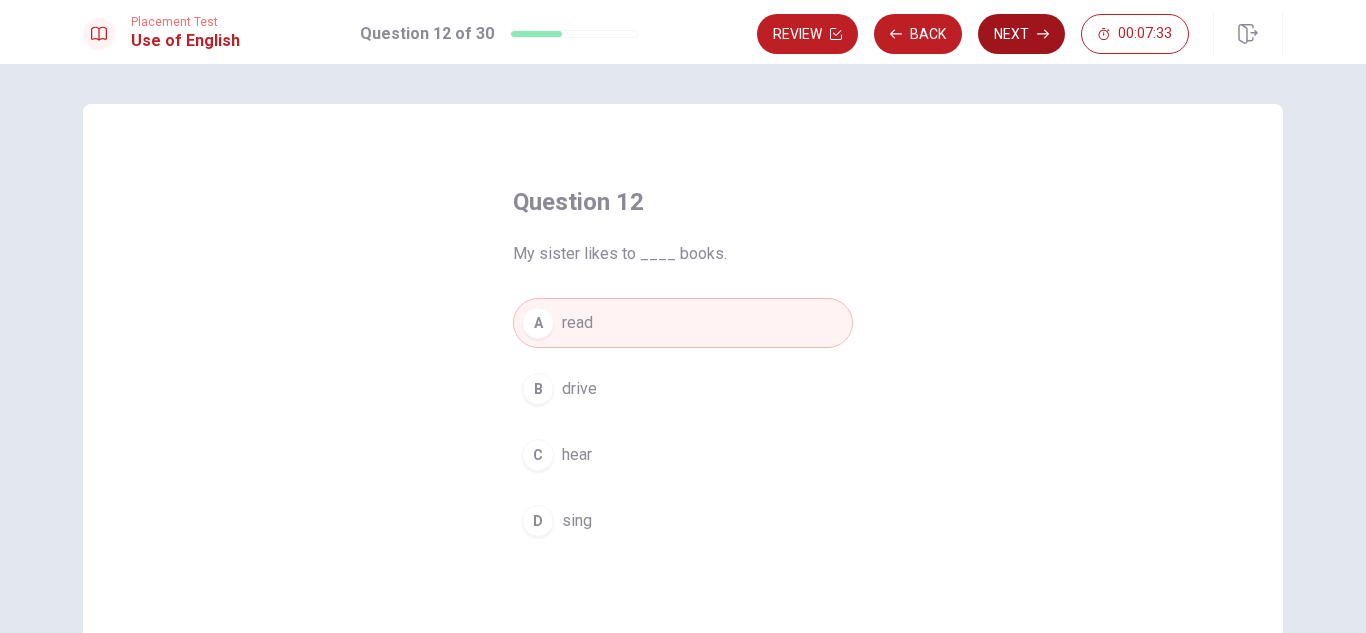 click on "Next" at bounding box center [1021, 34] 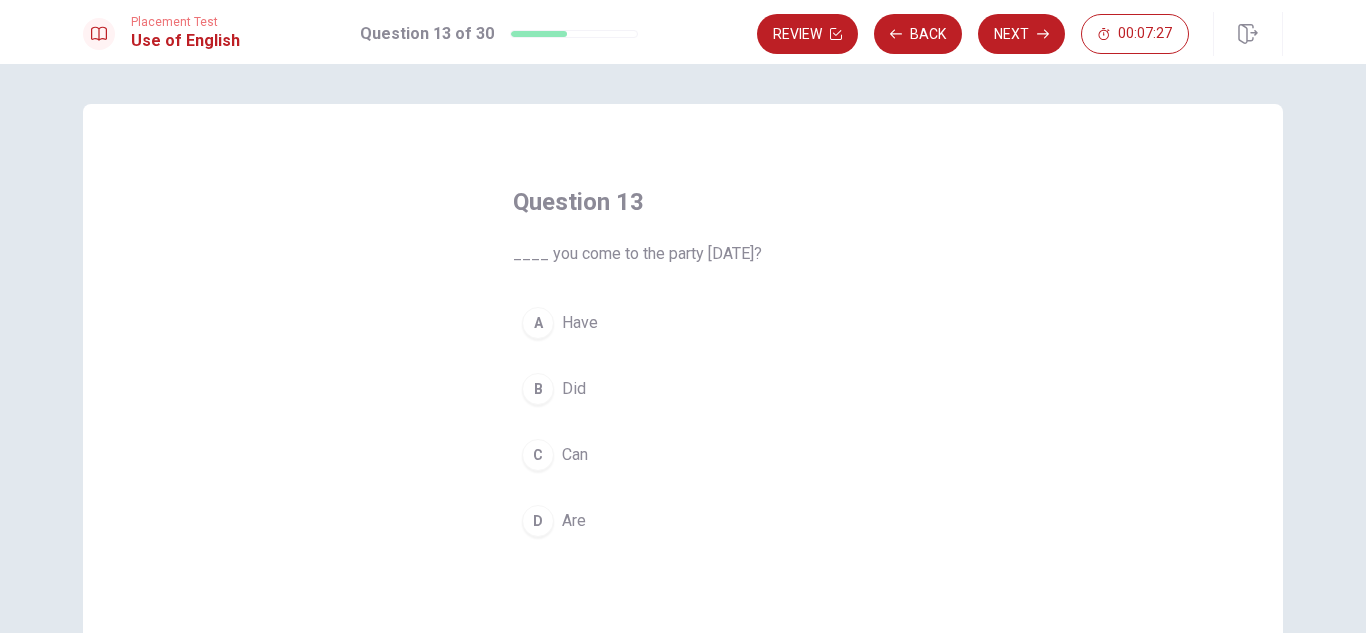click on "C" at bounding box center [538, 455] 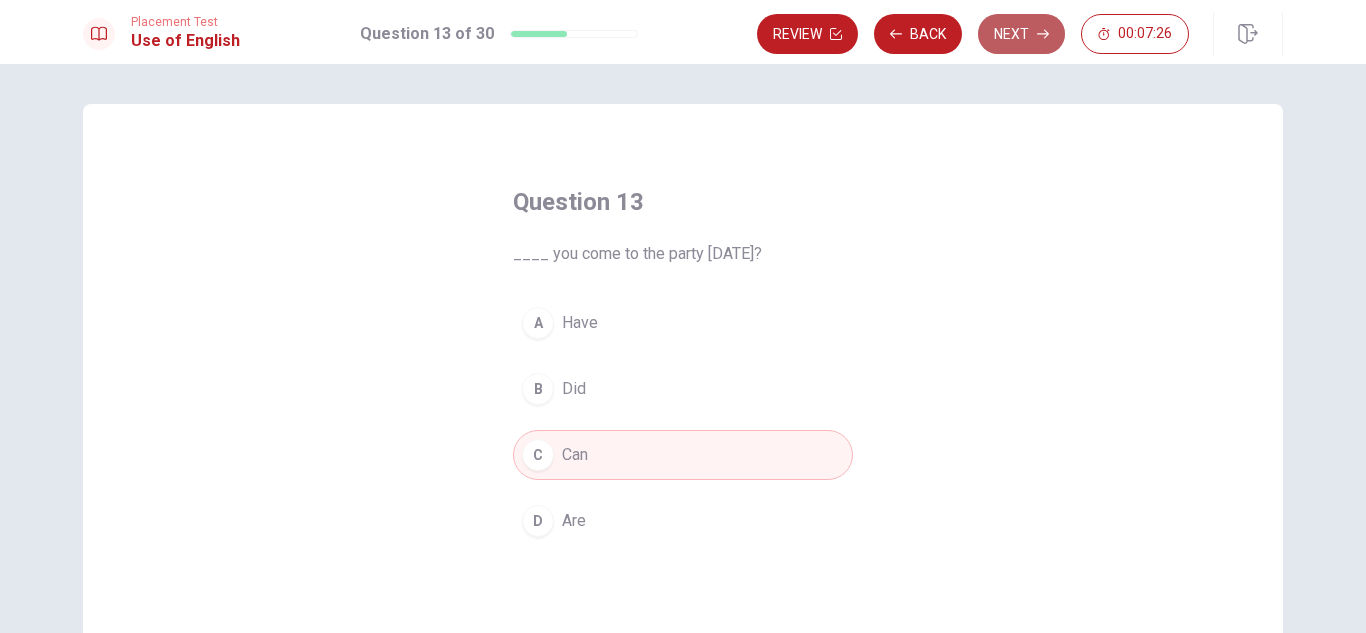 click on "Next" at bounding box center [1021, 34] 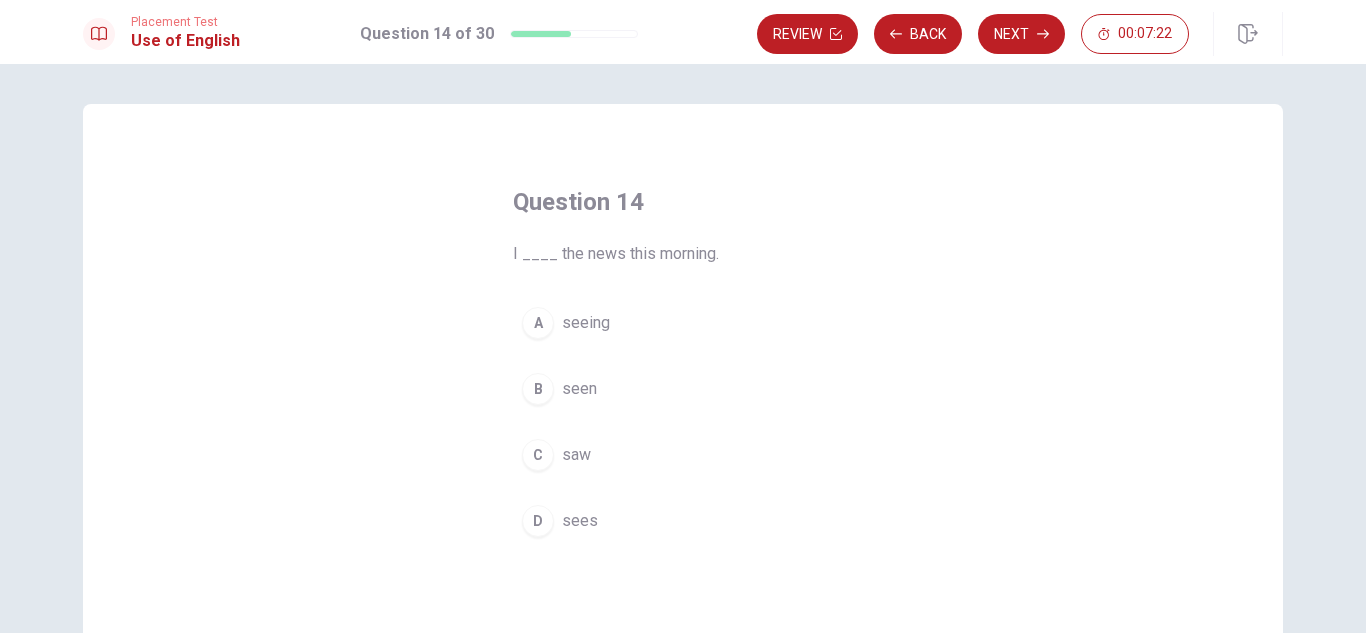click on "C" at bounding box center (538, 455) 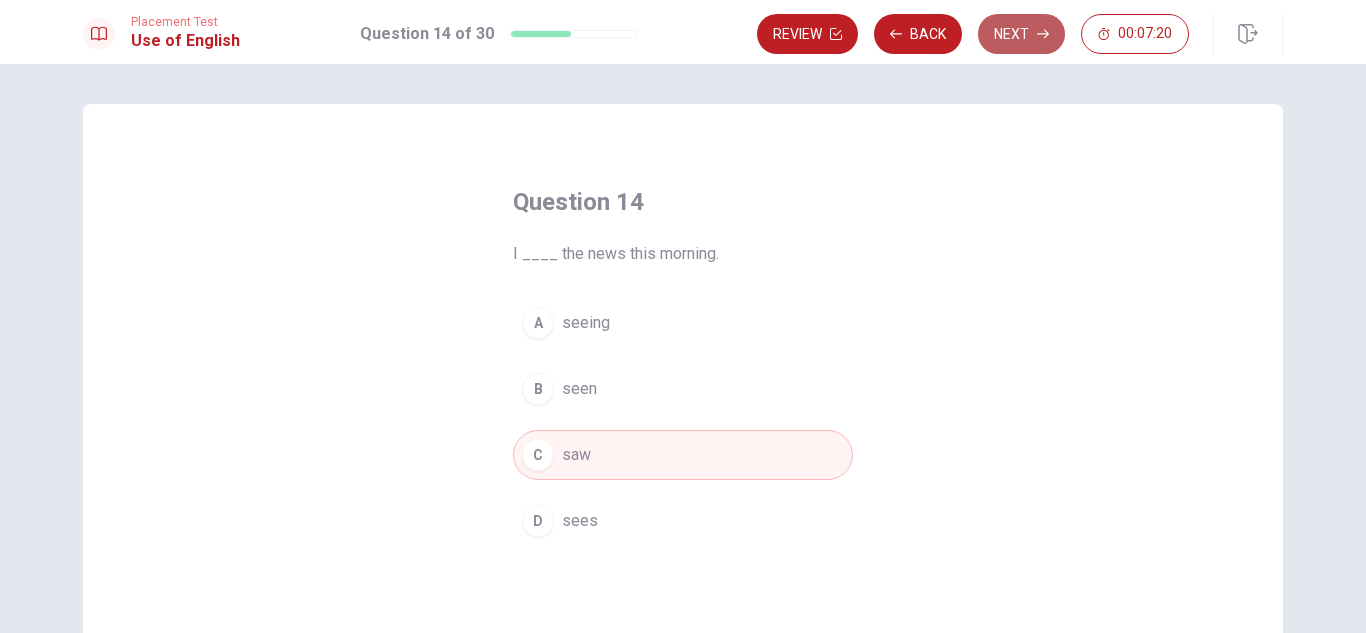 click on "Next" at bounding box center [1021, 34] 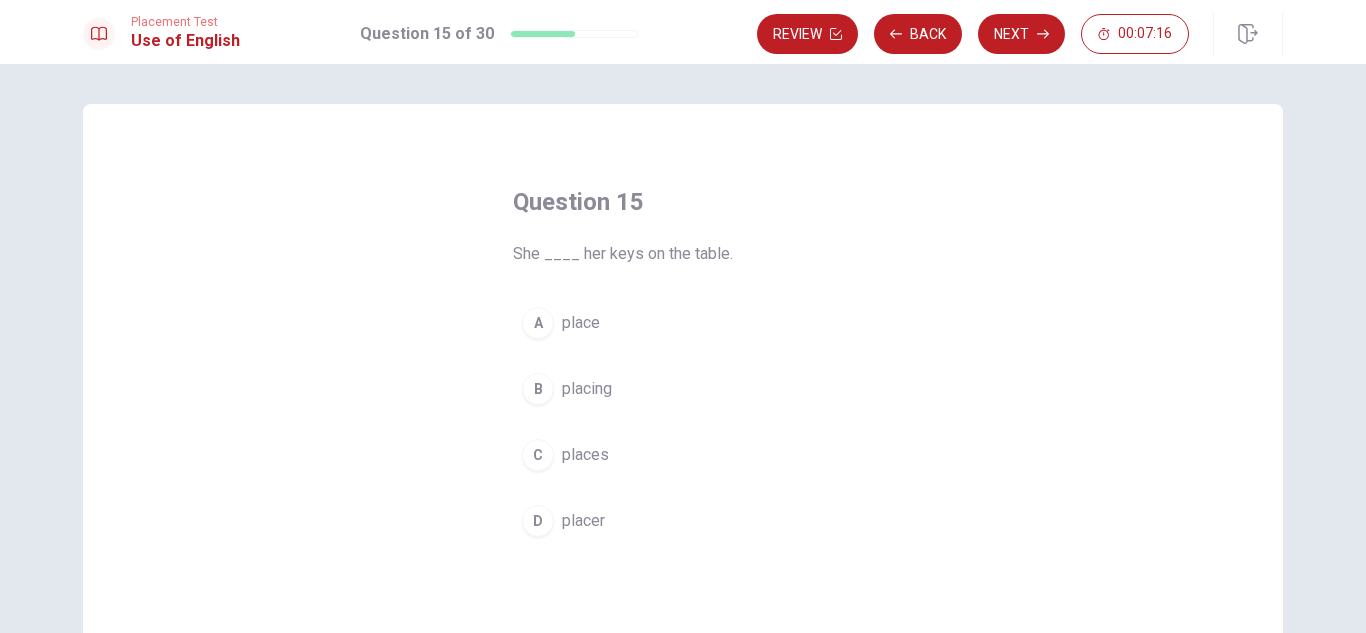 click on "C" at bounding box center (538, 455) 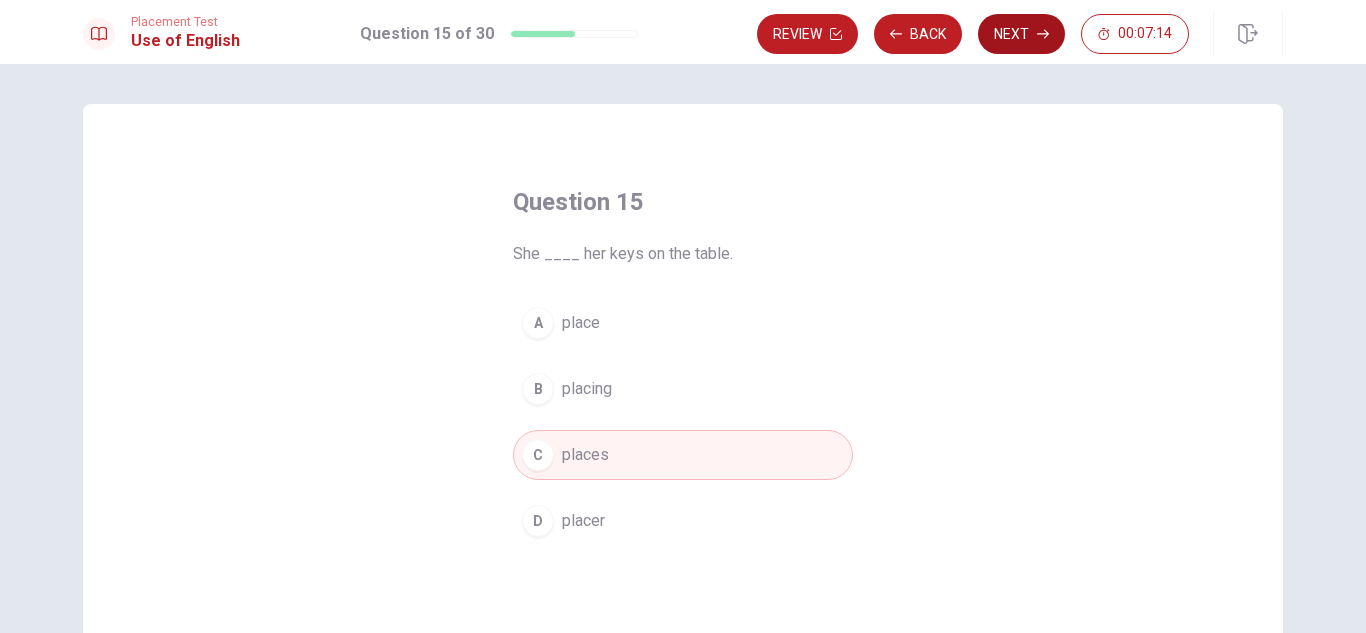 click on "Next" at bounding box center (1021, 34) 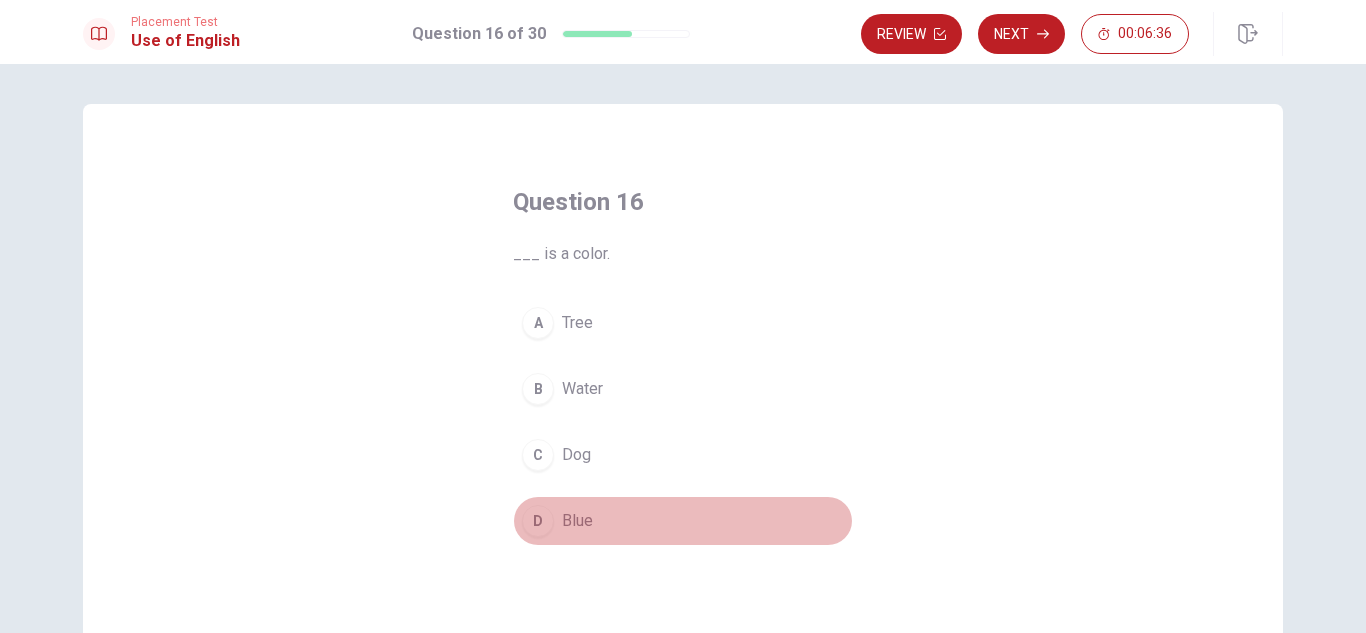 click on "D" at bounding box center (538, 521) 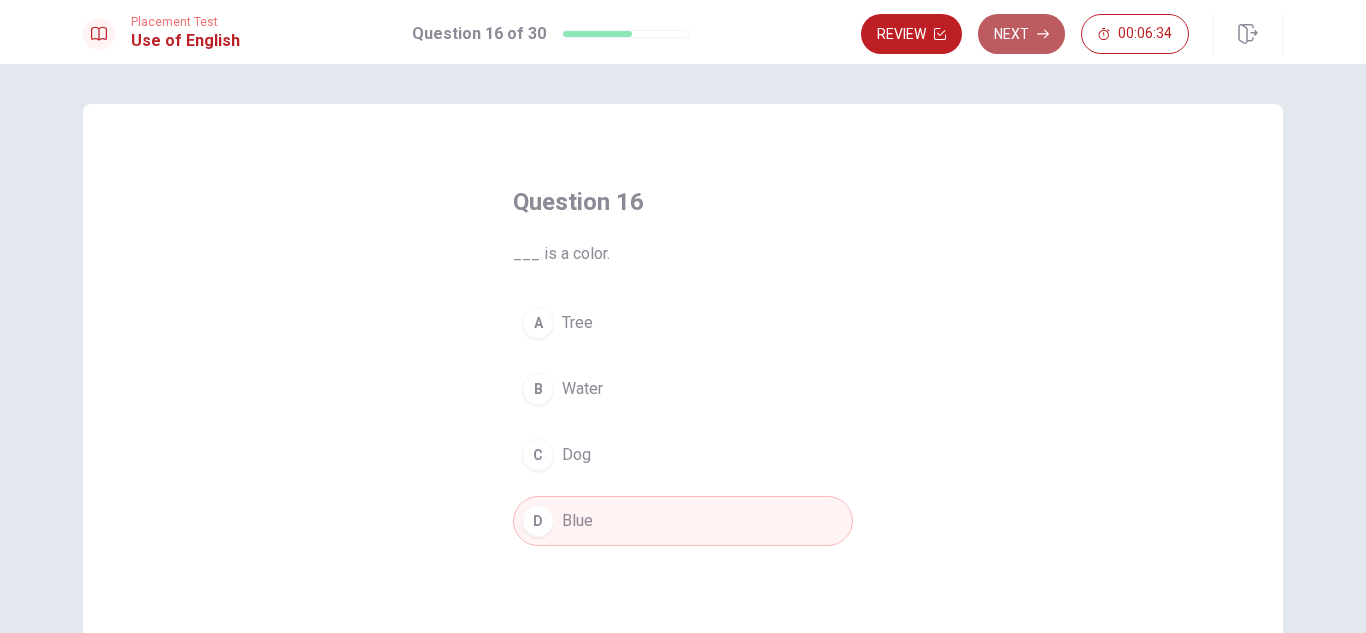 click on "Next" at bounding box center [1021, 34] 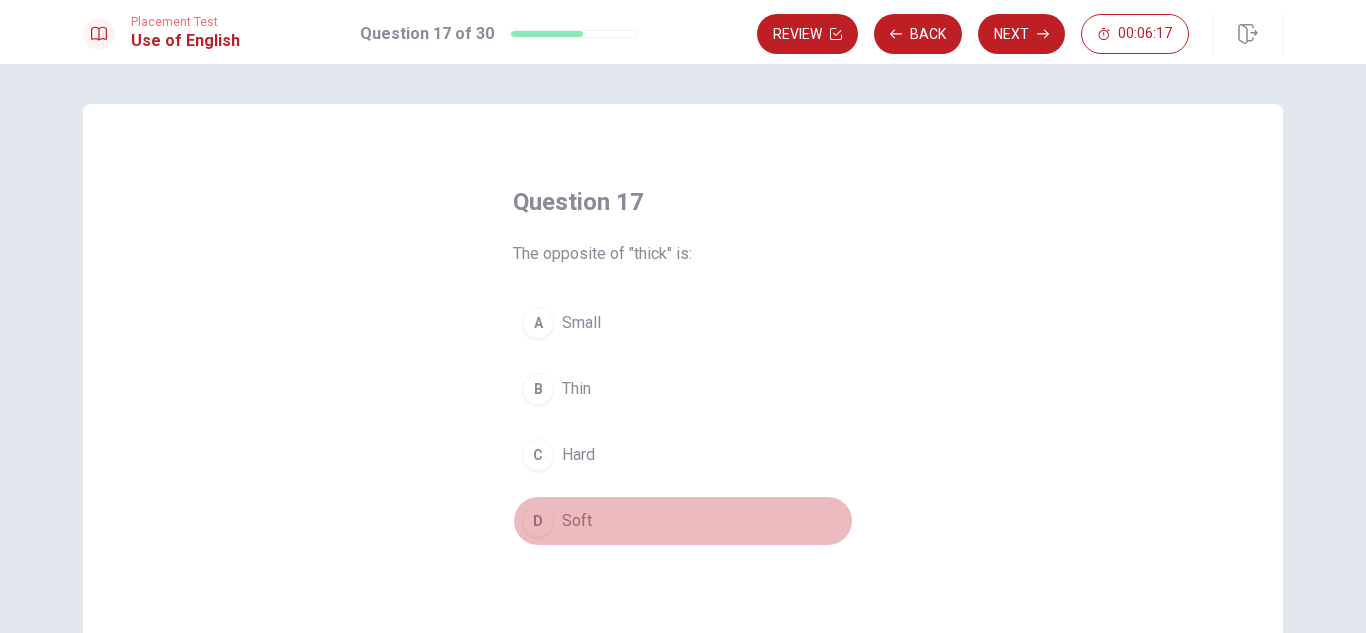 click on "D" at bounding box center (538, 521) 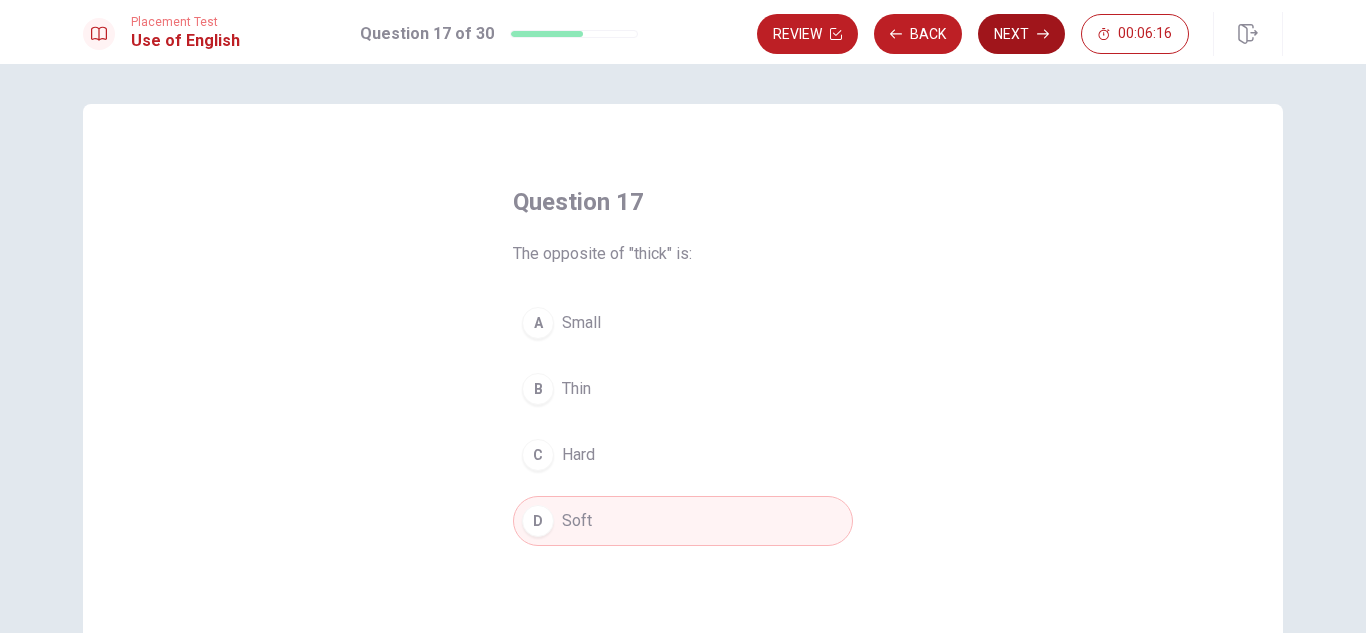click on "Next" at bounding box center (1021, 34) 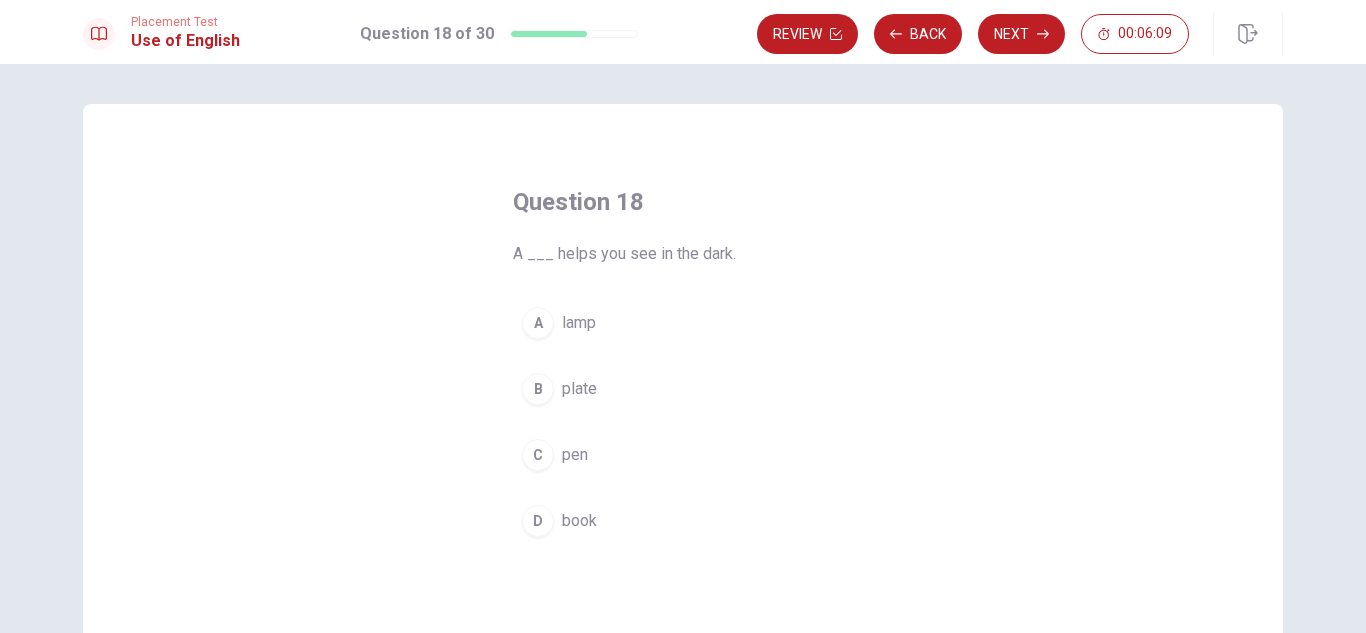 click on "A" at bounding box center (538, 323) 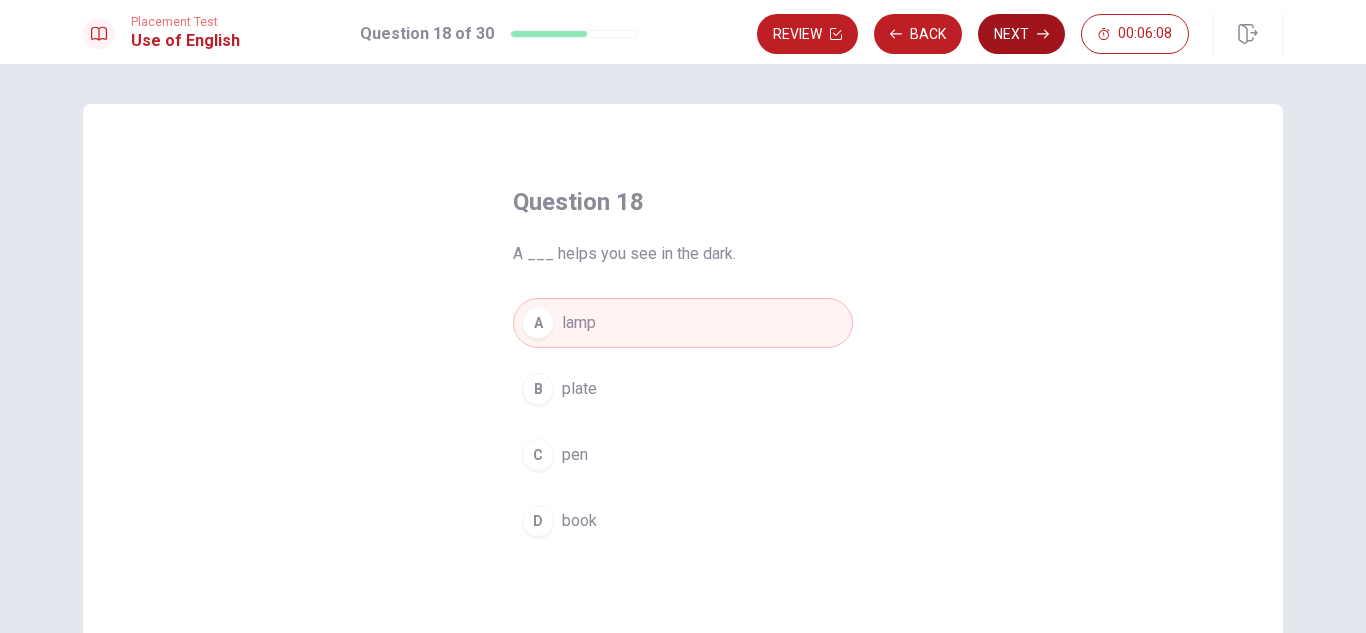 click on "Next" at bounding box center (1021, 34) 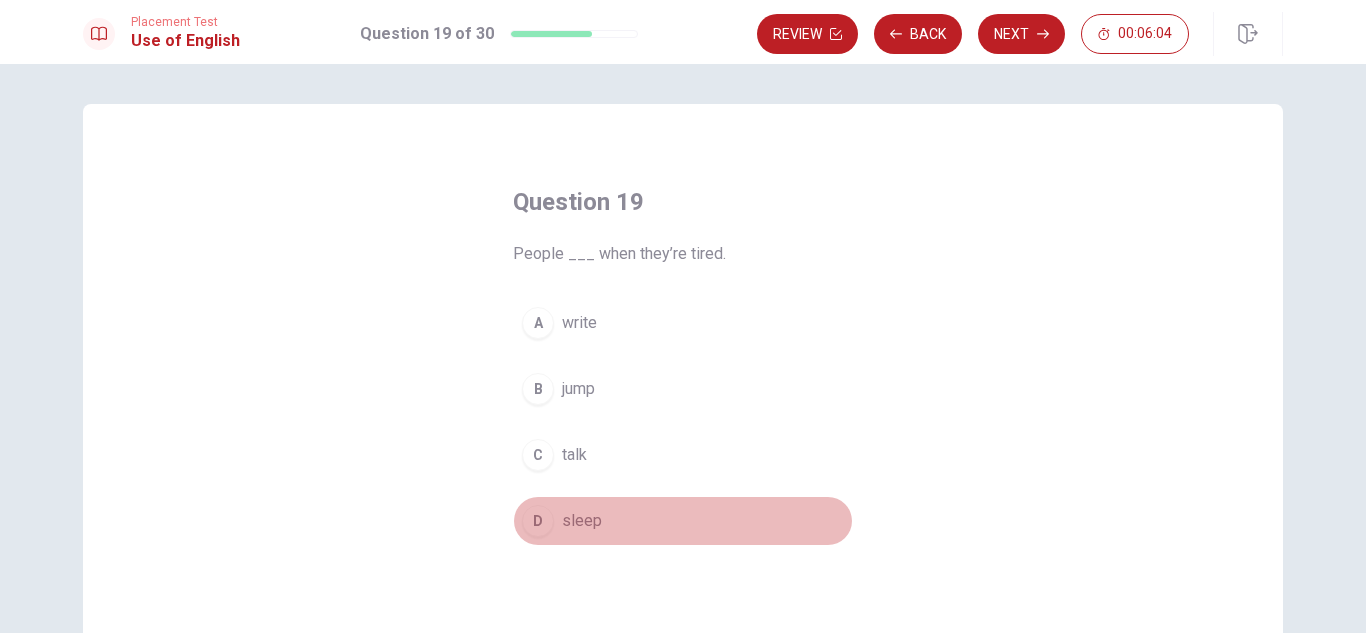 click on "sleep" at bounding box center (582, 521) 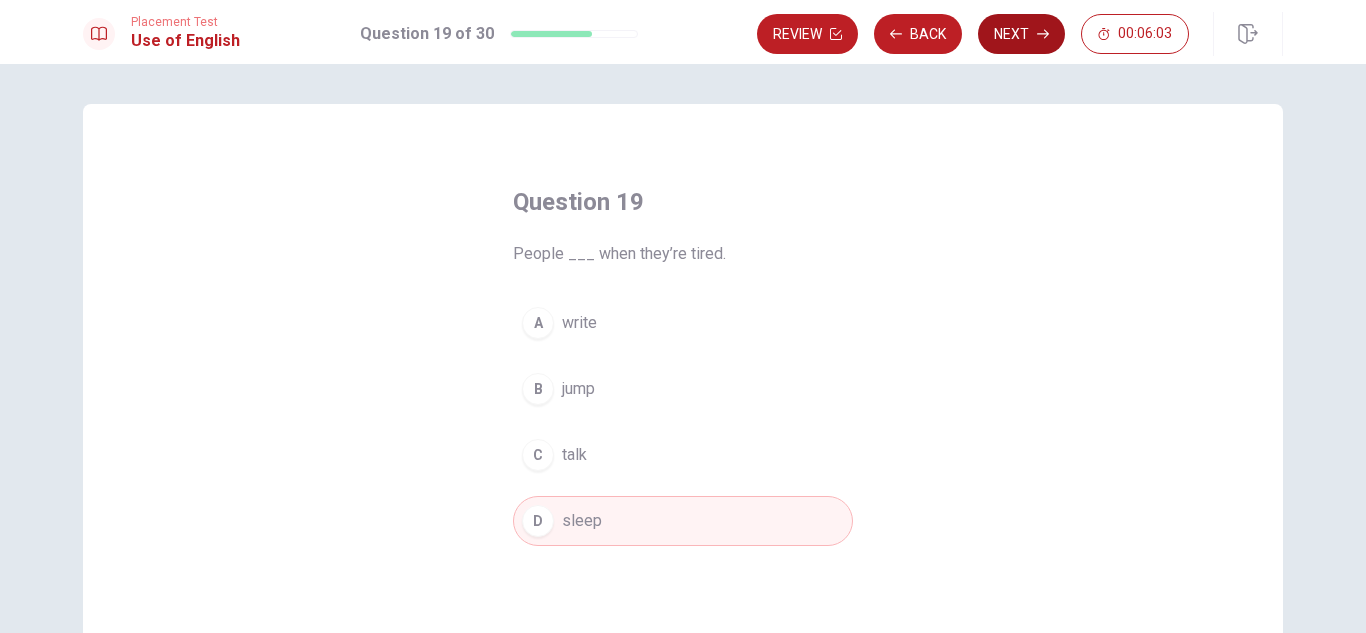 click on "Next" at bounding box center (1021, 34) 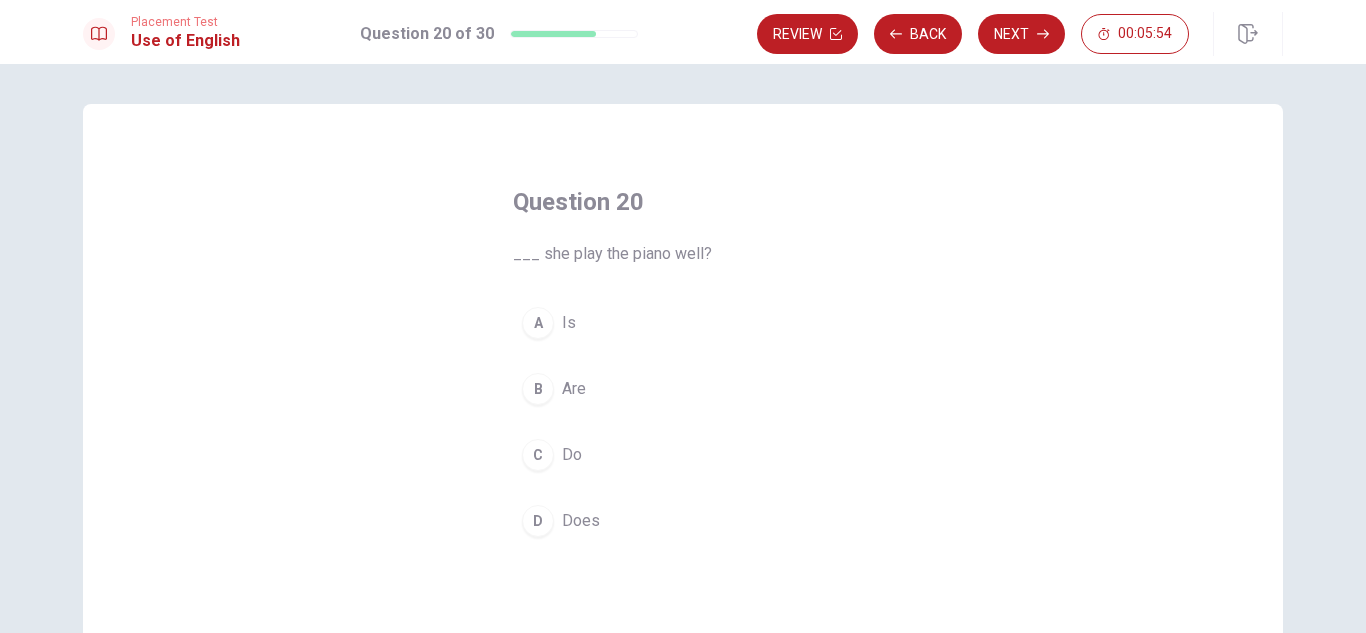 click on "D" at bounding box center [538, 521] 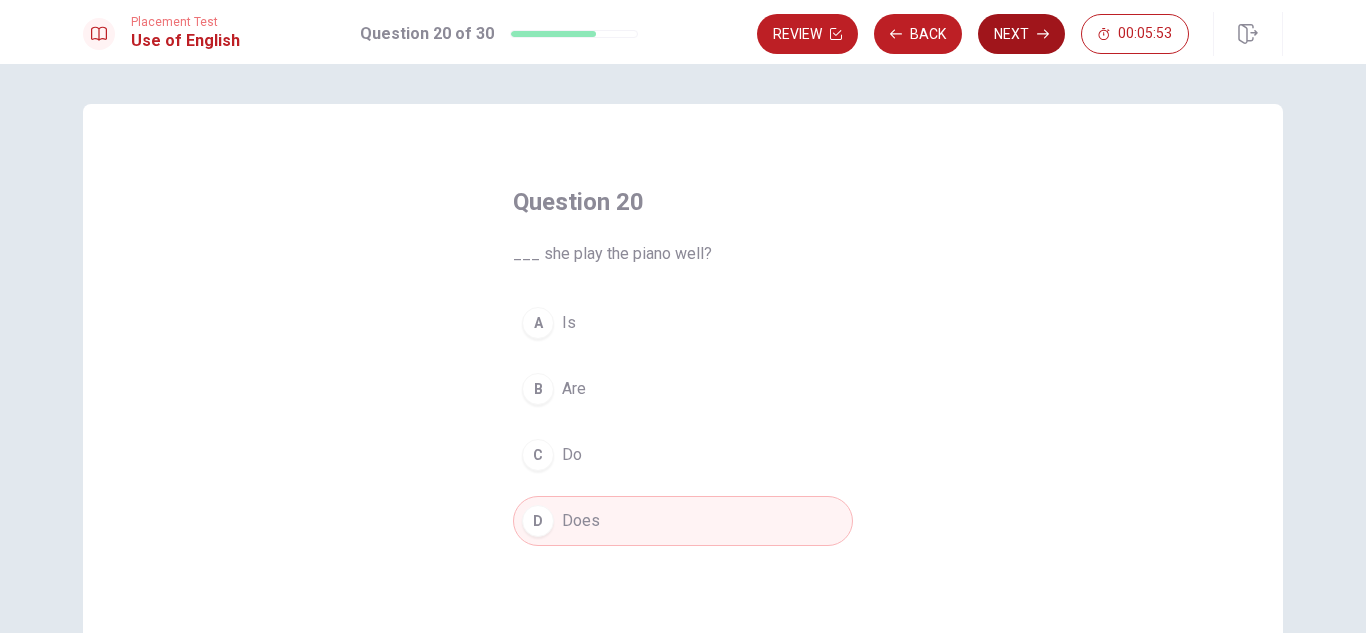click on "Next" at bounding box center [1021, 34] 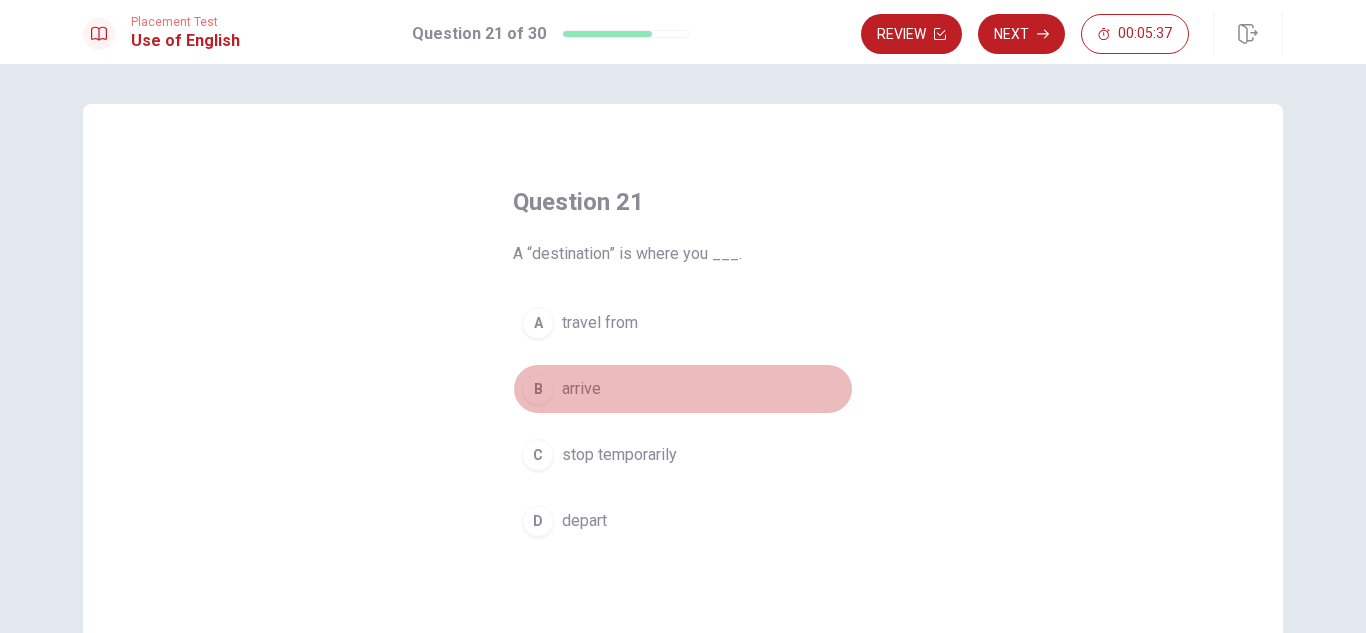 click on "B" at bounding box center (538, 389) 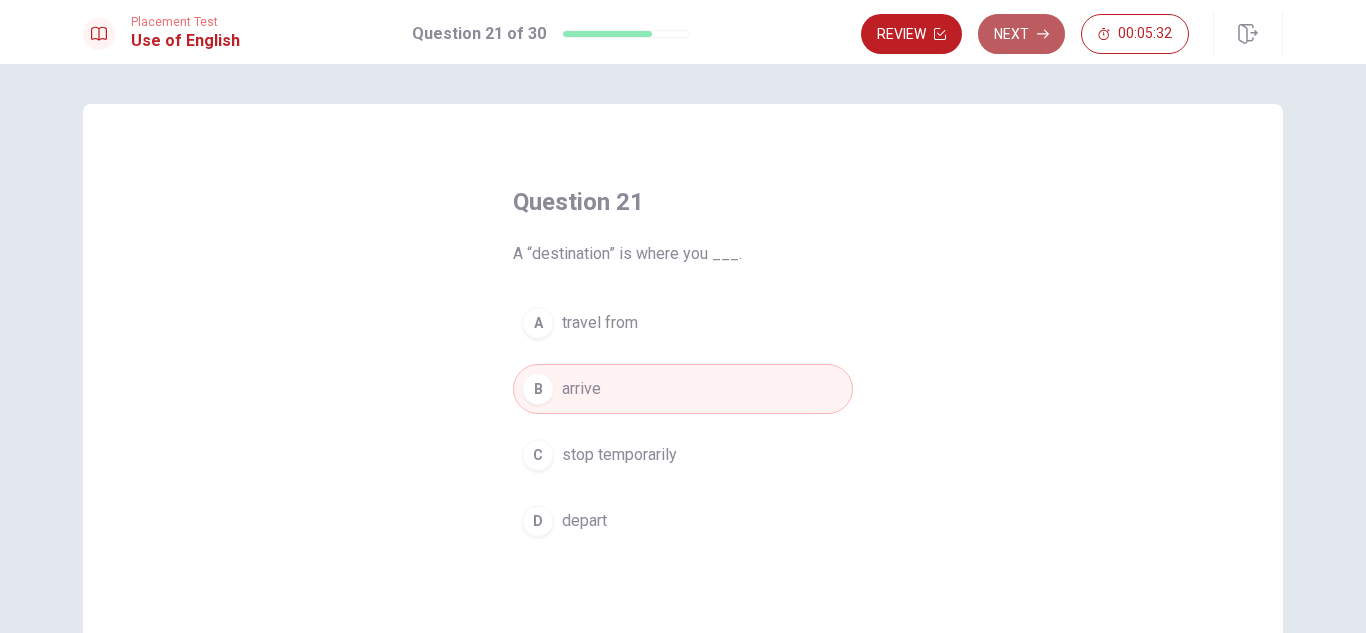 click on "Next" at bounding box center [1021, 34] 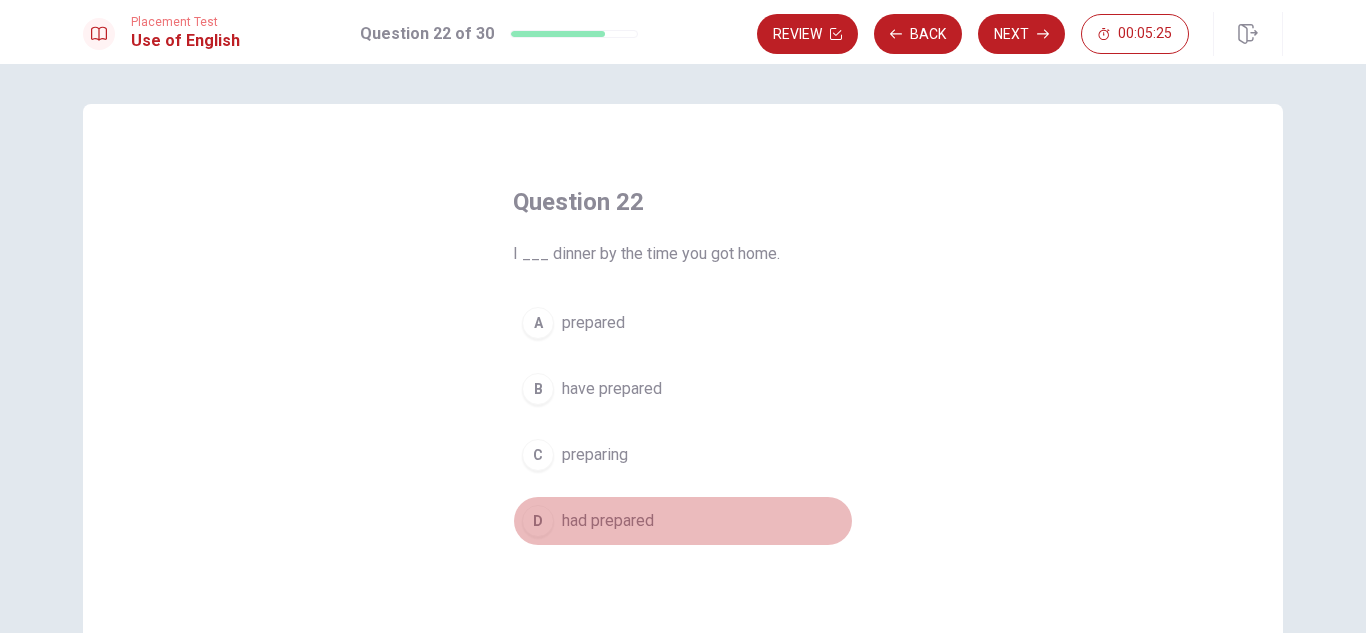 click on "D" at bounding box center [538, 521] 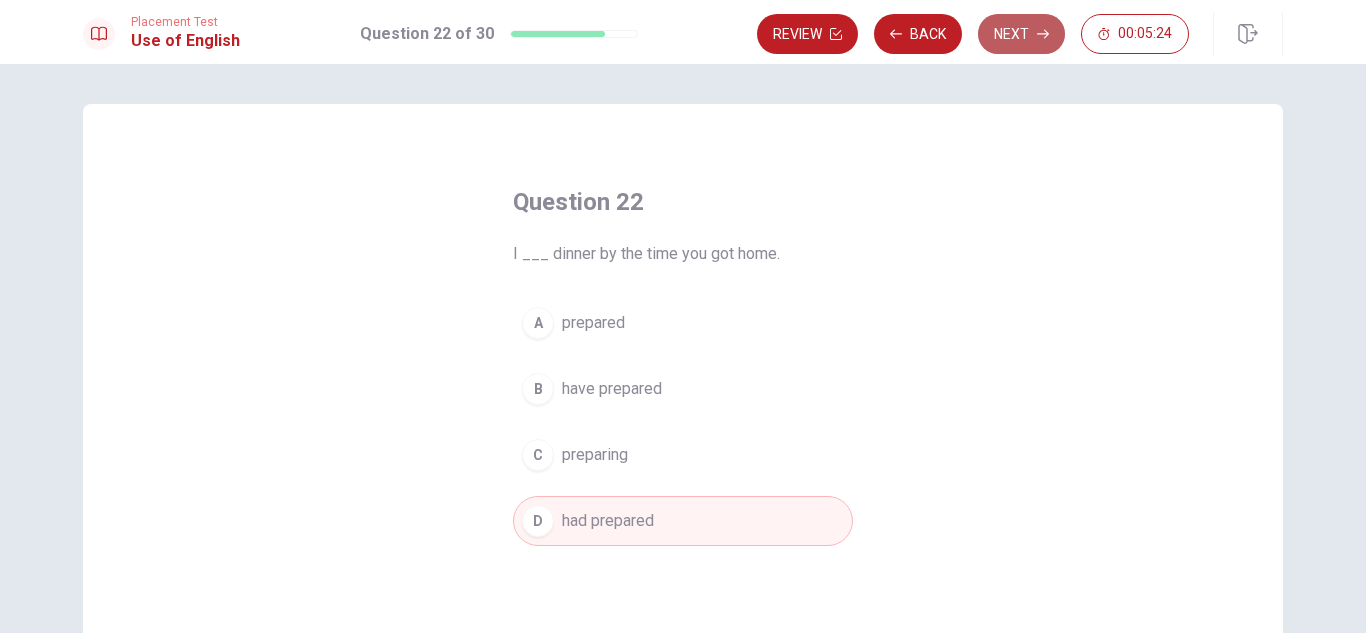 click on "Next" at bounding box center [1021, 34] 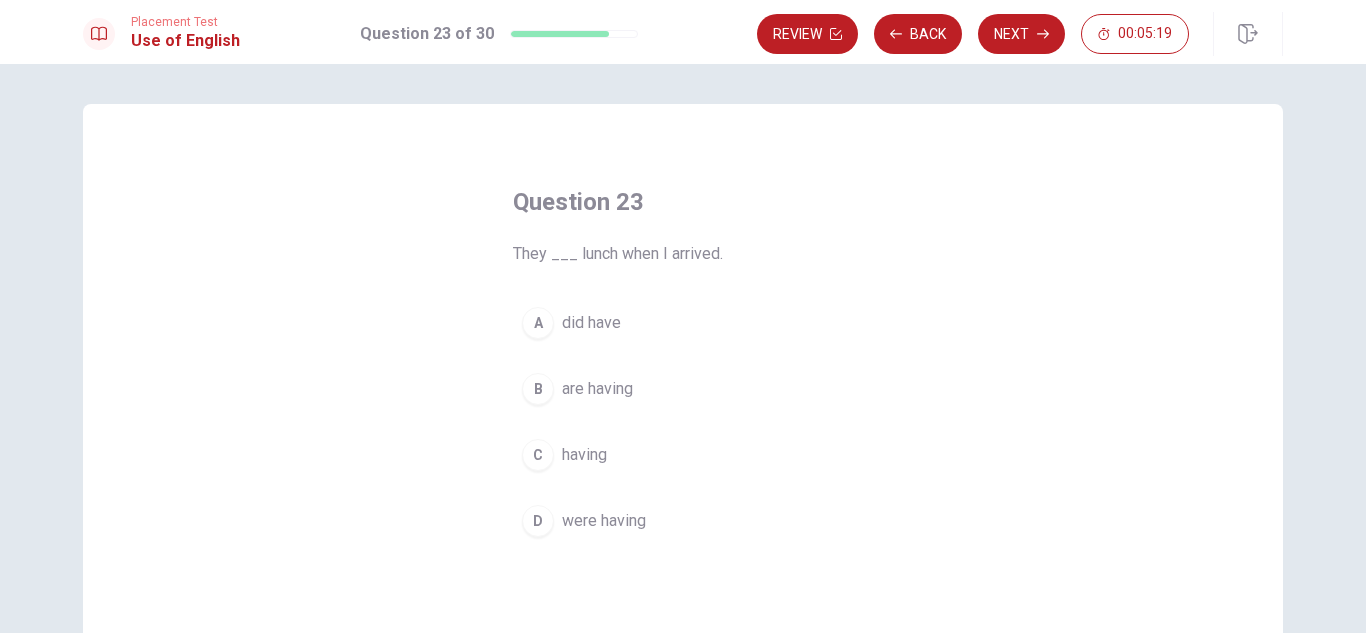 click on "Question 23 They ___ lunch when I arrived. A did have B are having C having D were having" at bounding box center [683, 366] 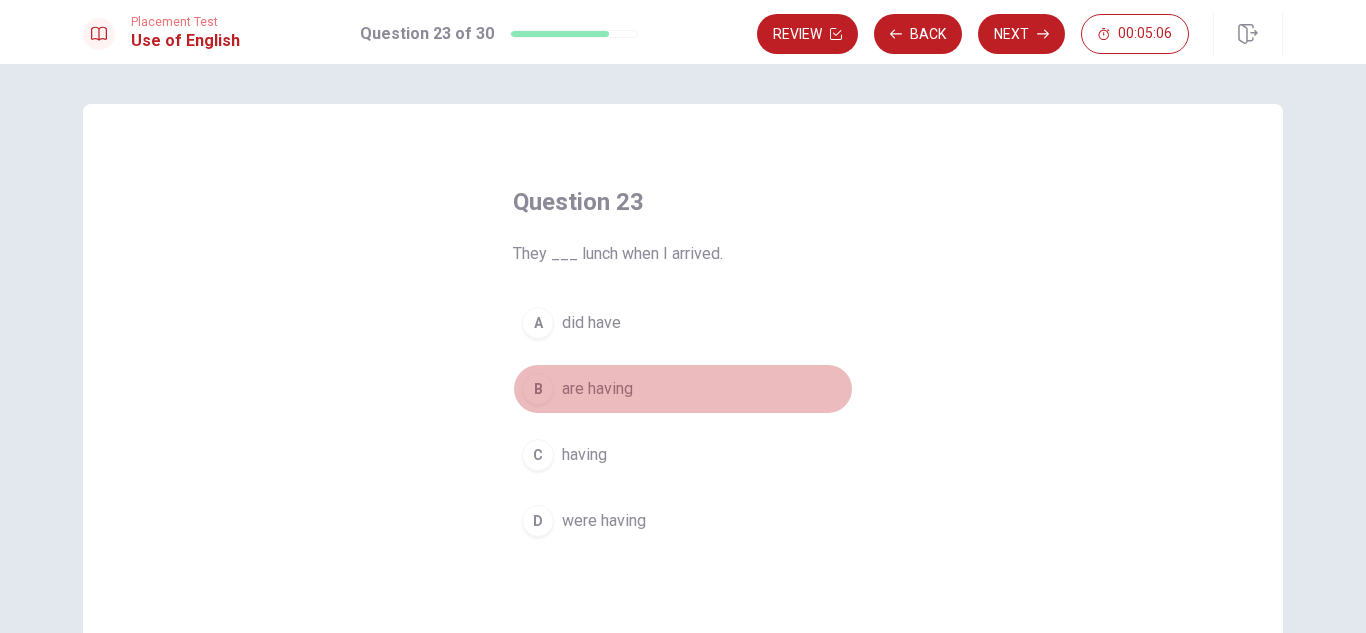 click on "B" at bounding box center [538, 389] 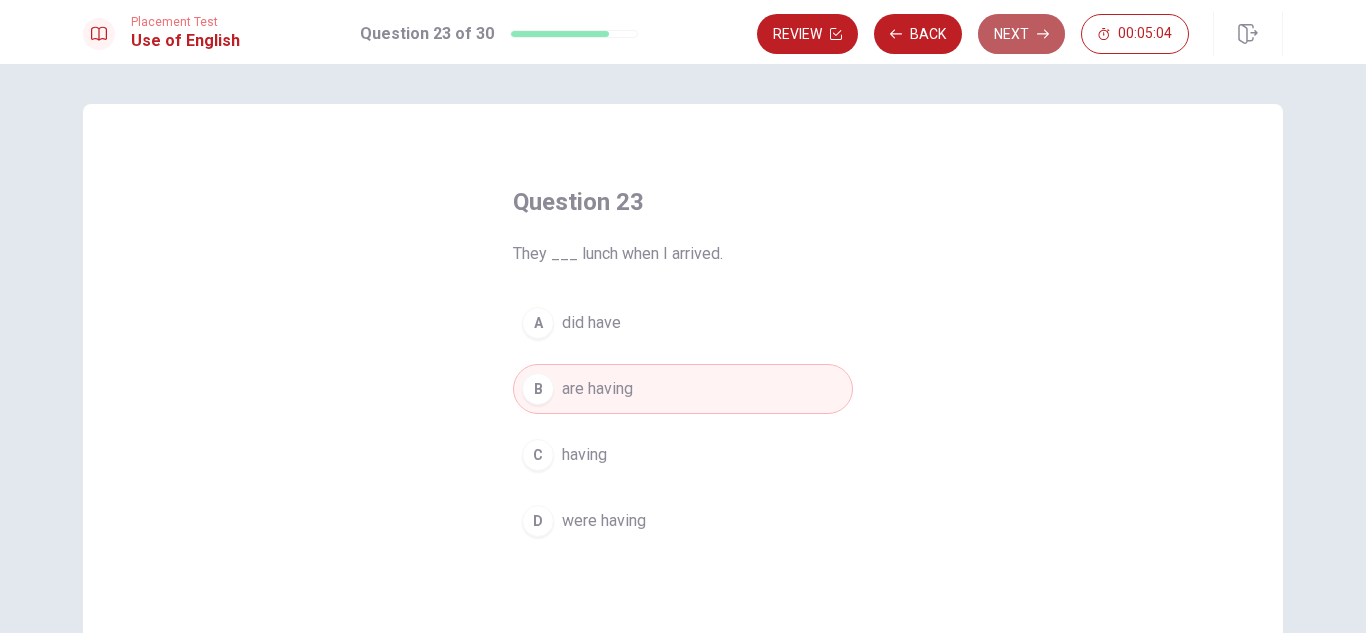 click on "Next" at bounding box center (1021, 34) 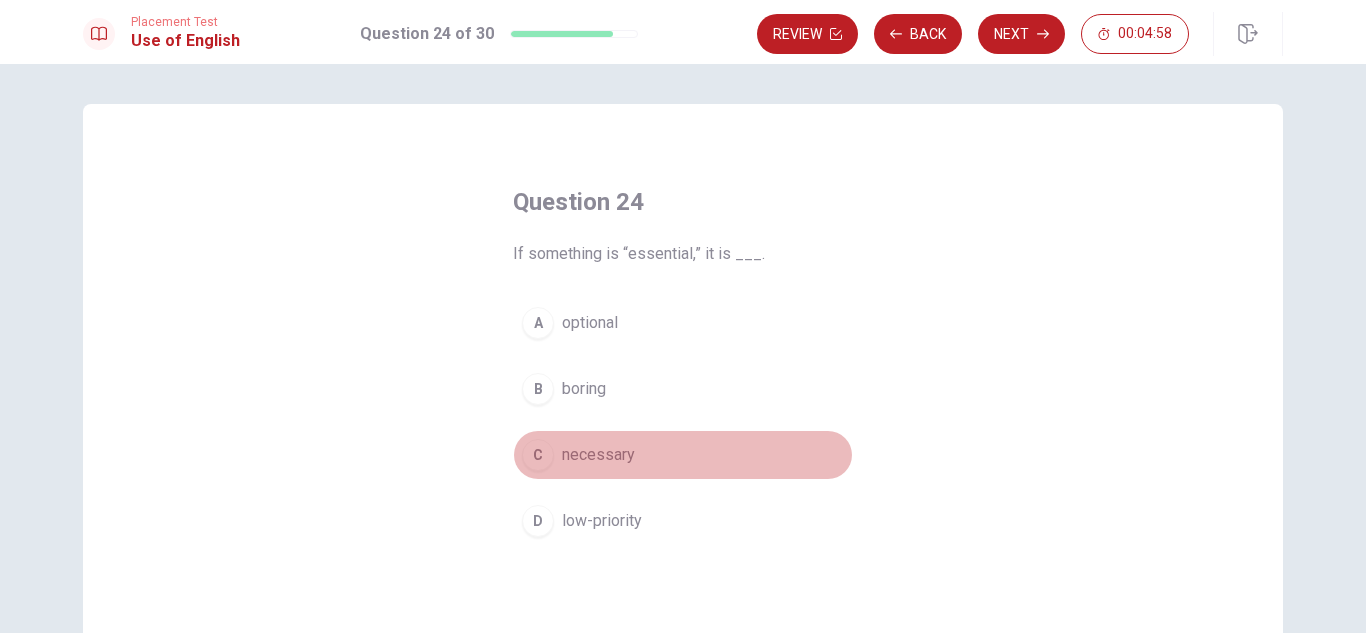 click on "C" at bounding box center [538, 455] 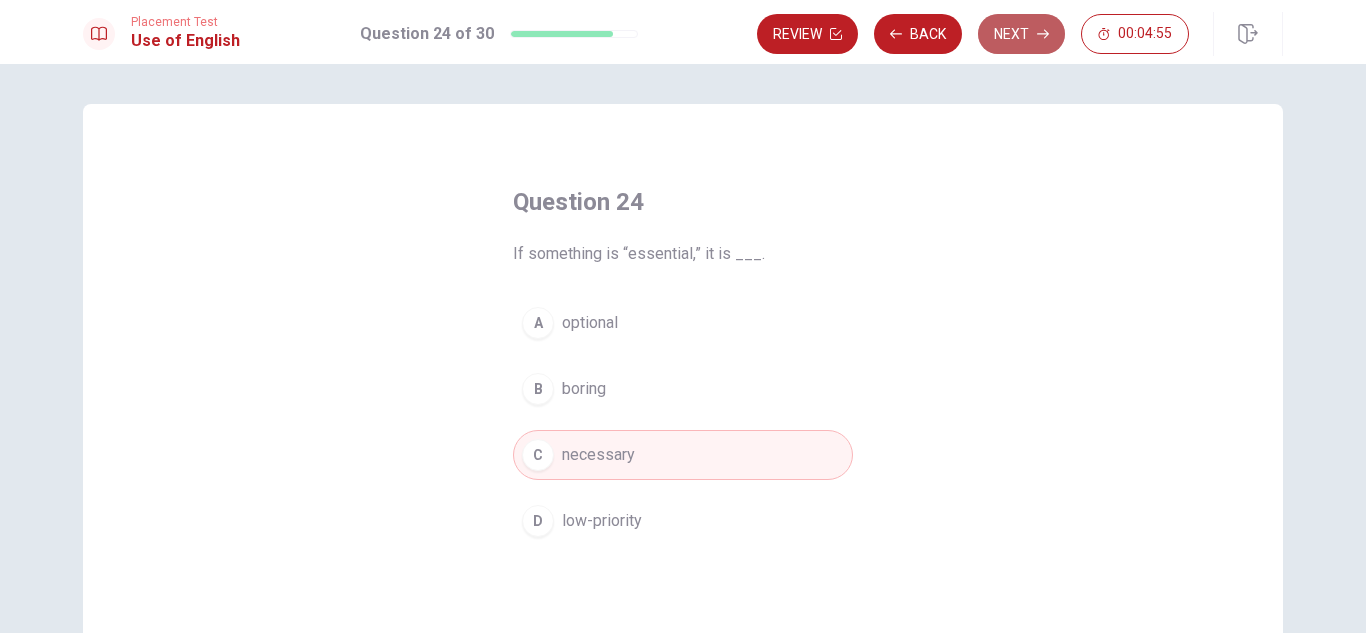 click on "Next" at bounding box center (1021, 34) 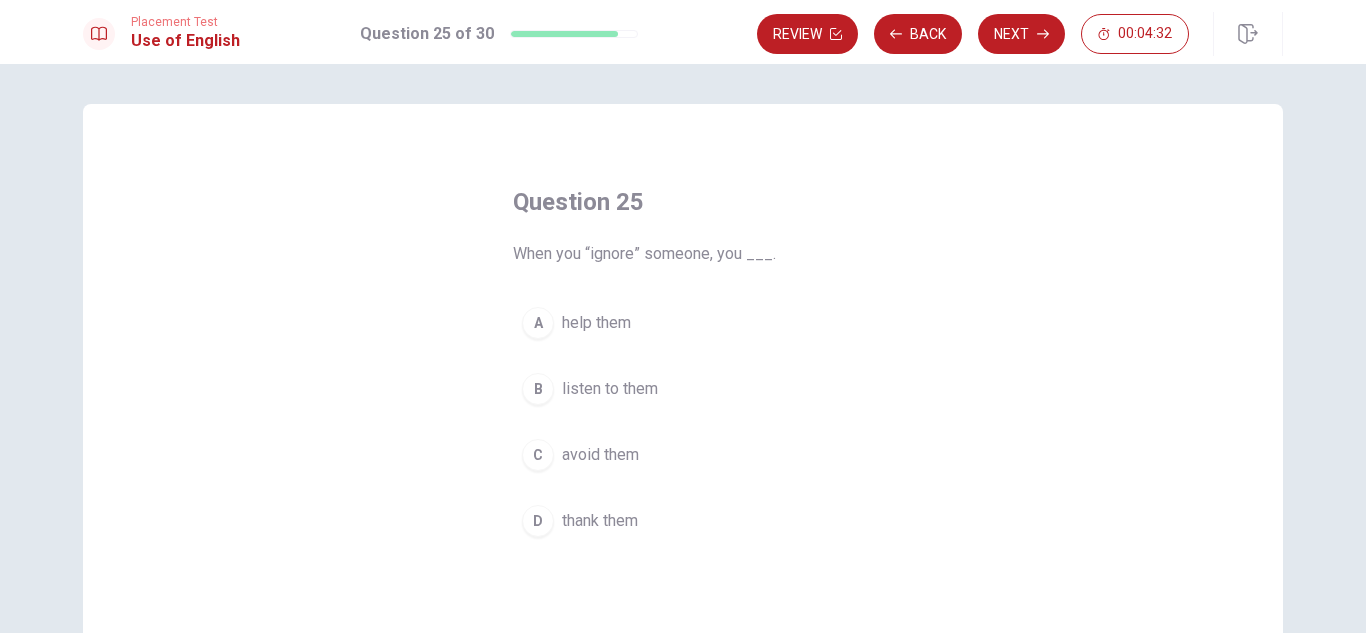 click on "Question 25 When you “ignore” someone, you ___. A help them B listen to them C avoid them D thank them" at bounding box center [683, 366] 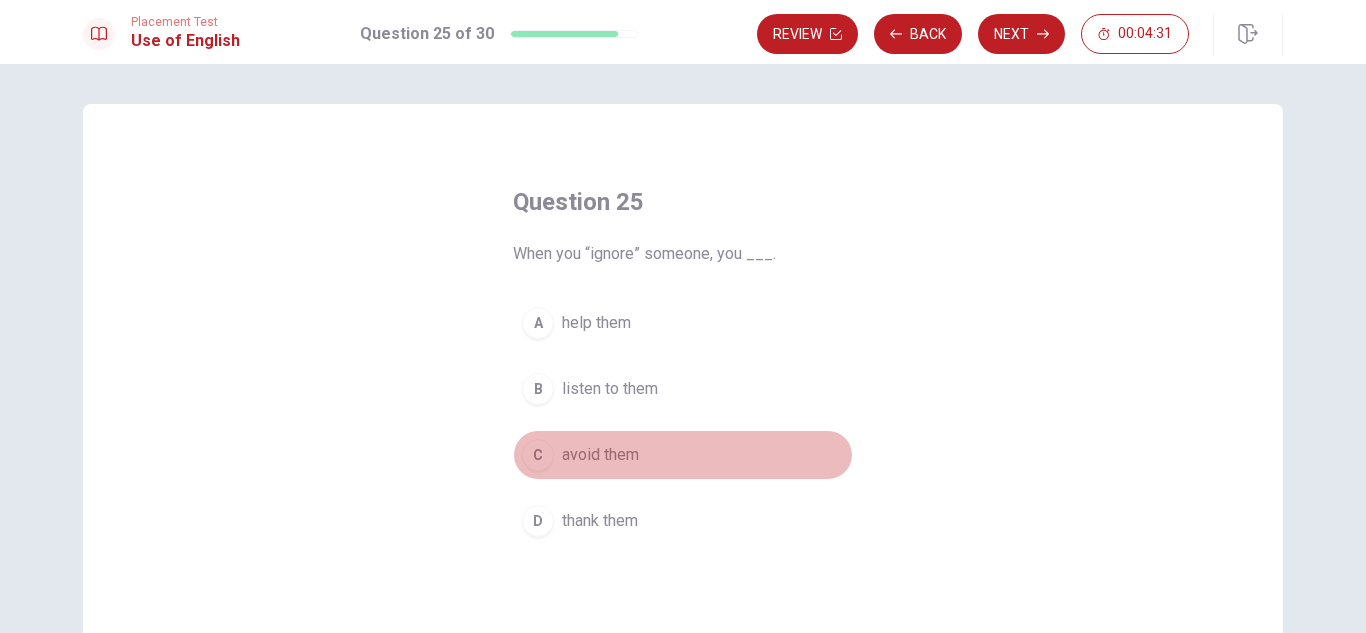 click on "C" at bounding box center (538, 455) 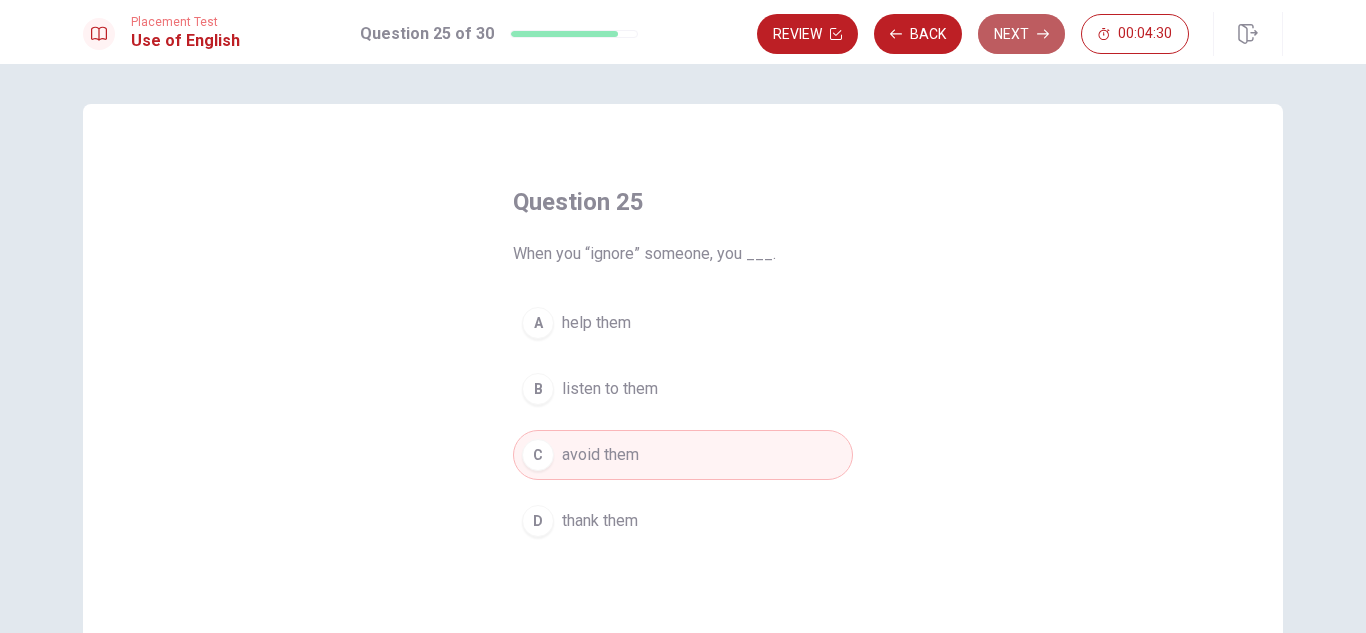 click 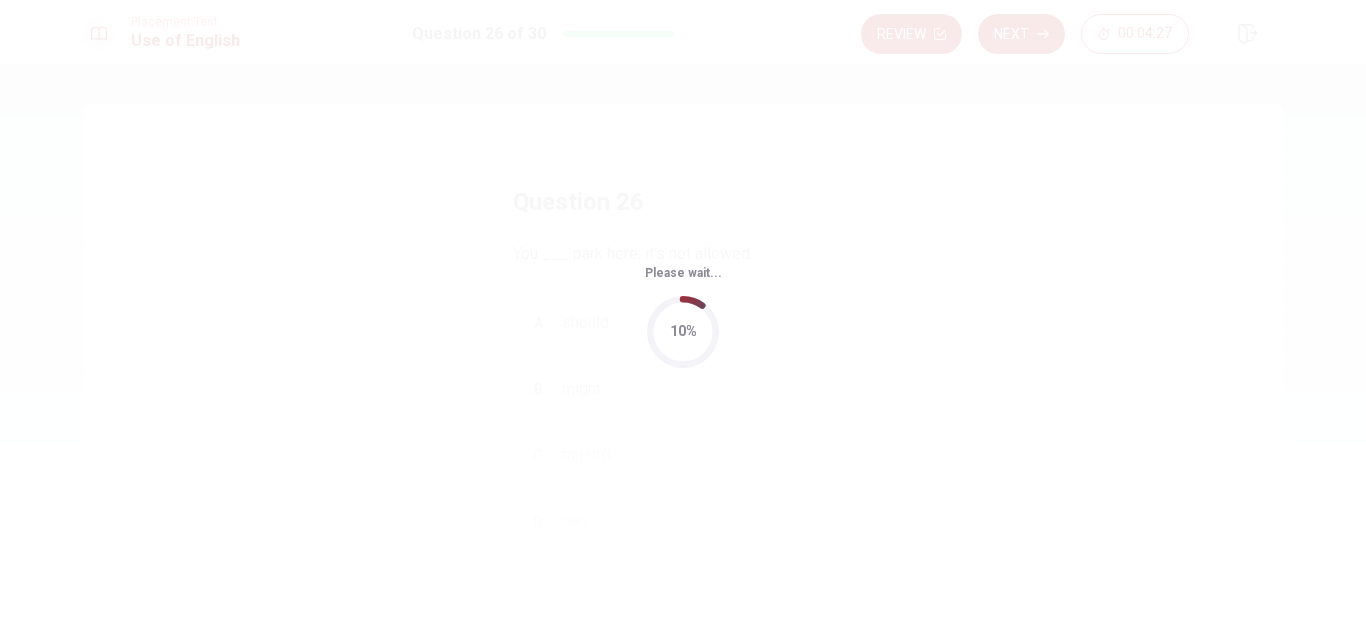 click on "Please wait... 10%" at bounding box center [683, 316] 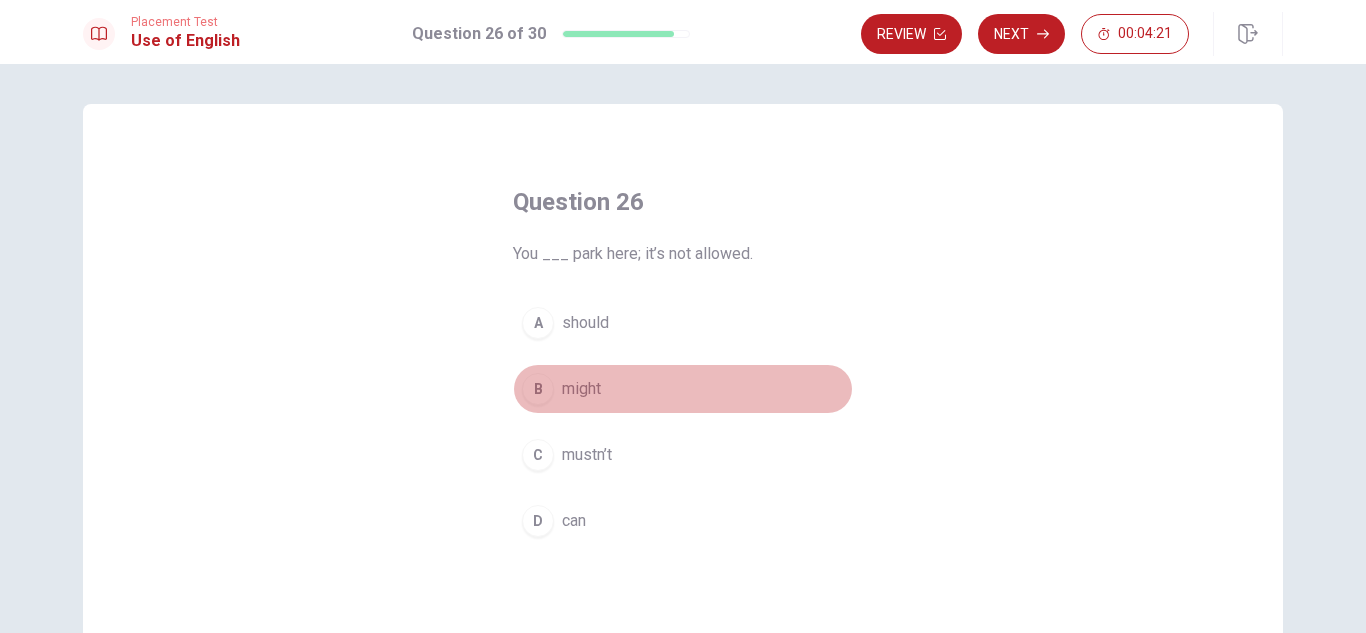 click on "B" at bounding box center (538, 389) 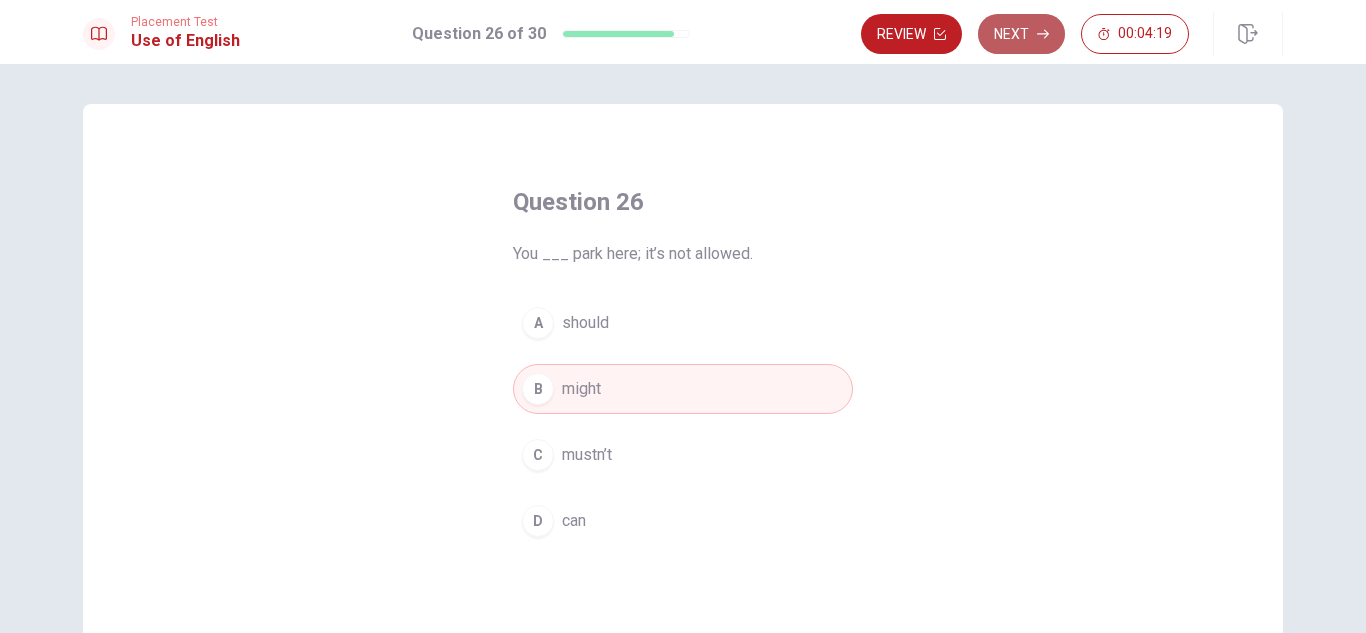 click on "Next" at bounding box center (1021, 34) 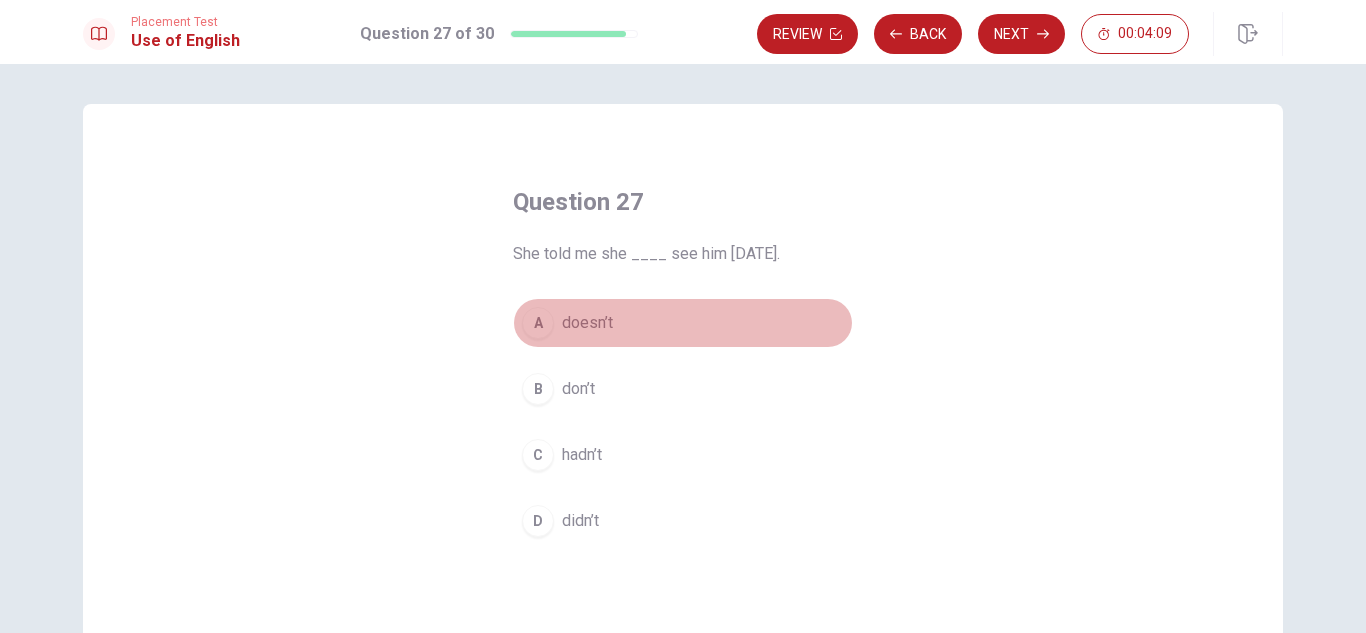 click on "A" at bounding box center (538, 323) 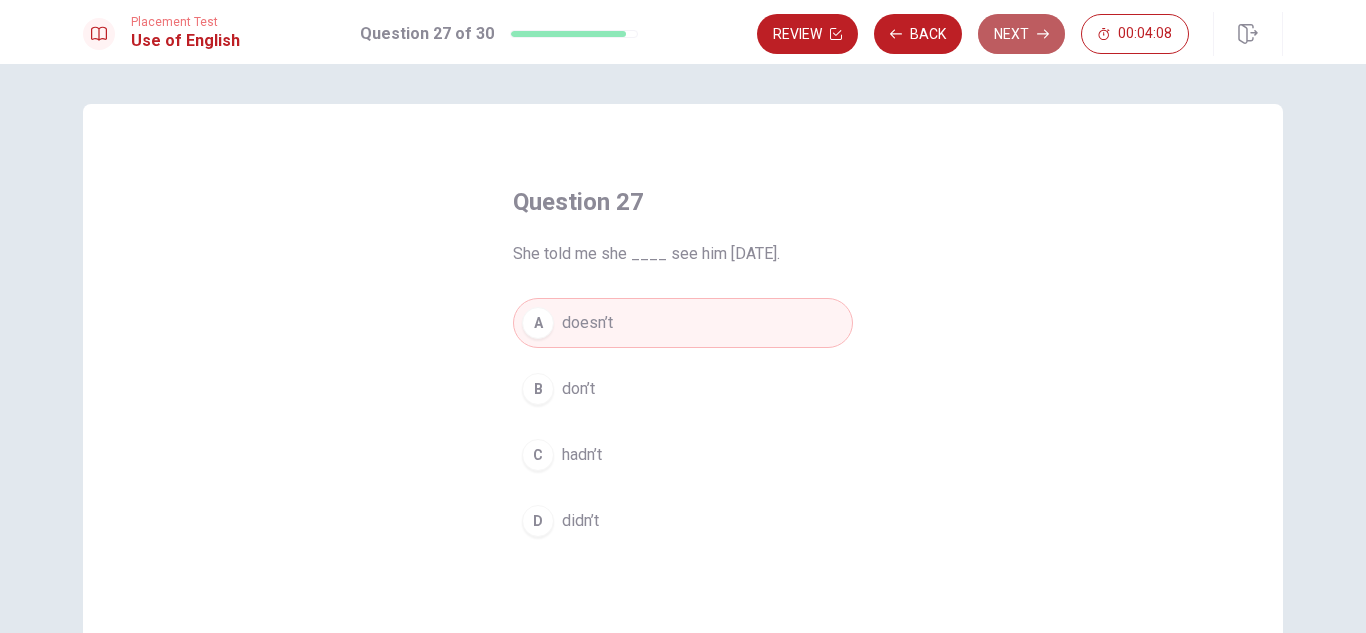 click 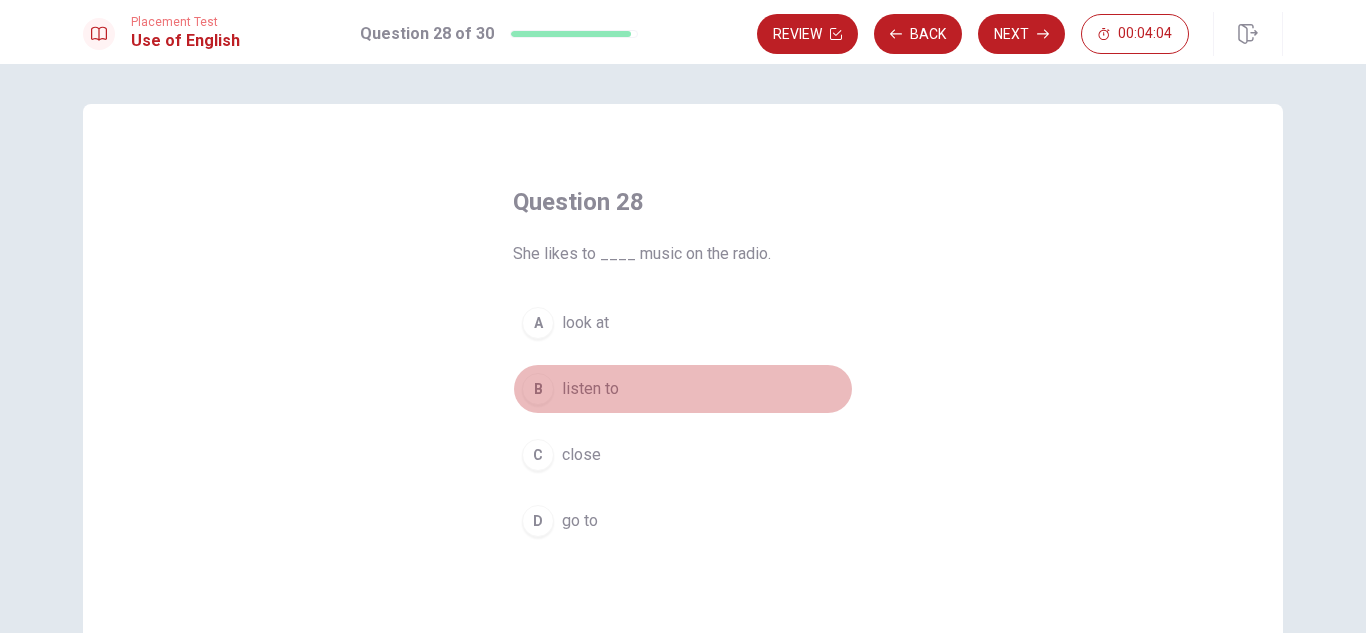 click on "B" at bounding box center [538, 389] 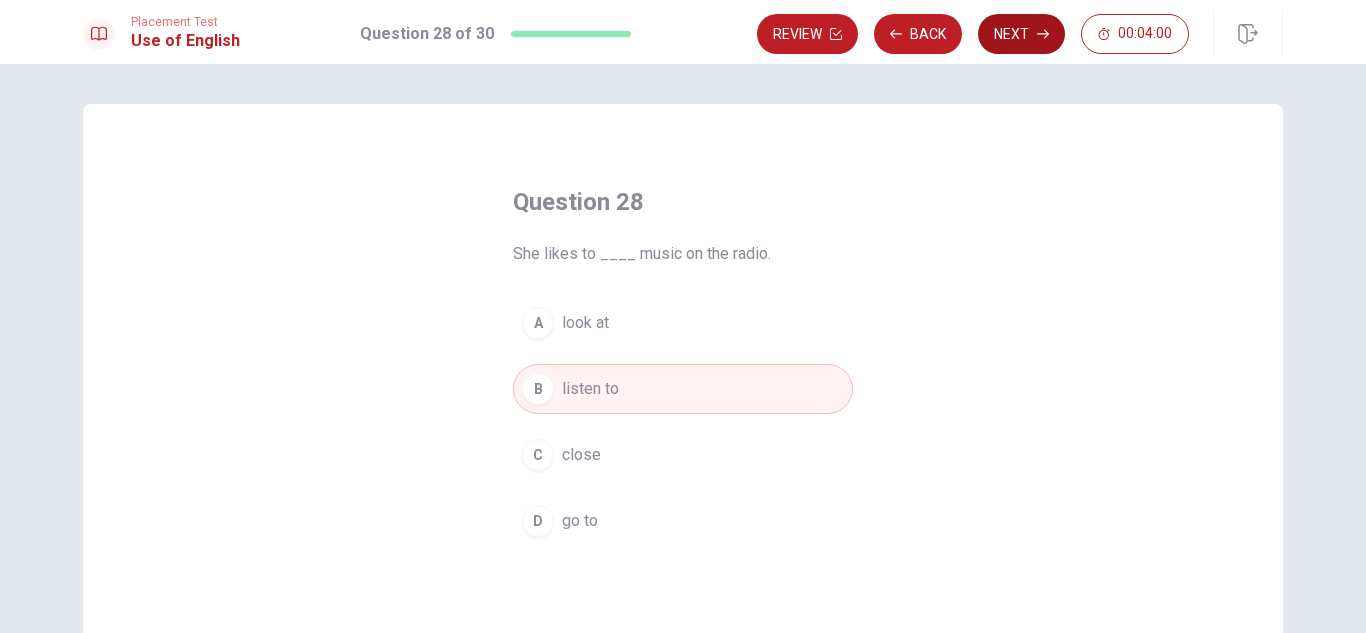 click on "Next" at bounding box center [1021, 34] 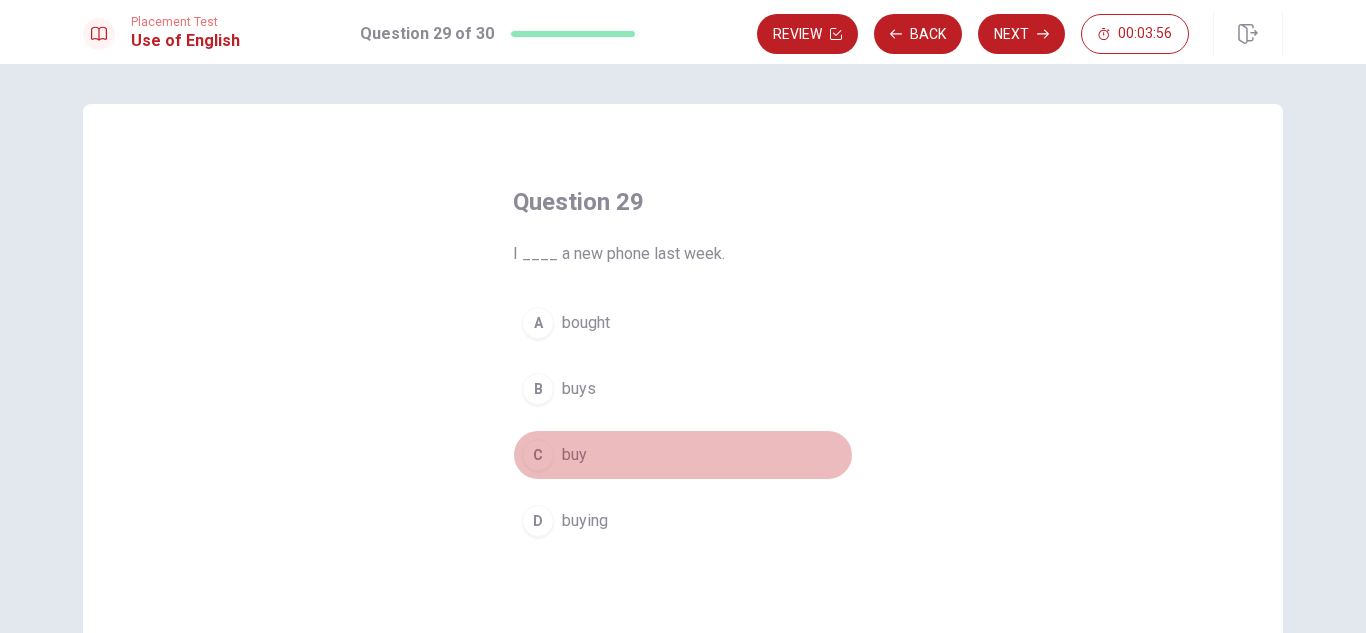 click on "buy" at bounding box center [574, 455] 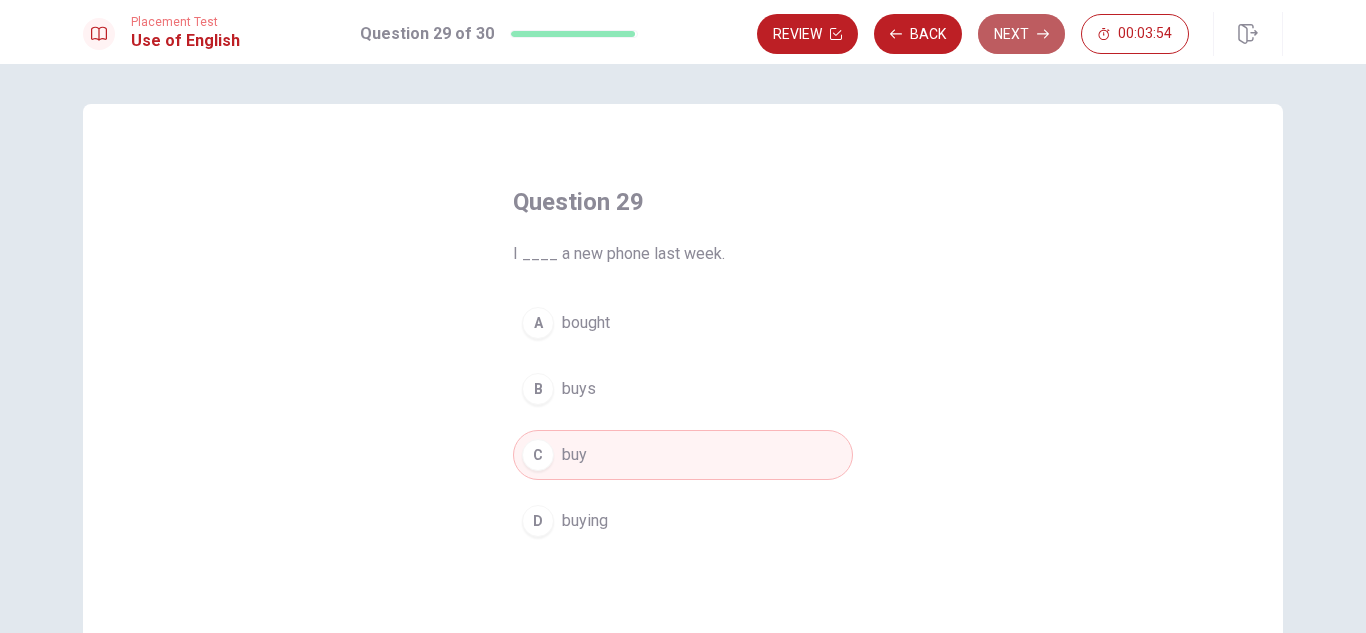 click on "Next" at bounding box center [1021, 34] 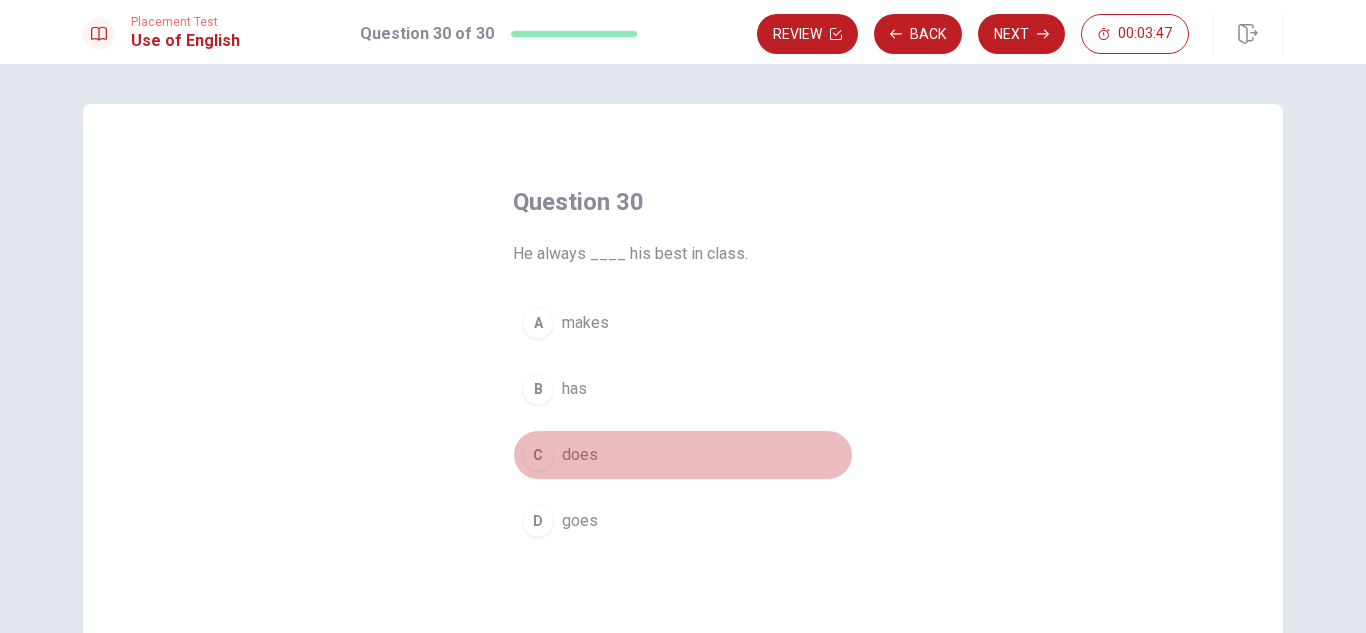 click on "C does" at bounding box center [683, 455] 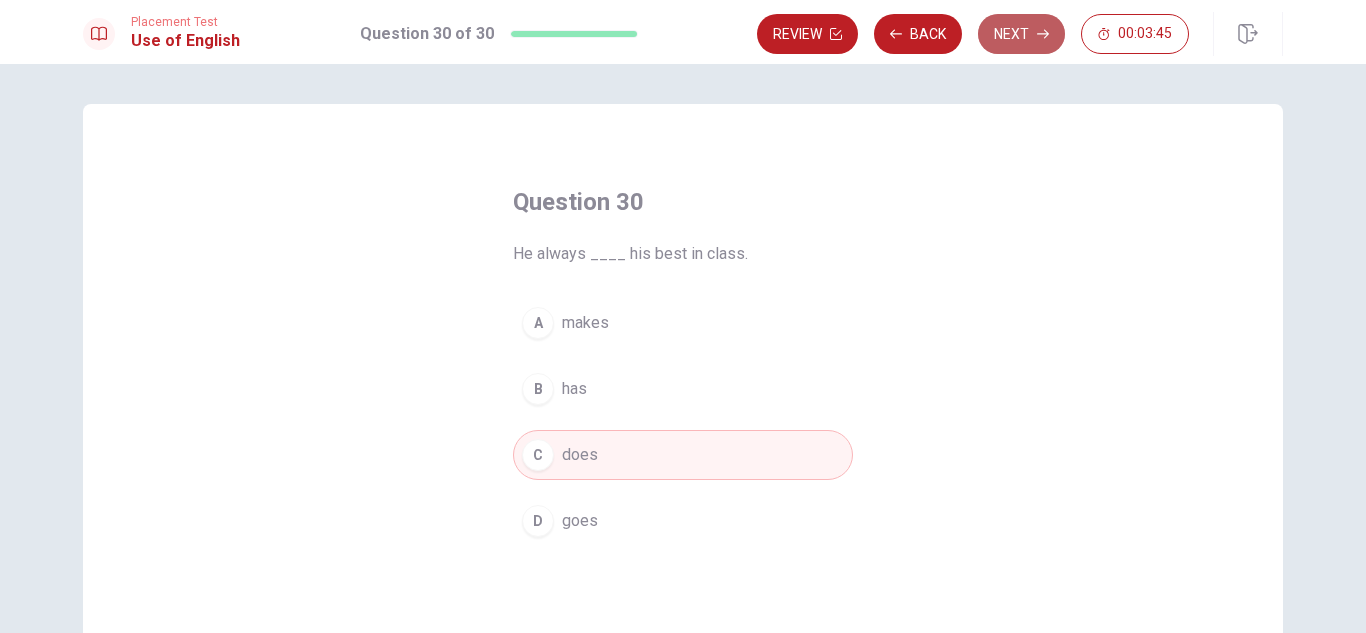 click on "Next" at bounding box center [1021, 34] 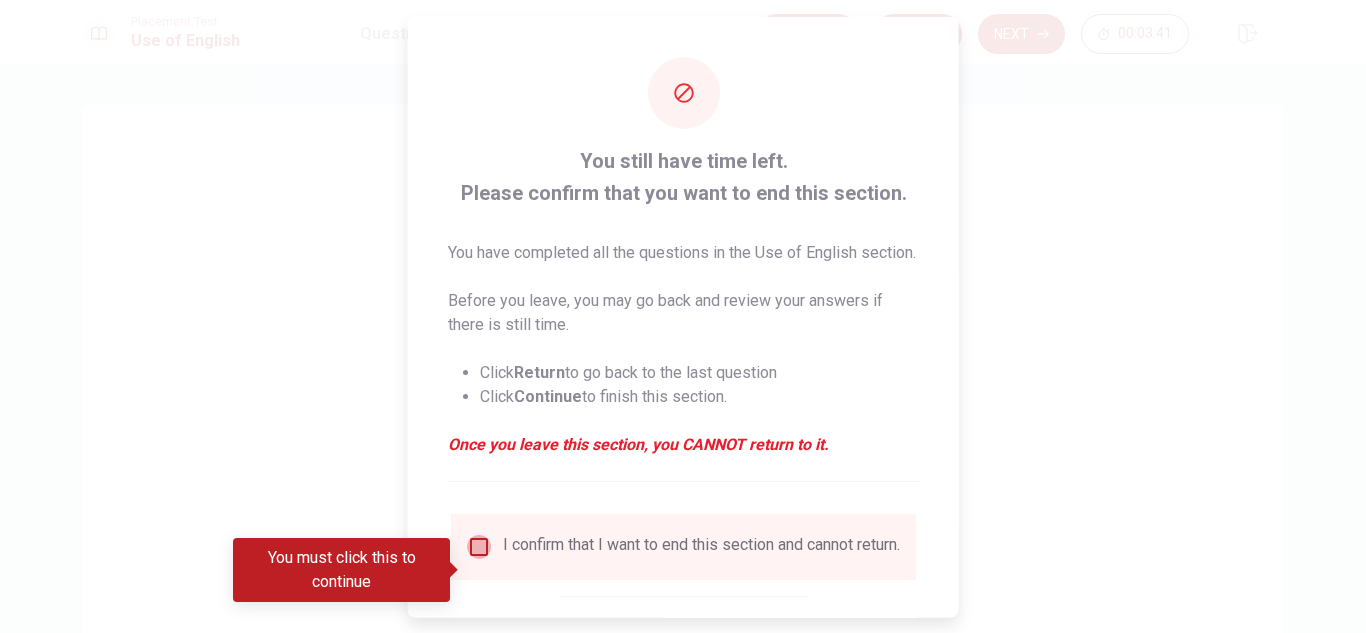 click at bounding box center [479, 546] 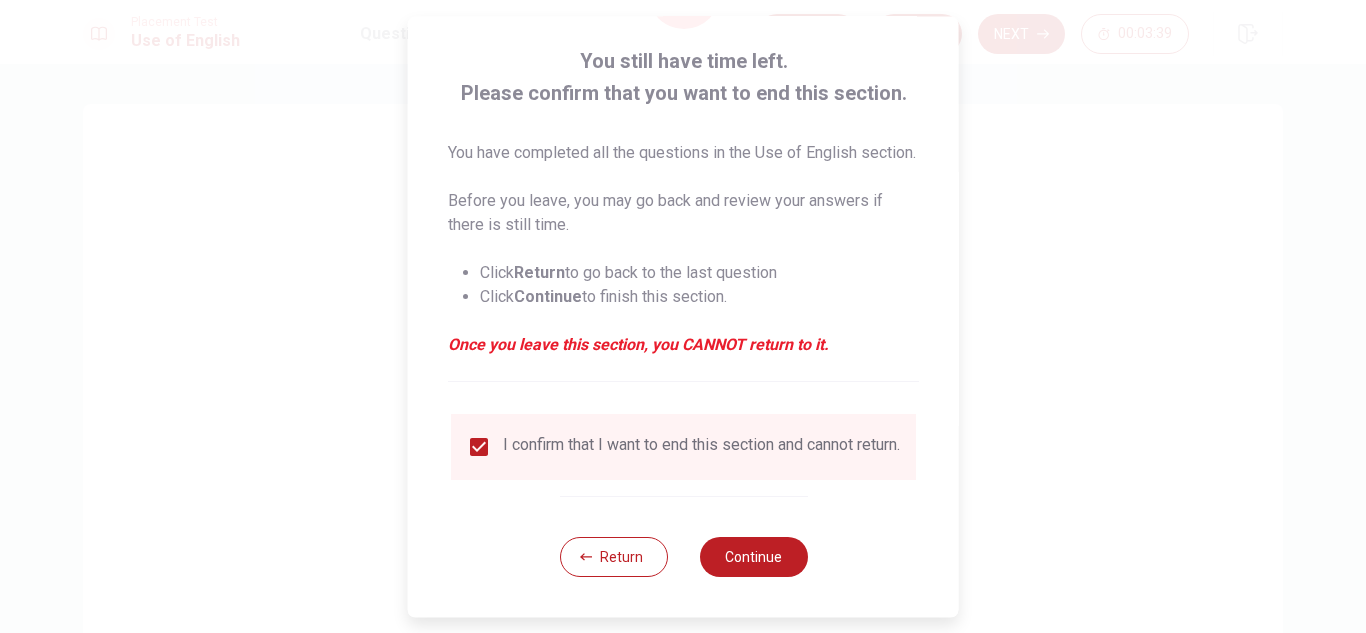 scroll, scrollTop: 137, scrollLeft: 0, axis: vertical 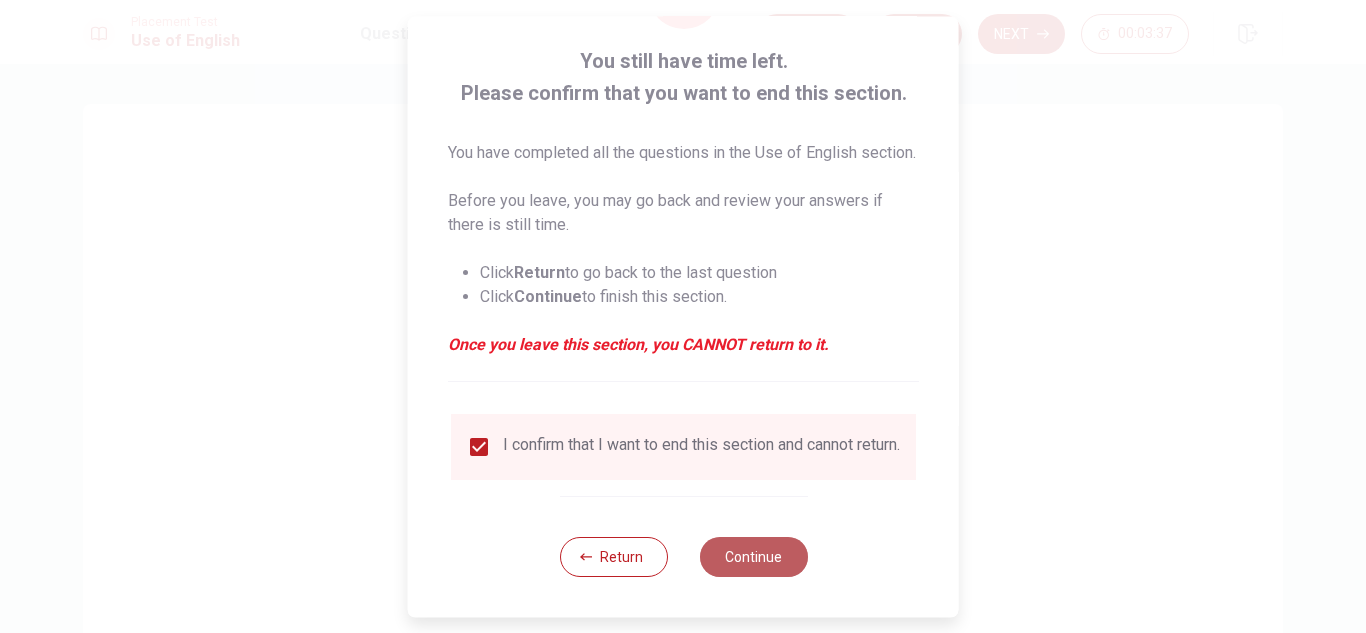 click on "Continue" at bounding box center (753, 557) 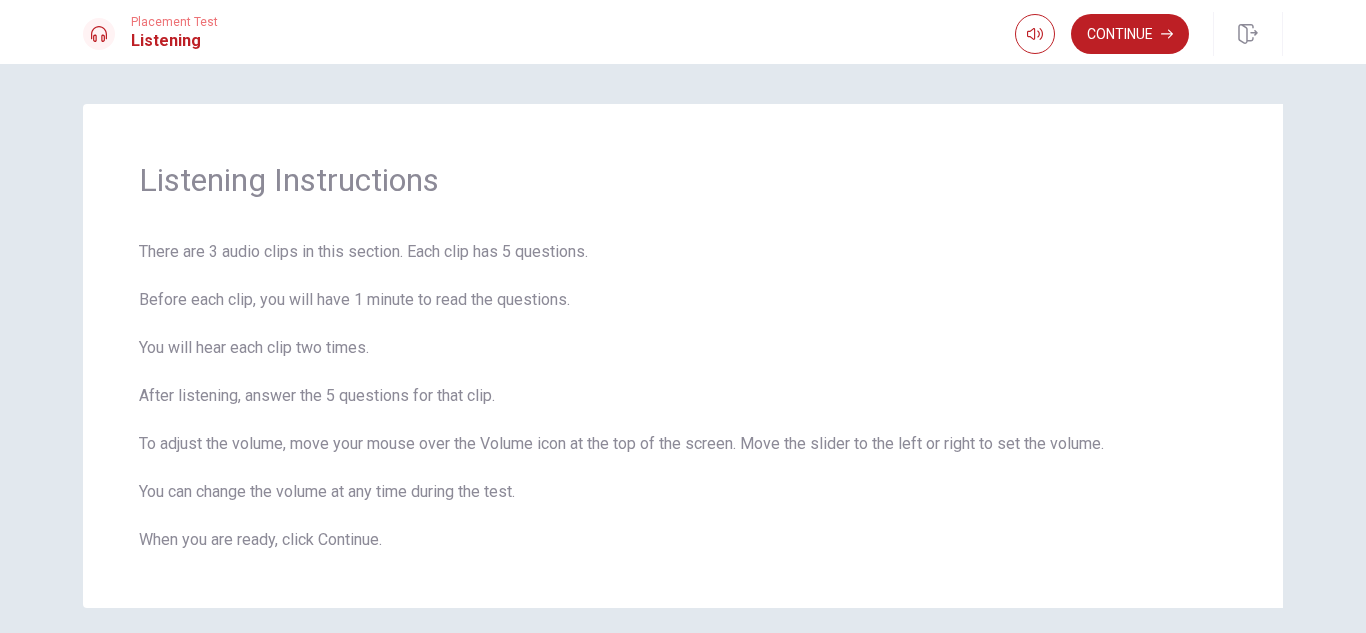 drag, startPoint x: 773, startPoint y: 545, endPoint x: 1365, endPoint y: 260, distance: 657.03046 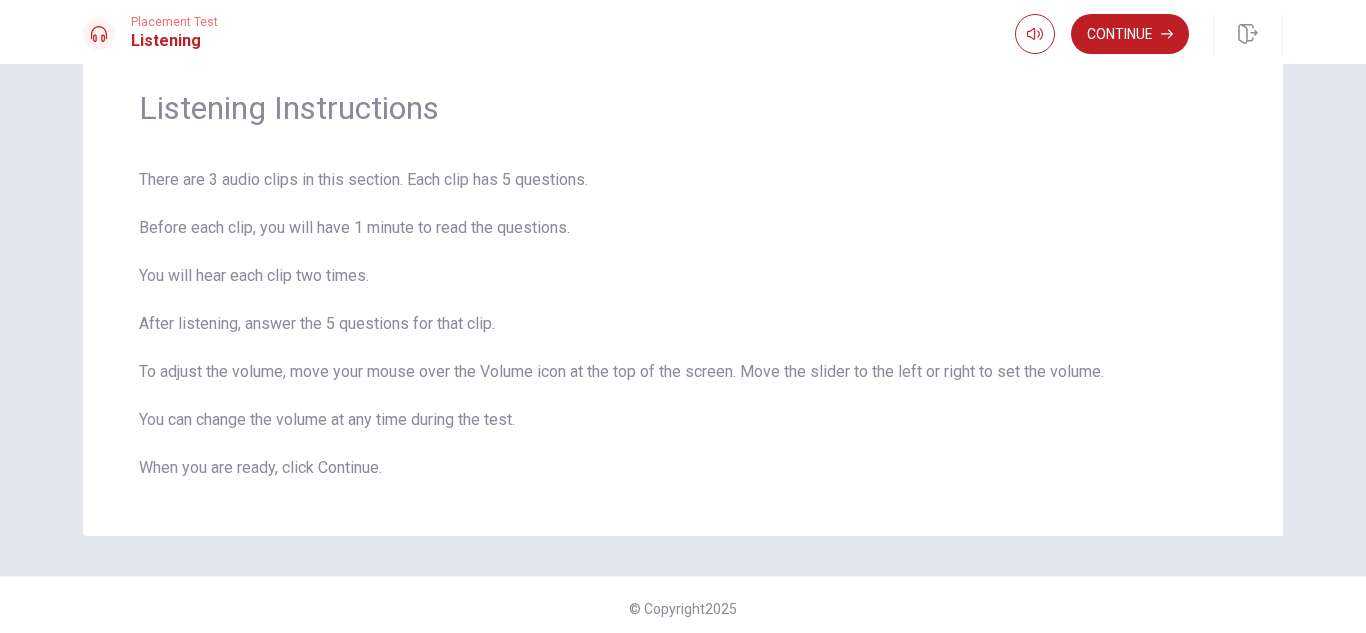 scroll, scrollTop: 79, scrollLeft: 0, axis: vertical 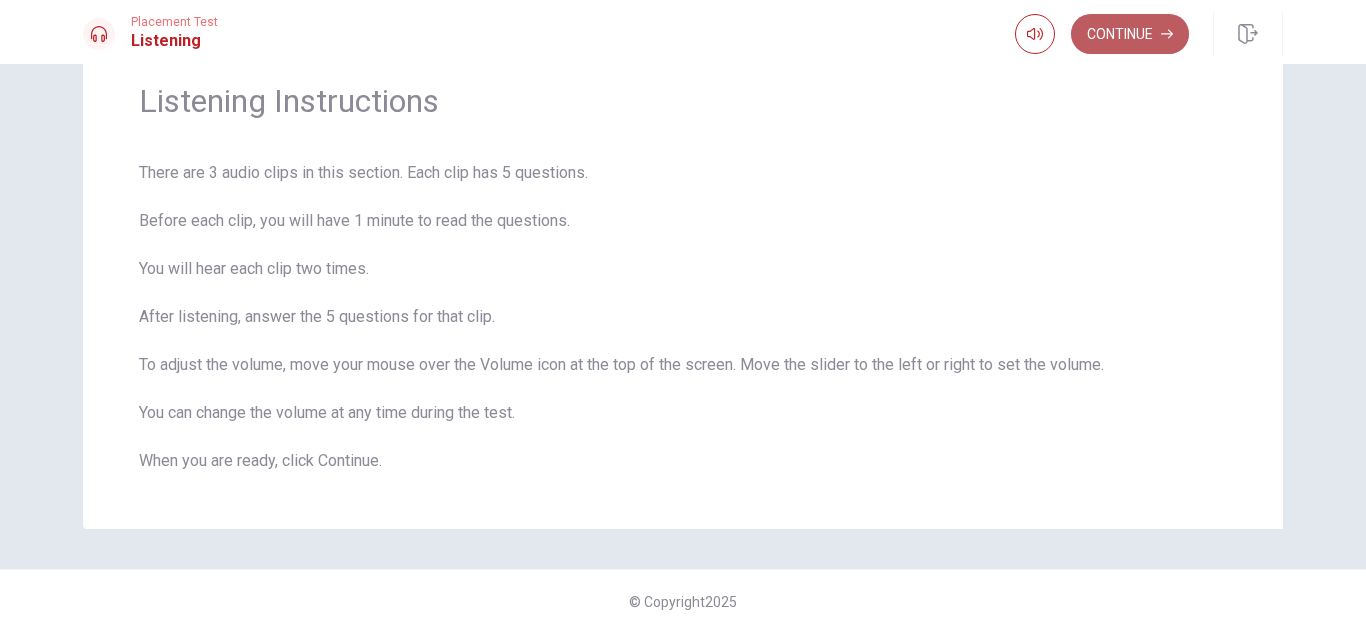 click on "Continue" at bounding box center (1130, 34) 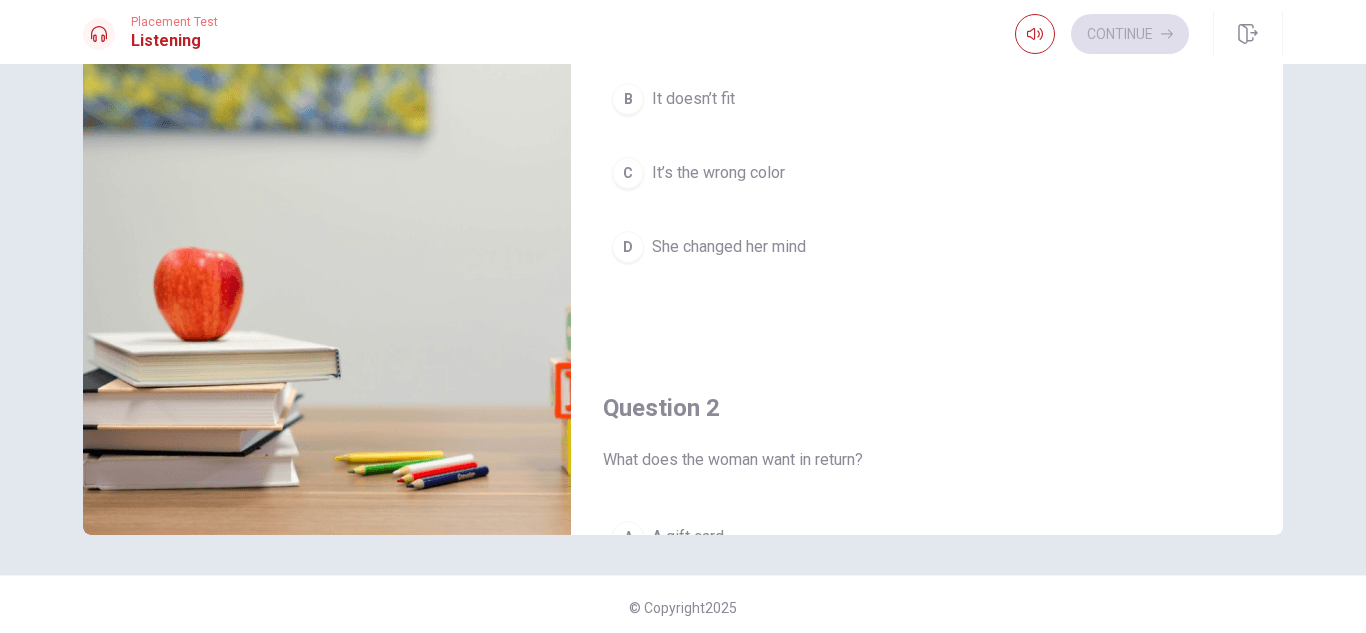 scroll, scrollTop: 270, scrollLeft: 0, axis: vertical 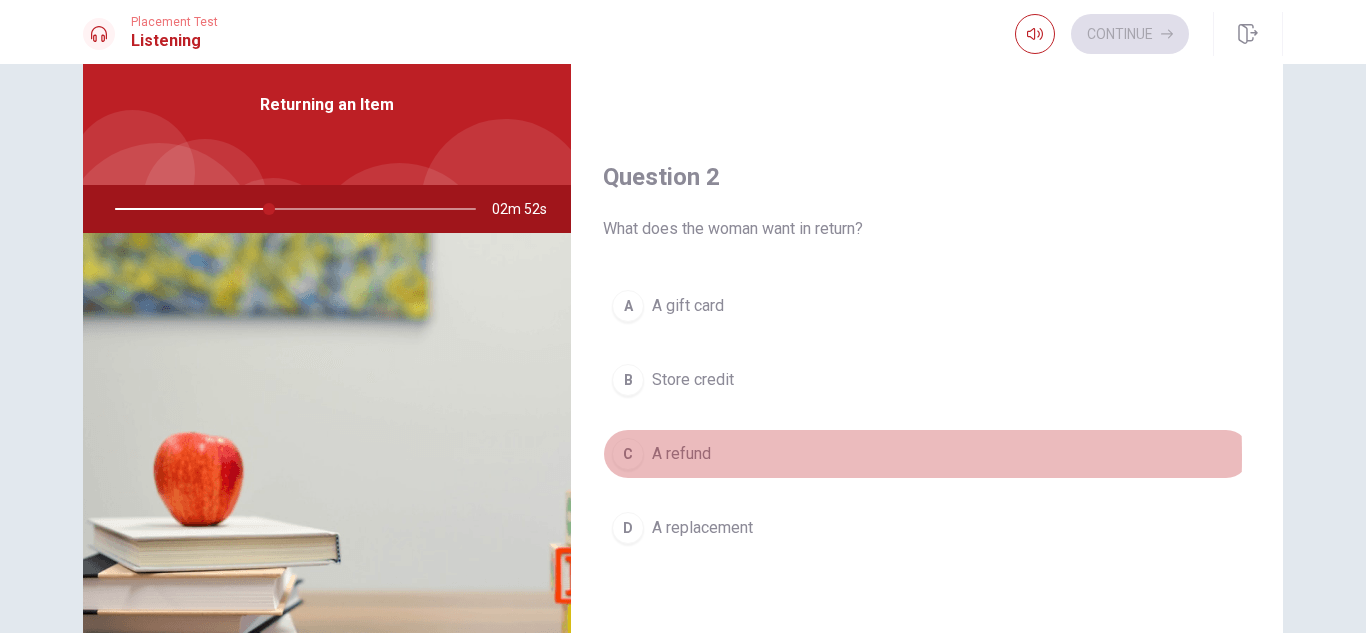 click on "C" at bounding box center (628, 454) 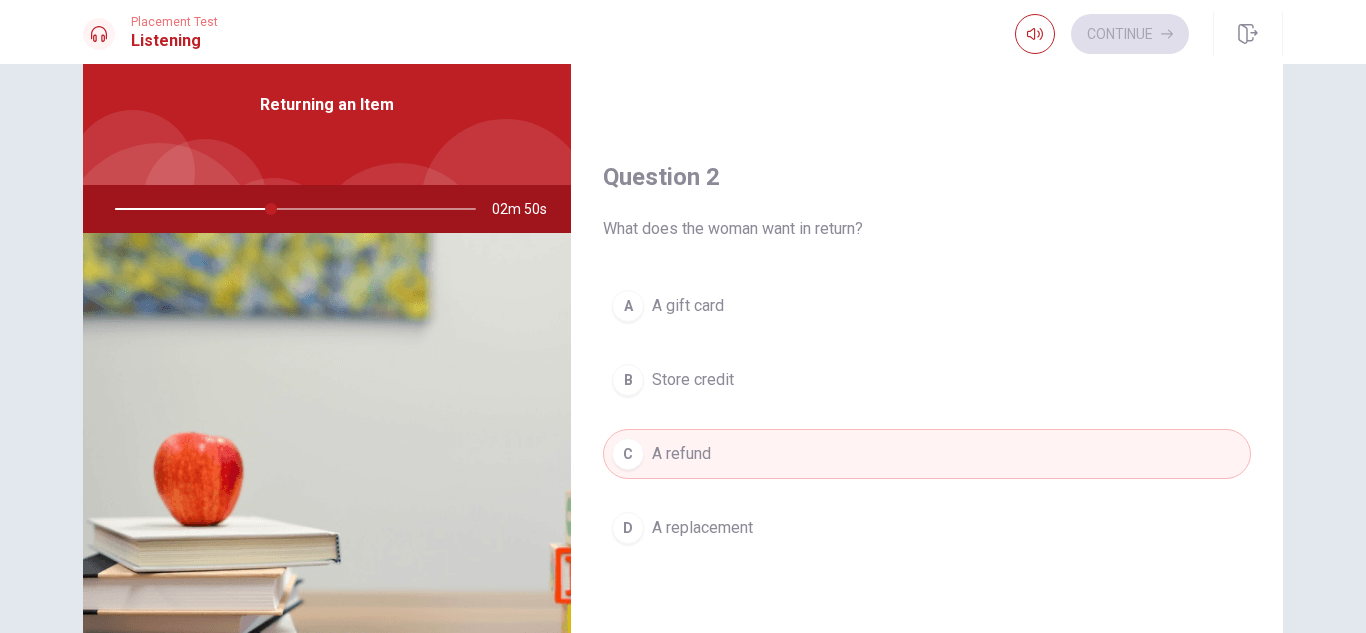 click on "Question 2 What does the woman want in return? A A gift card B Store credit C A refund D A replacement" at bounding box center [927, 377] 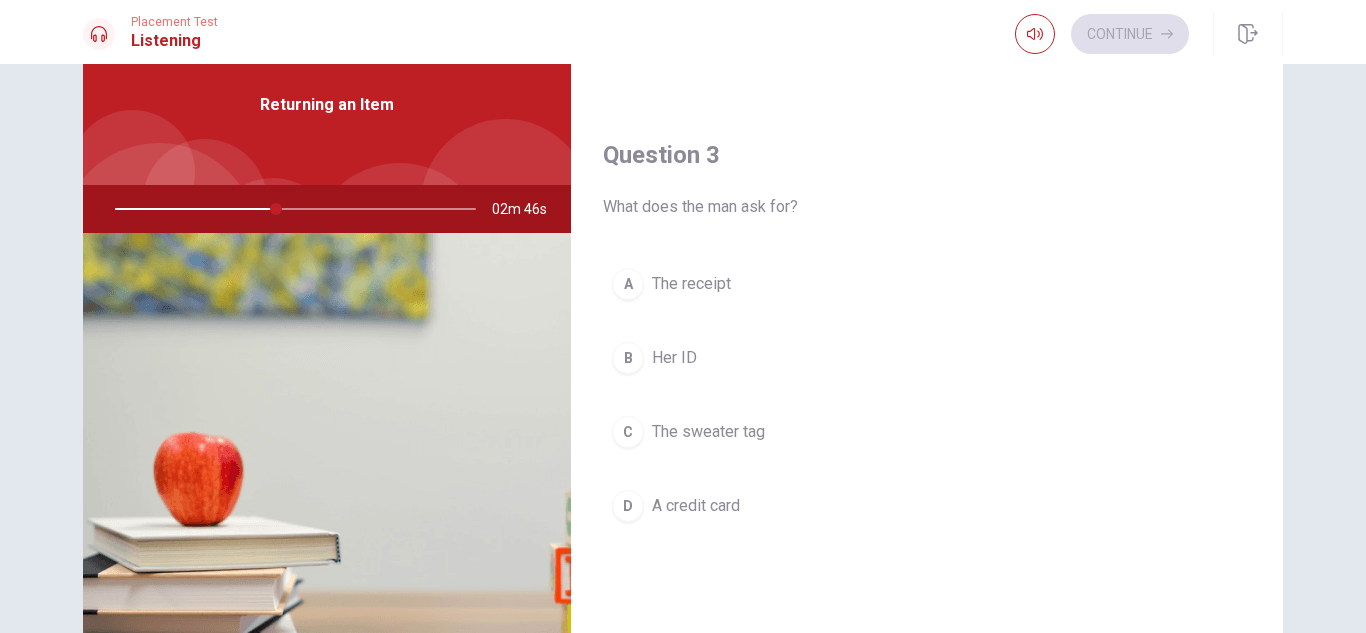 scroll, scrollTop: 953, scrollLeft: 0, axis: vertical 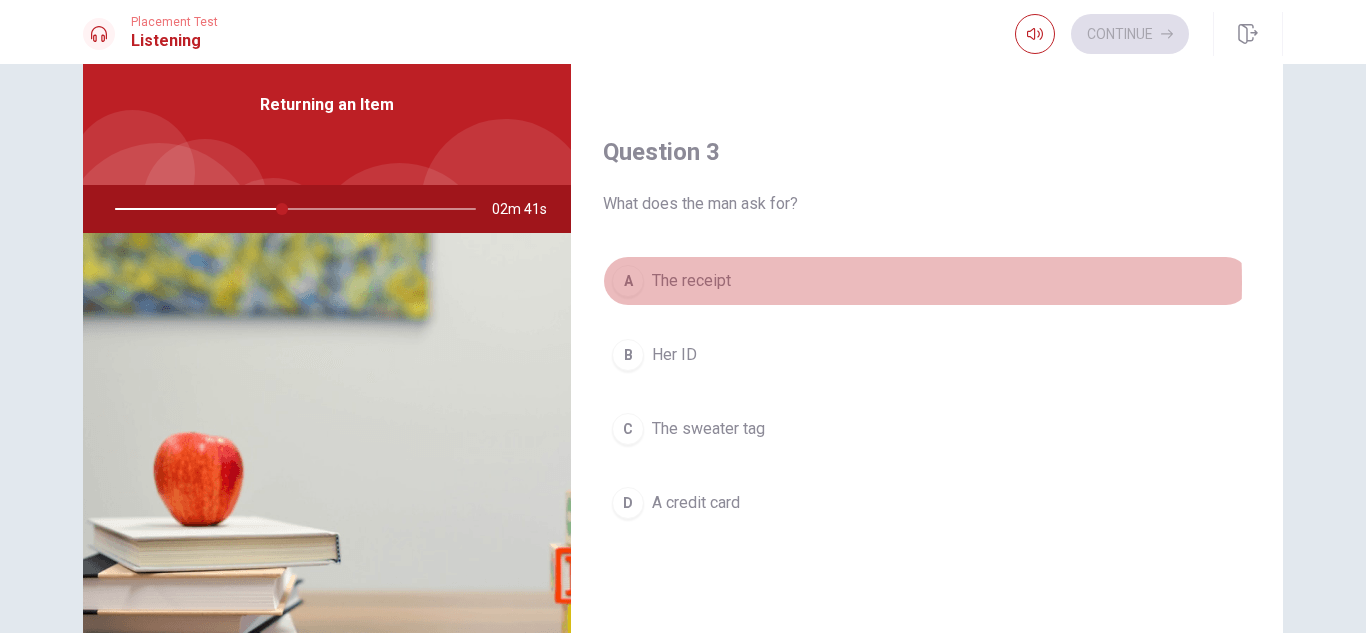 click on "The receipt" at bounding box center (691, 281) 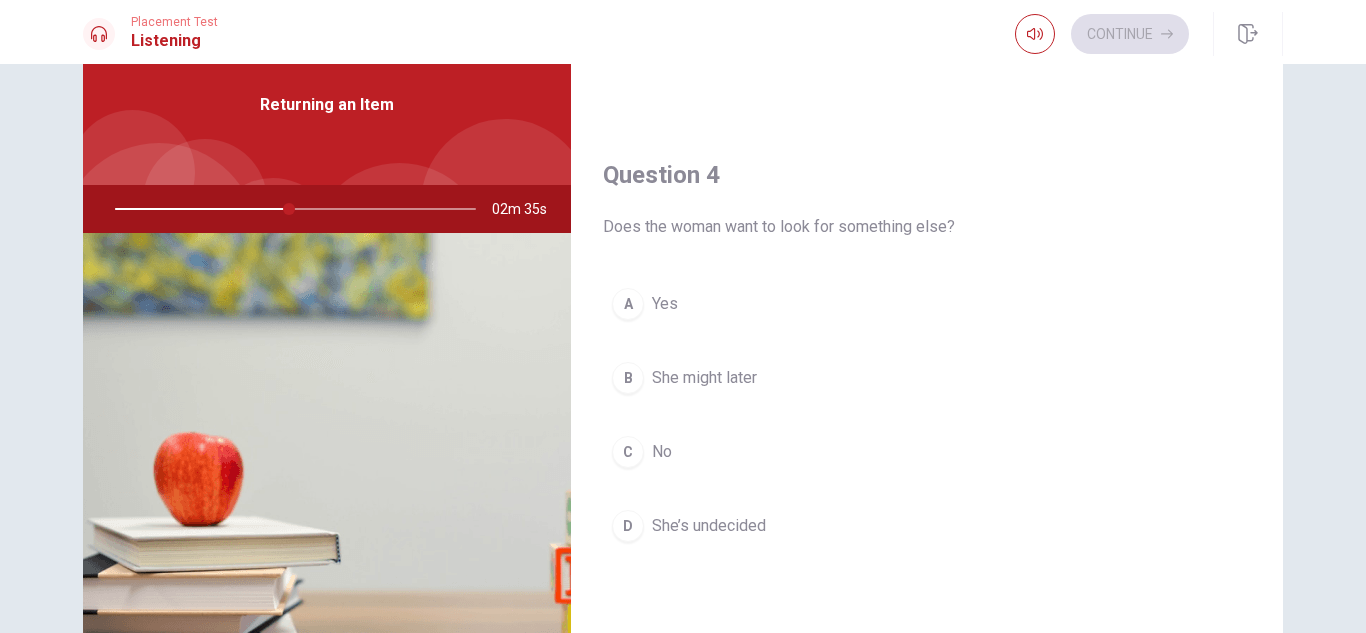 scroll, scrollTop: 1457, scrollLeft: 0, axis: vertical 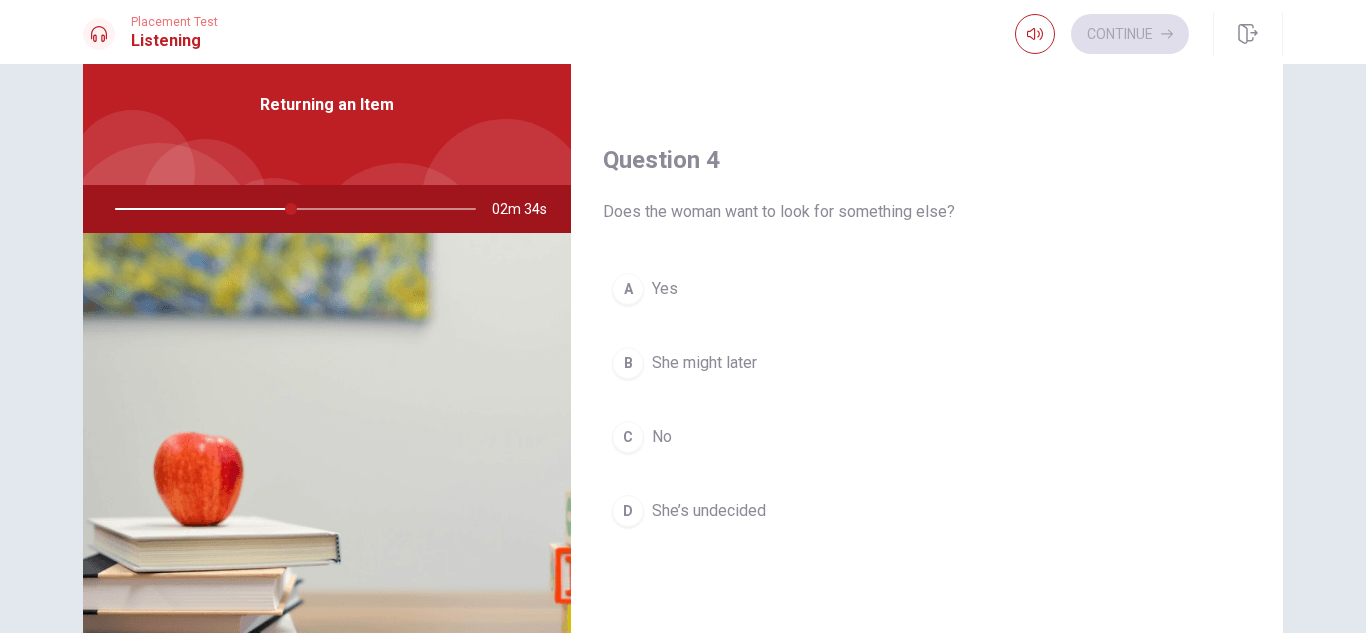 click on "C No" at bounding box center (927, 437) 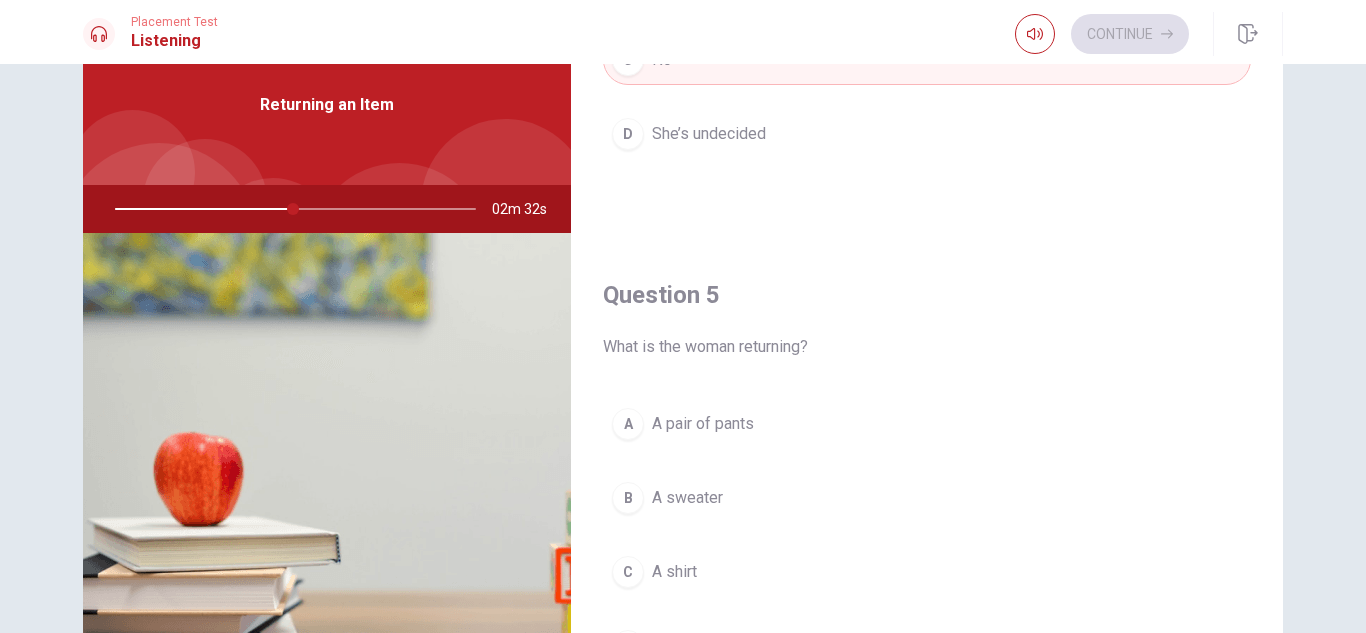 scroll, scrollTop: 1865, scrollLeft: 0, axis: vertical 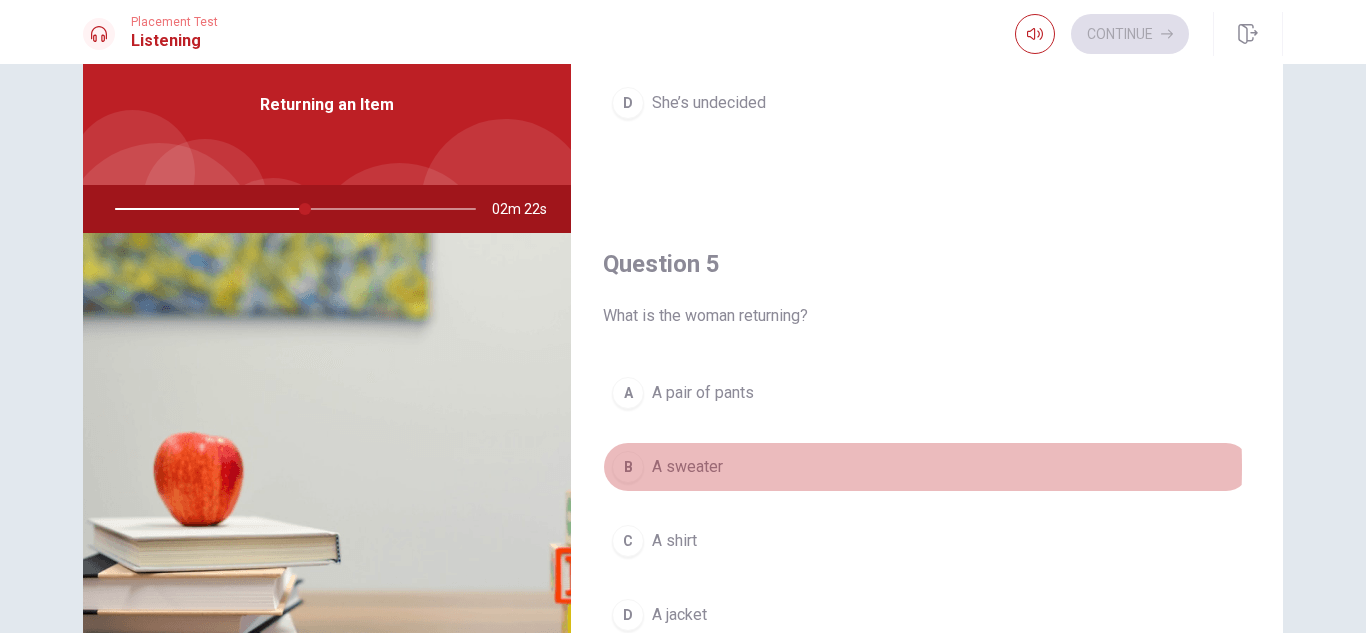 click on "B A sweater" at bounding box center [927, 467] 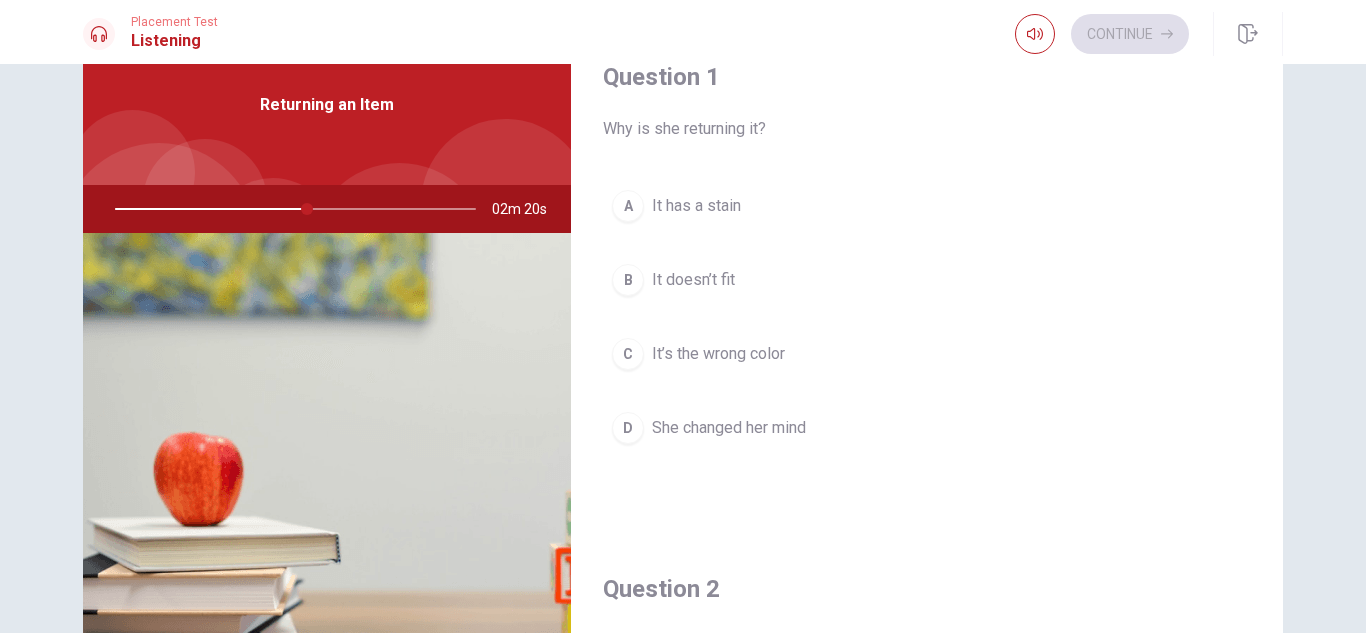 scroll, scrollTop: 0, scrollLeft: 0, axis: both 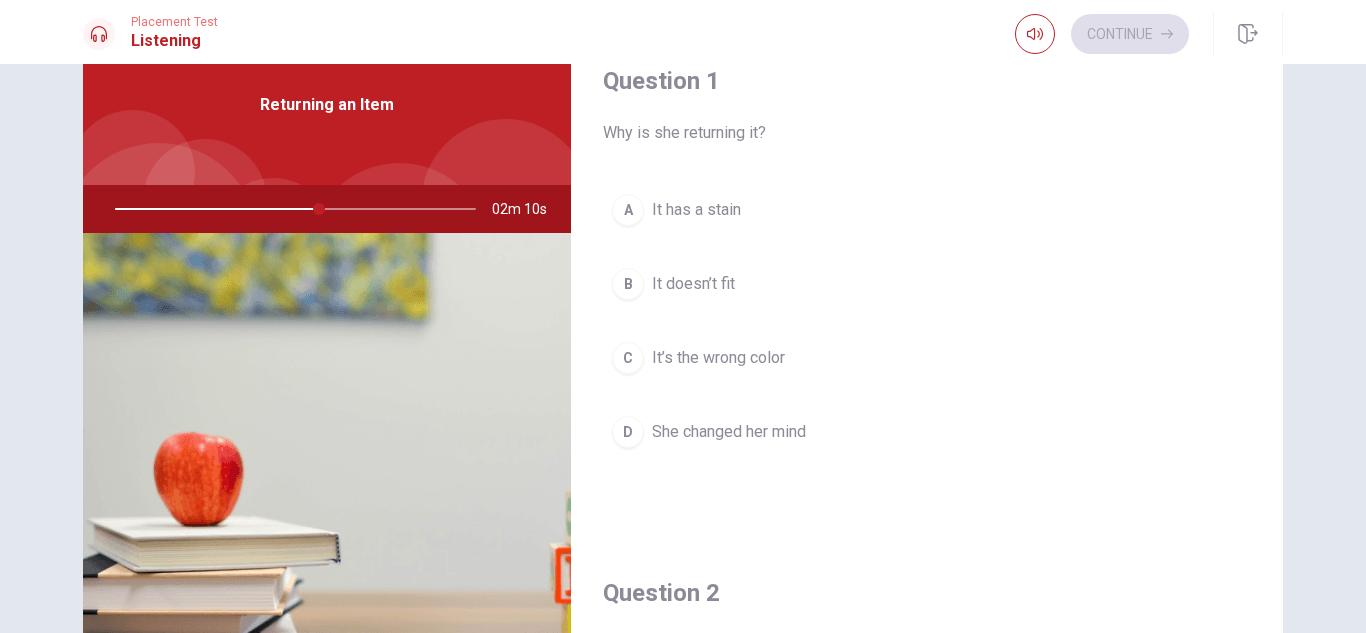 type on "57" 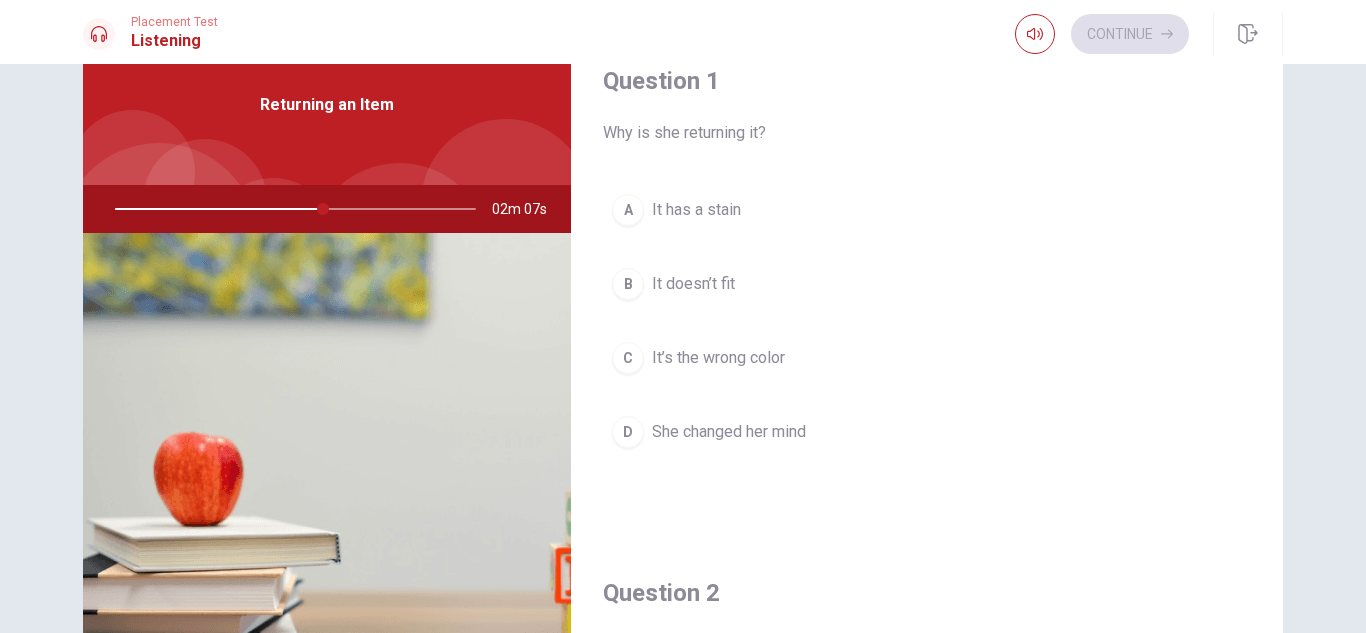 drag, startPoint x: 316, startPoint y: 206, endPoint x: 344, endPoint y: 207, distance: 28.01785 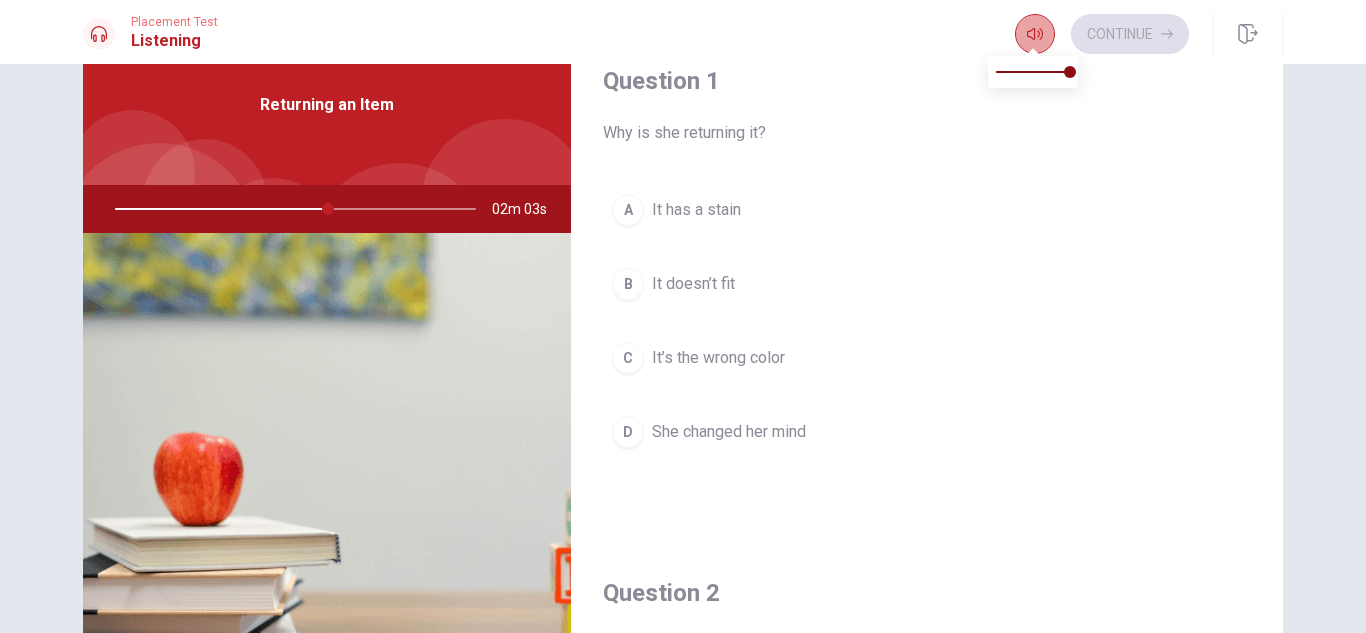 click at bounding box center [1035, 34] 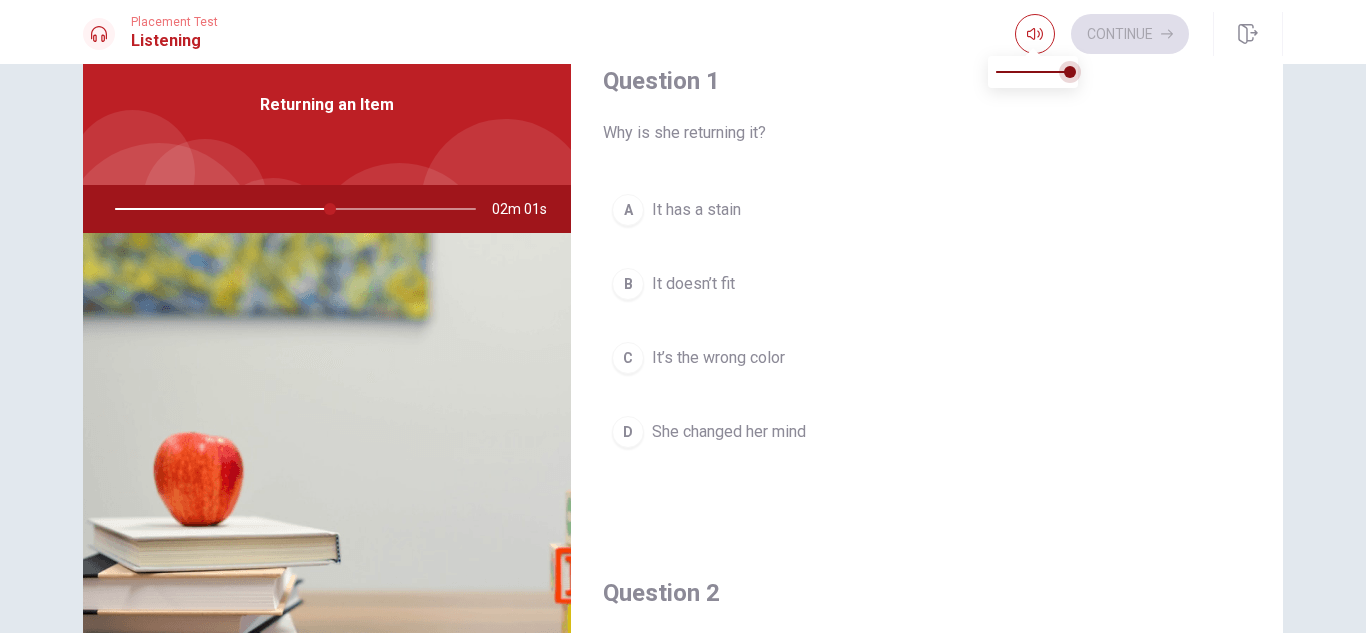 type on "60" 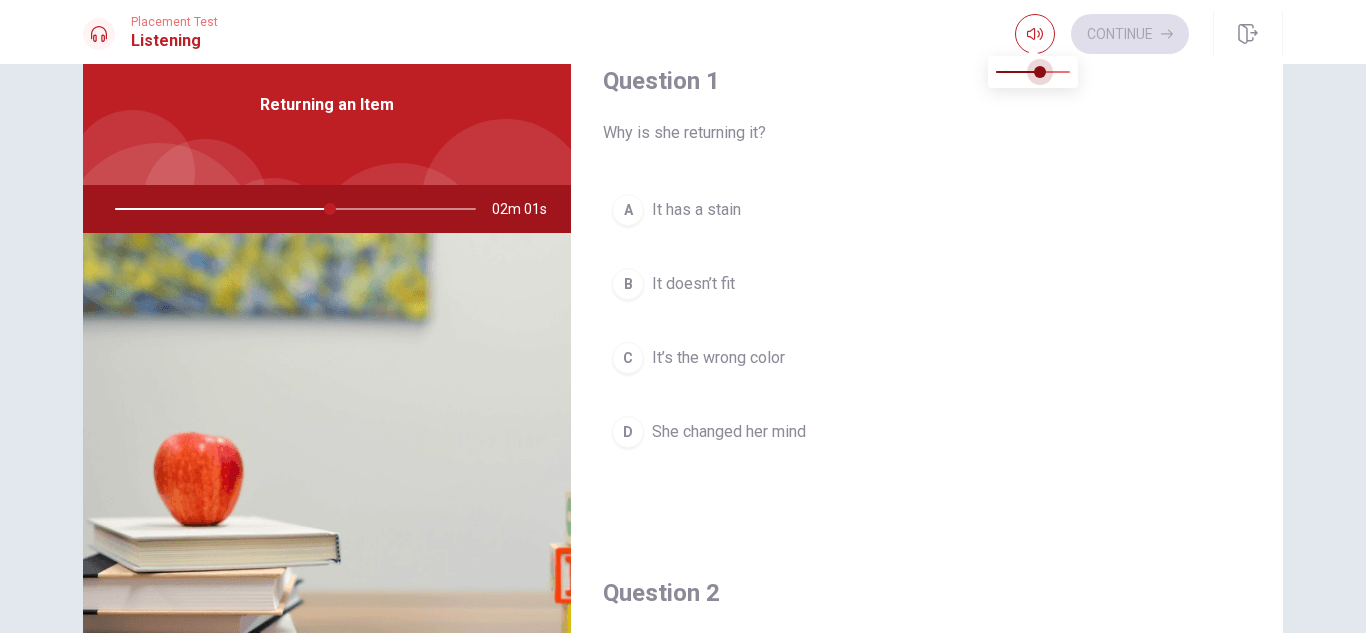 type on "60" 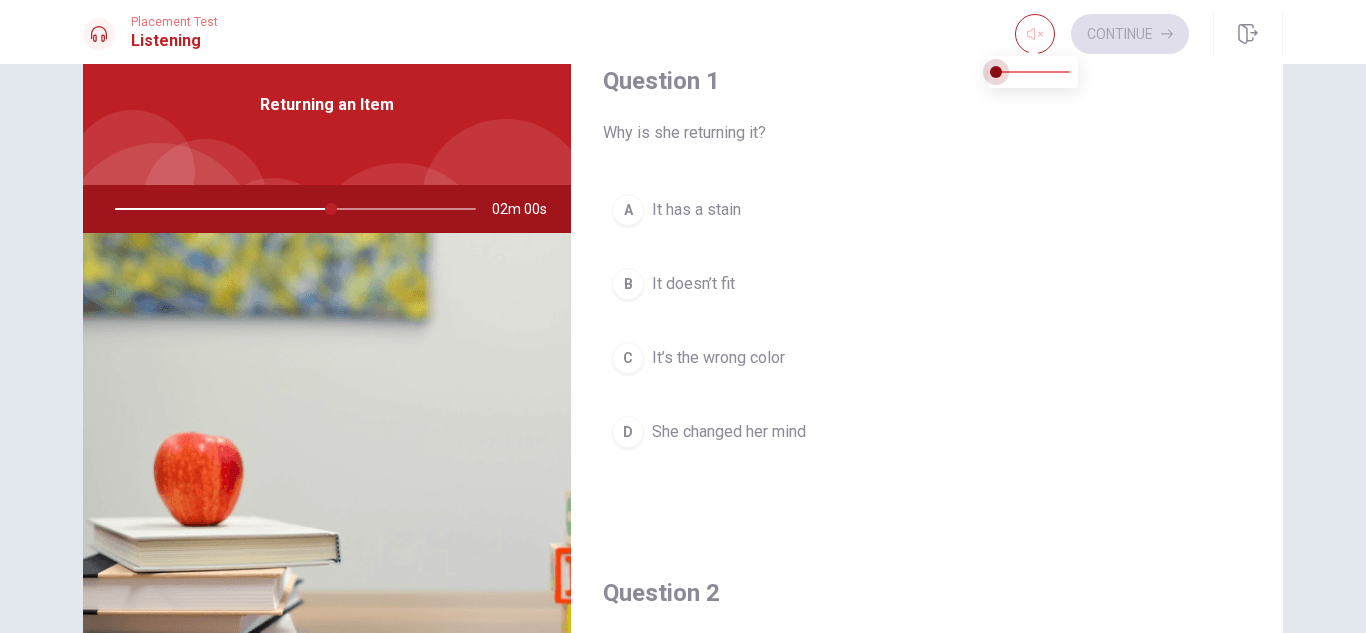 type on "60" 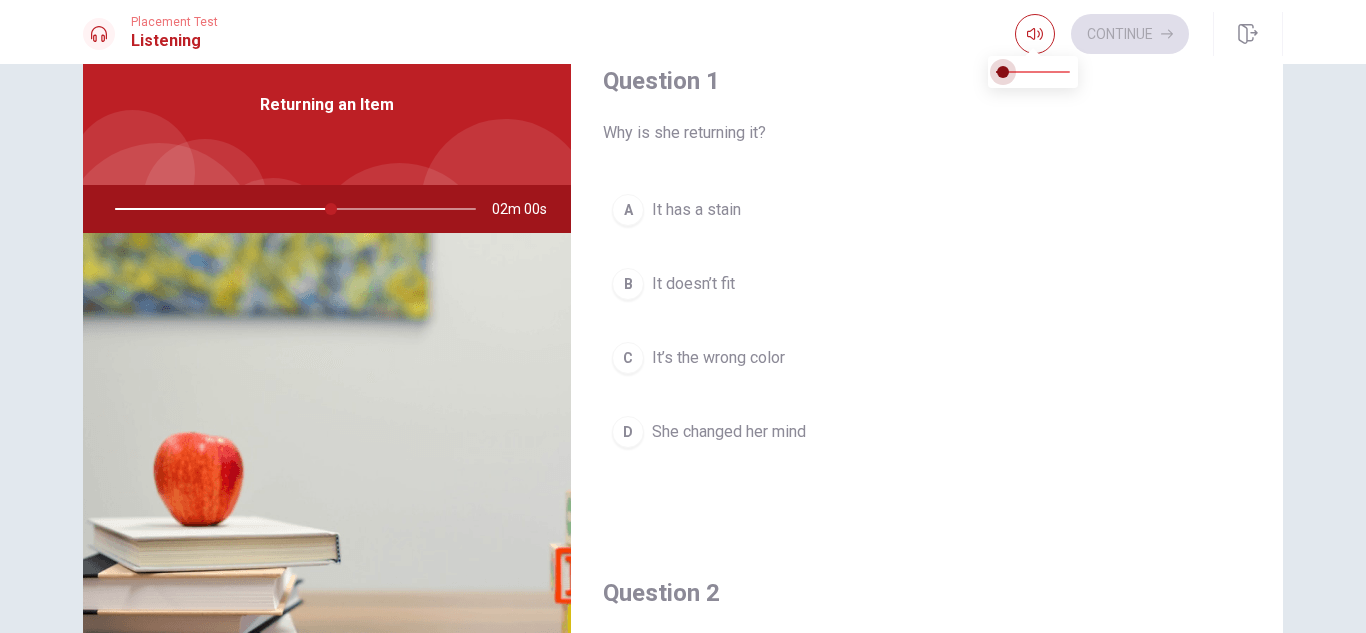 type on "60" 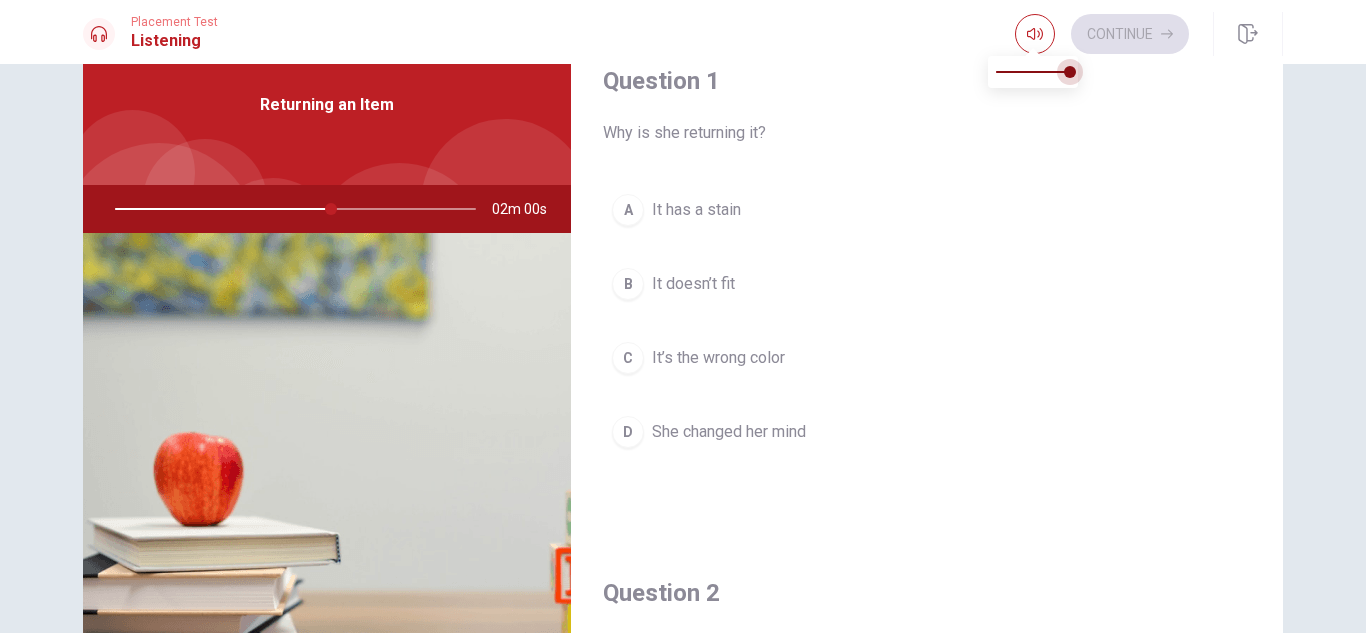 drag, startPoint x: 1061, startPoint y: 71, endPoint x: 1088, endPoint y: 66, distance: 27.45906 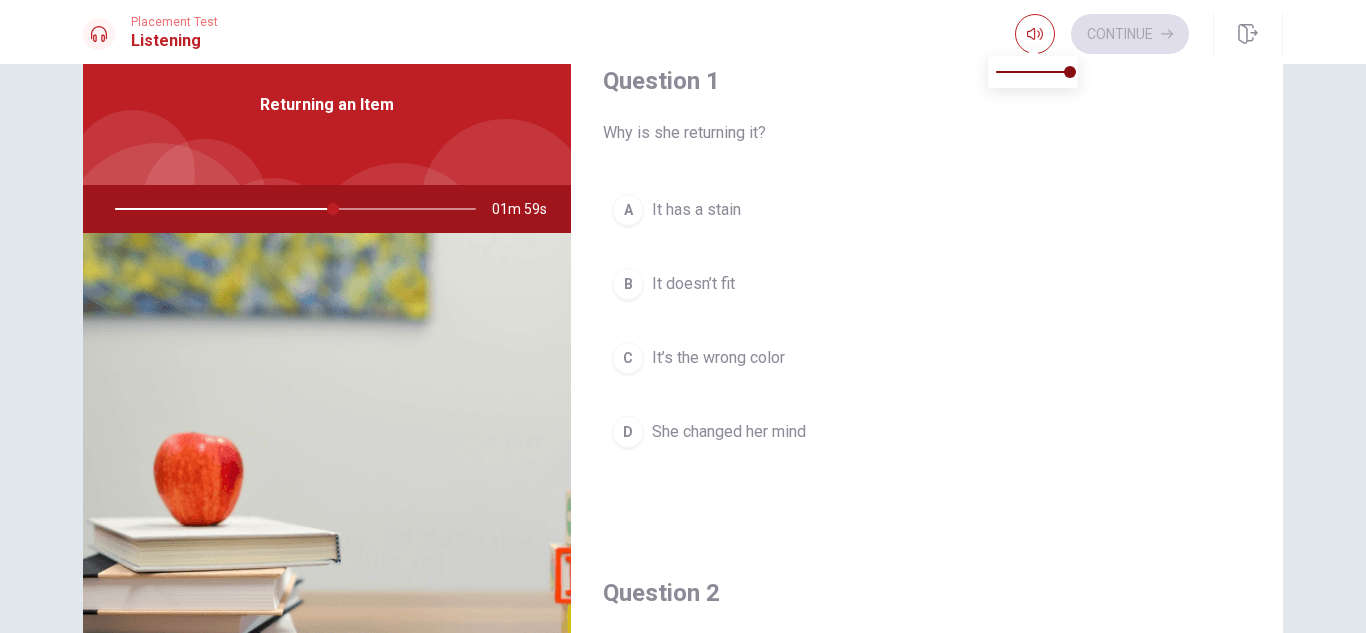 click on "Placement Test   Listening Continue" at bounding box center [683, 34] 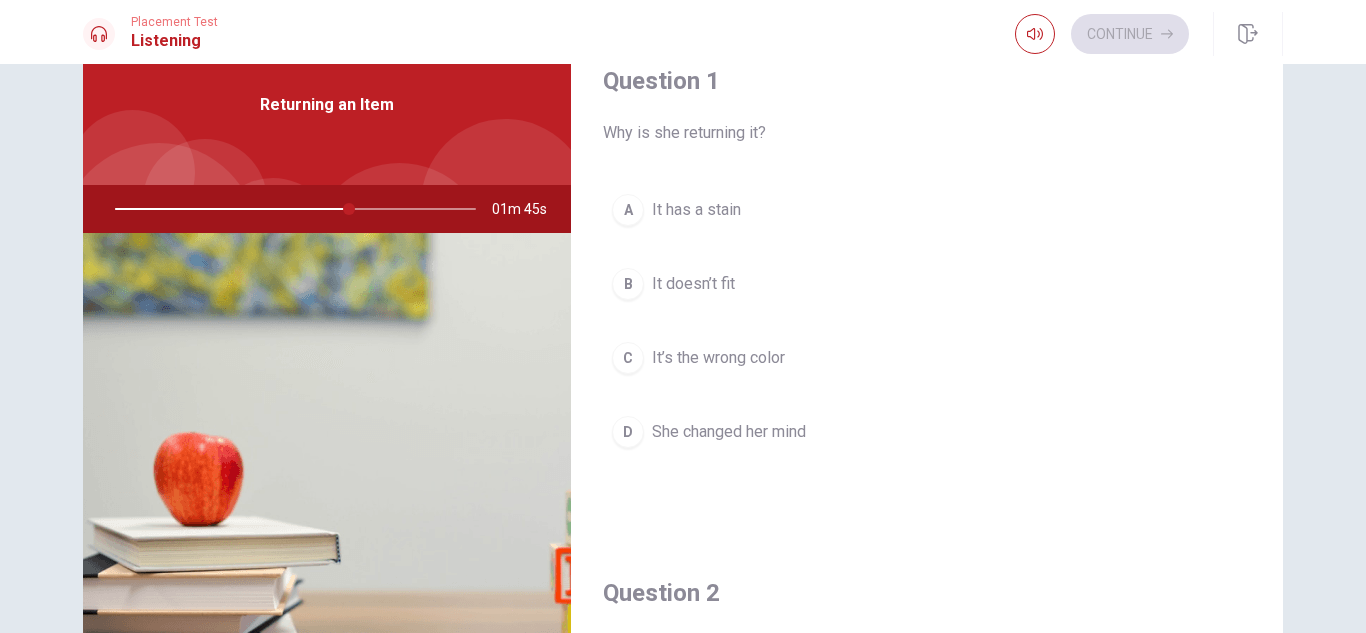 click on "A It has a stain" at bounding box center (927, 210) 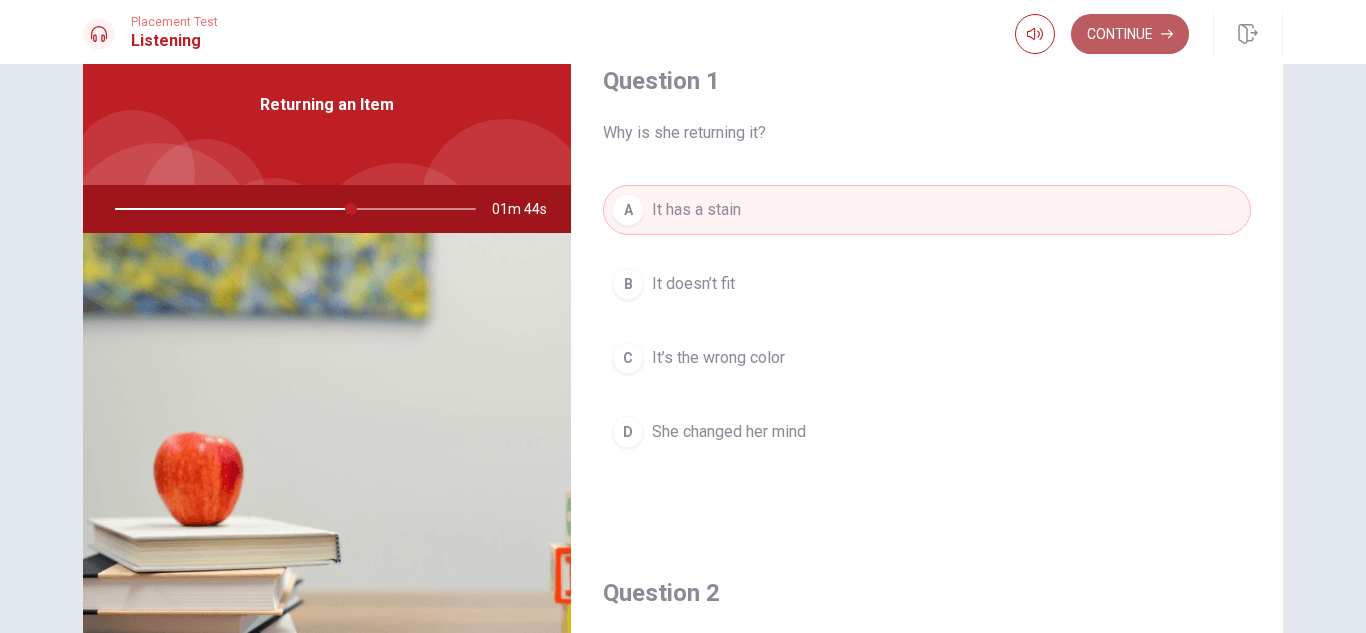 click 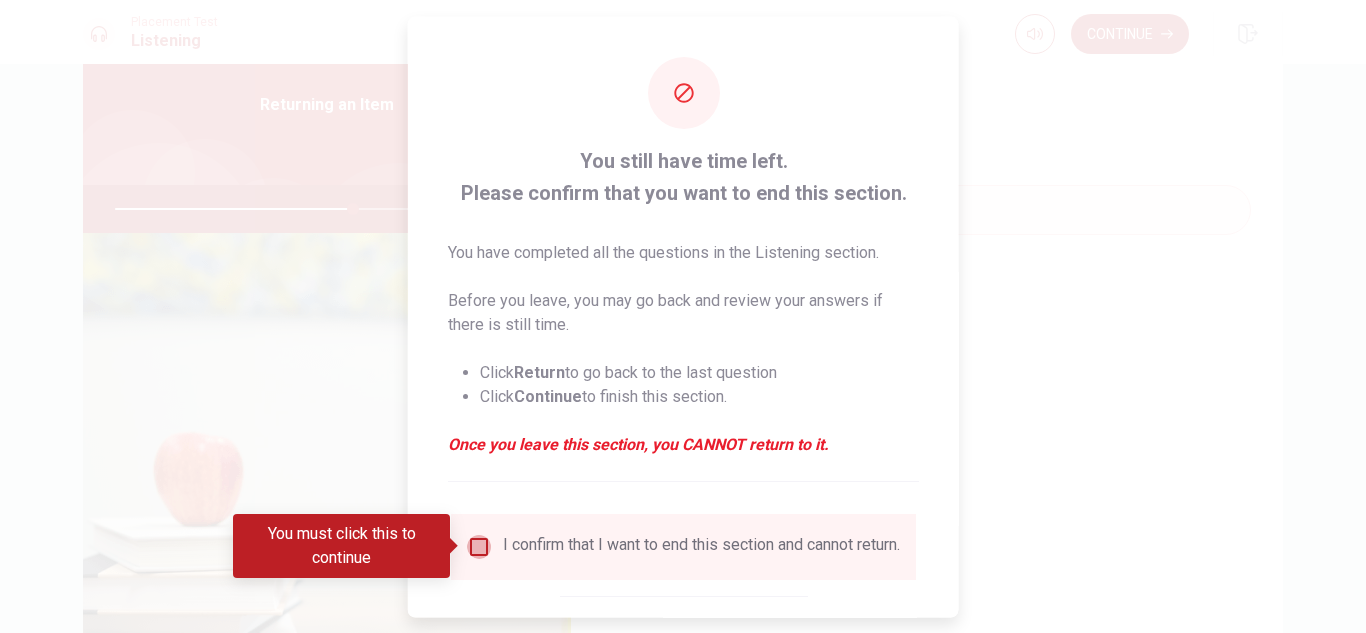 click at bounding box center (479, 546) 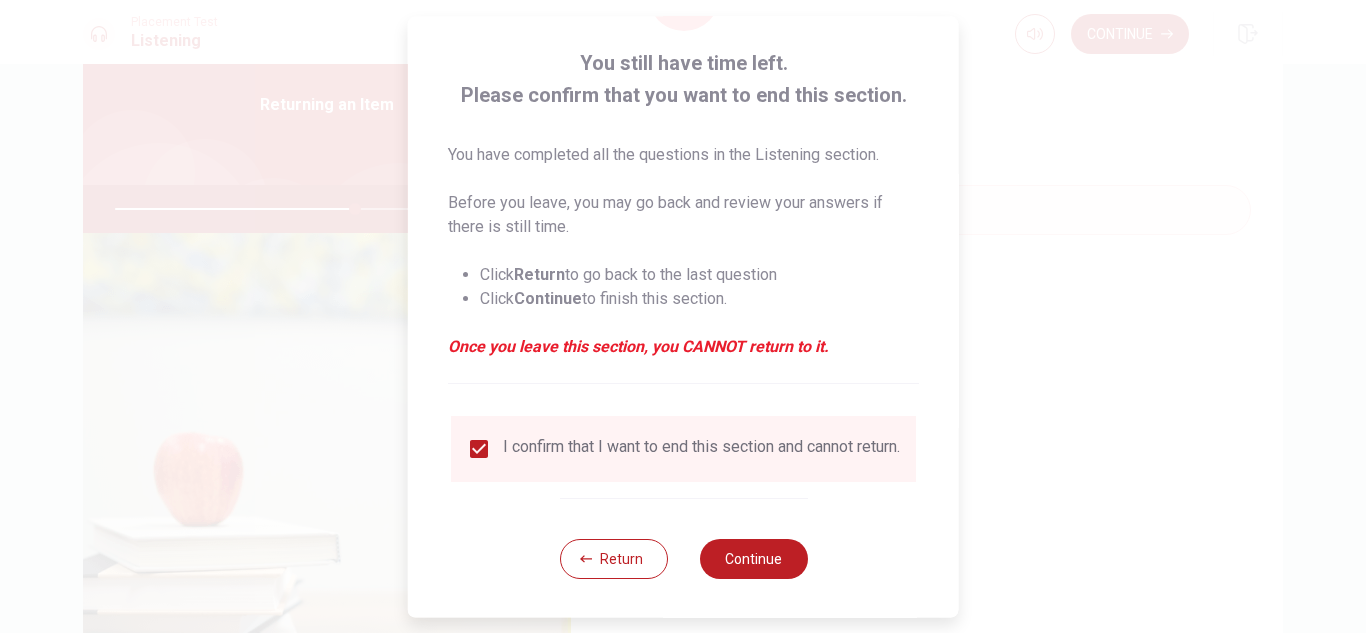 scroll, scrollTop: 113, scrollLeft: 0, axis: vertical 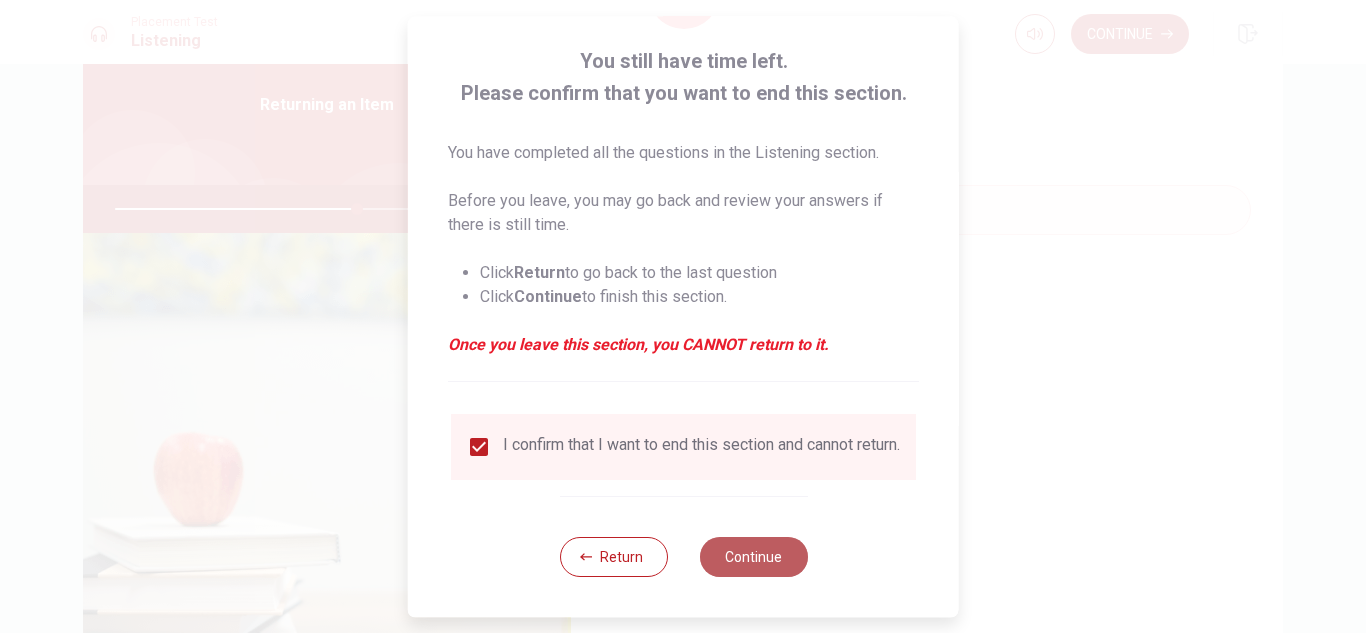 click on "Continue" at bounding box center (753, 557) 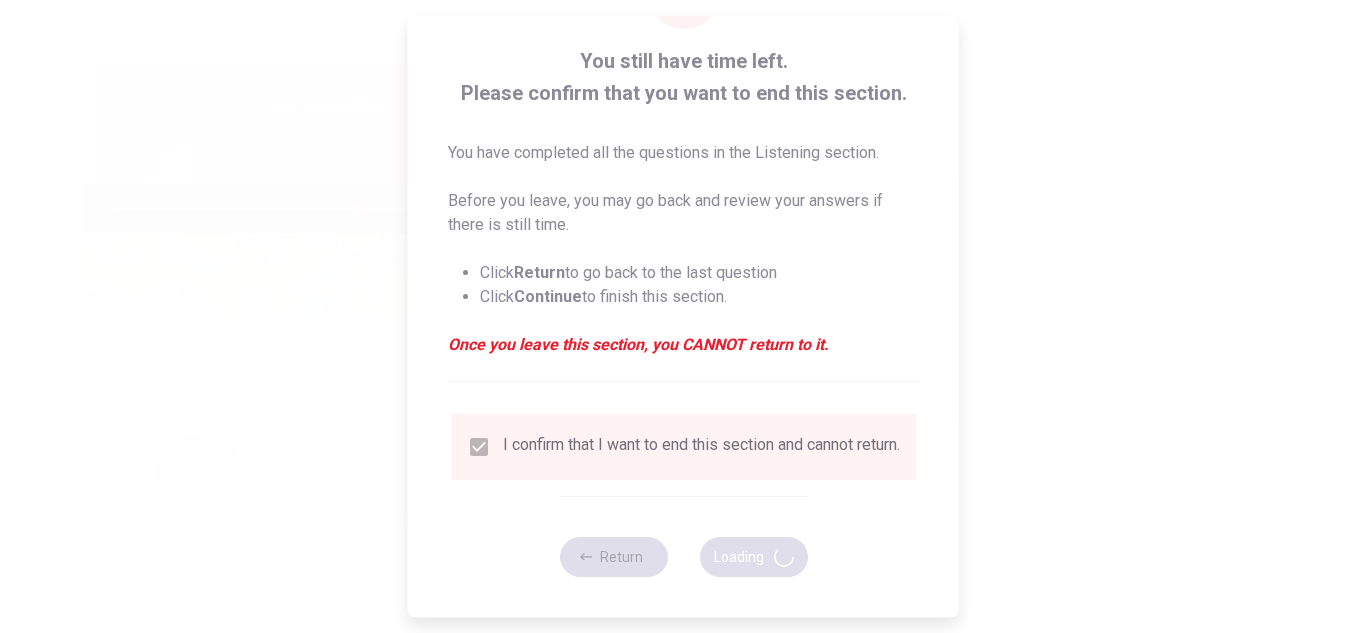 type on "68" 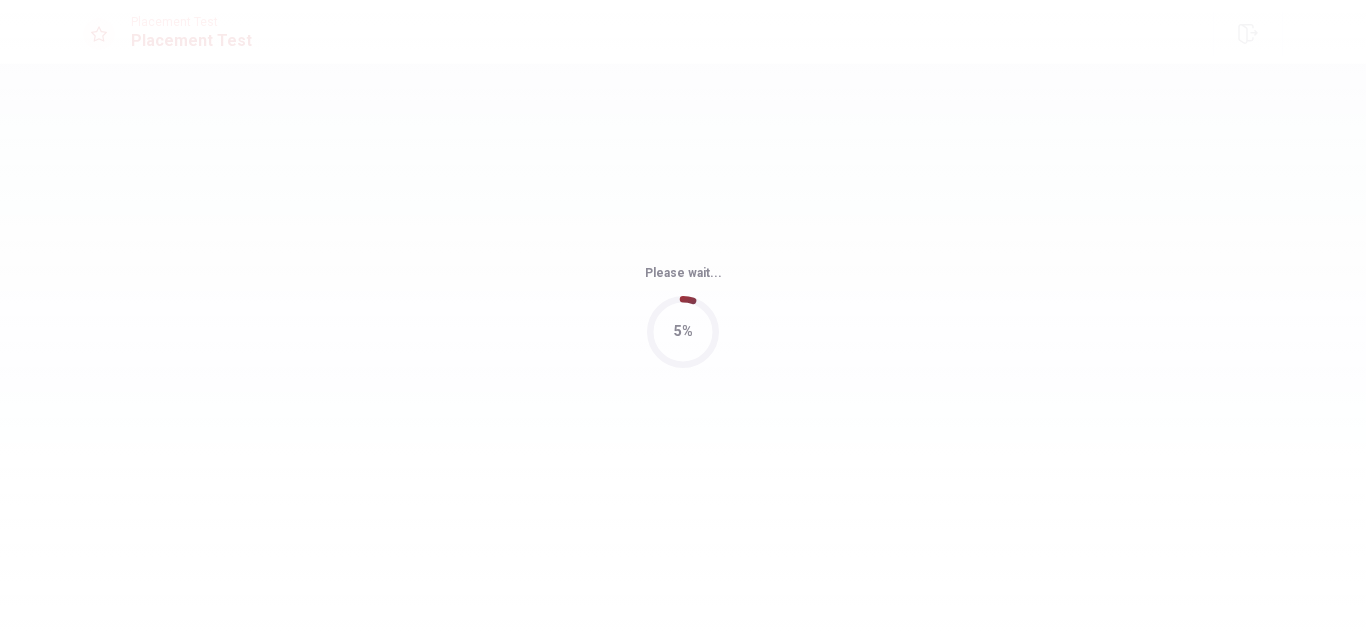 scroll, scrollTop: 0, scrollLeft: 0, axis: both 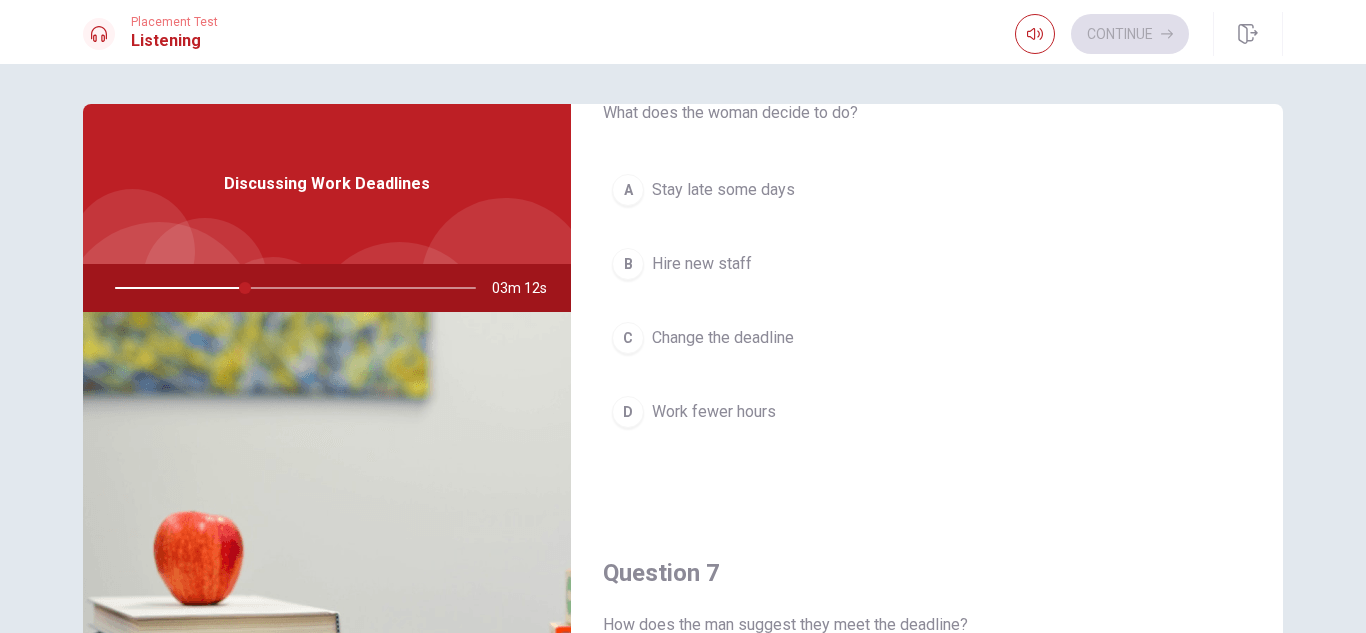 click on "Stay late some days" at bounding box center (723, 190) 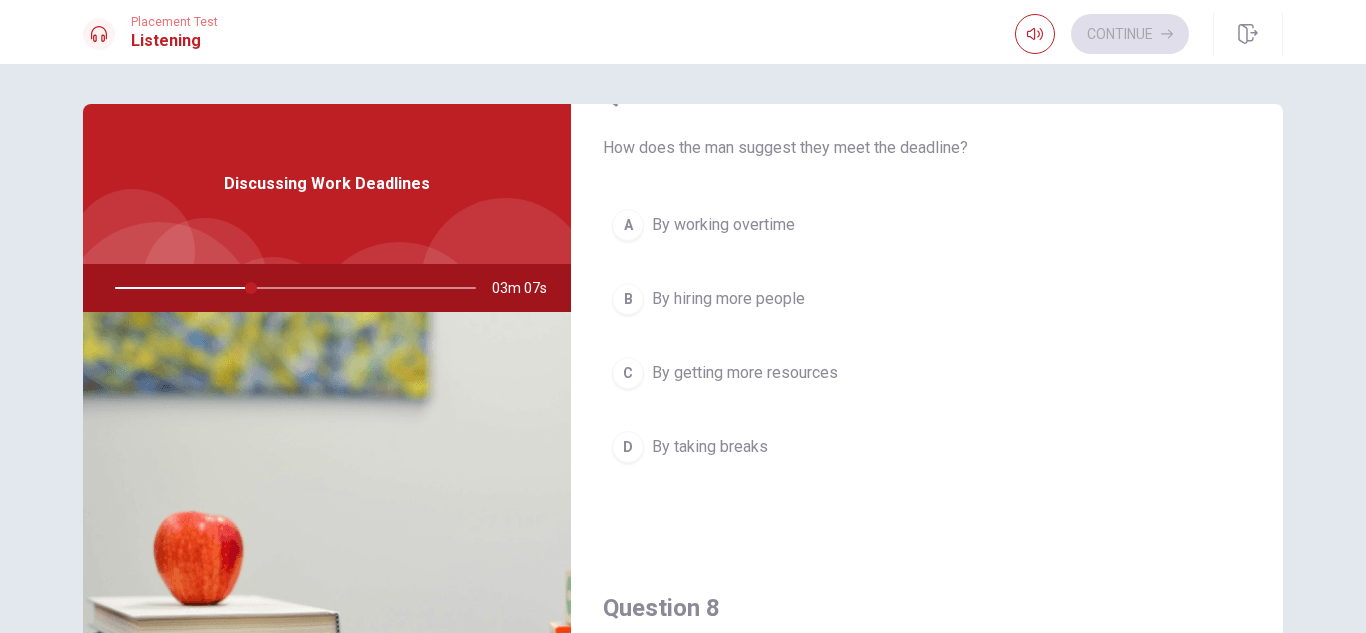 scroll, scrollTop: 584, scrollLeft: 0, axis: vertical 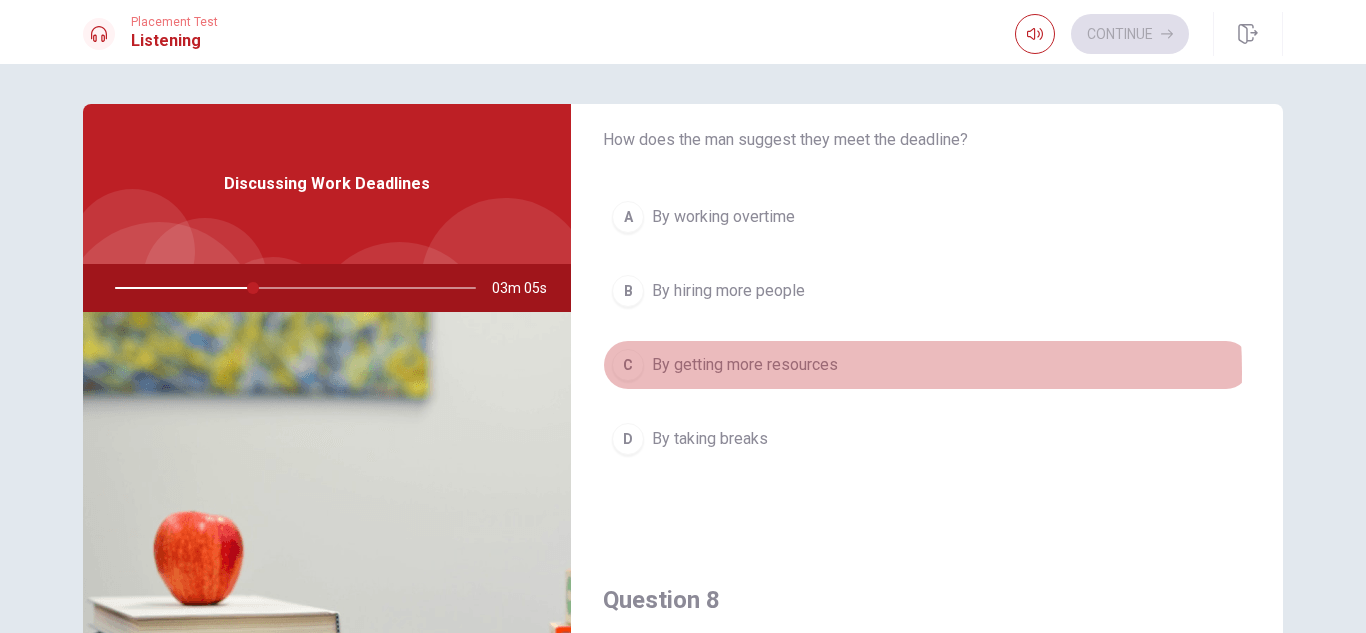 click on "By getting more resources" at bounding box center (745, 365) 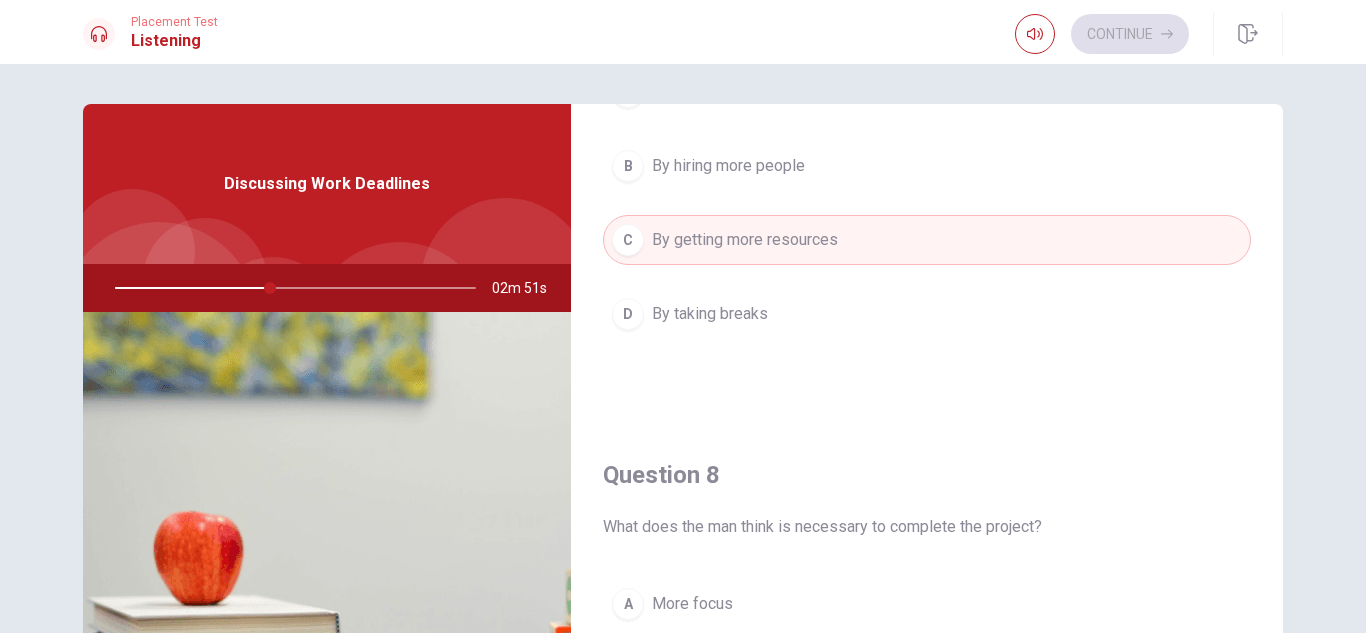 scroll, scrollTop: 652, scrollLeft: 0, axis: vertical 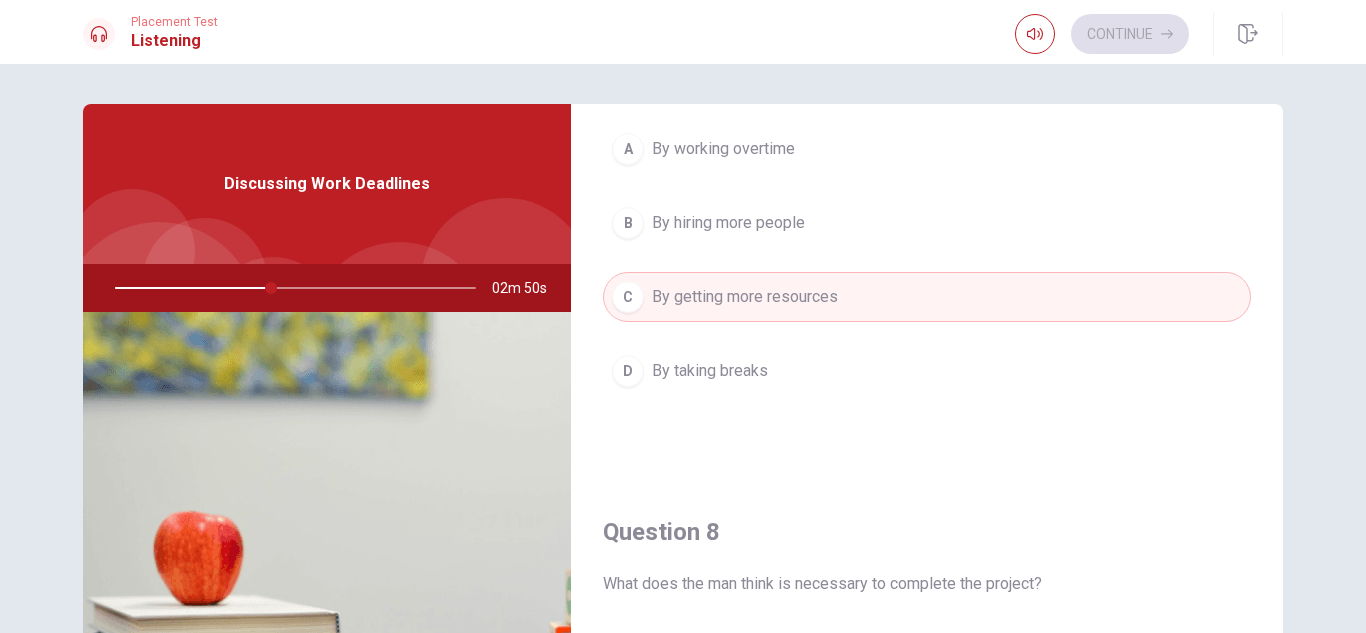 click on "By working overtime" at bounding box center (723, 149) 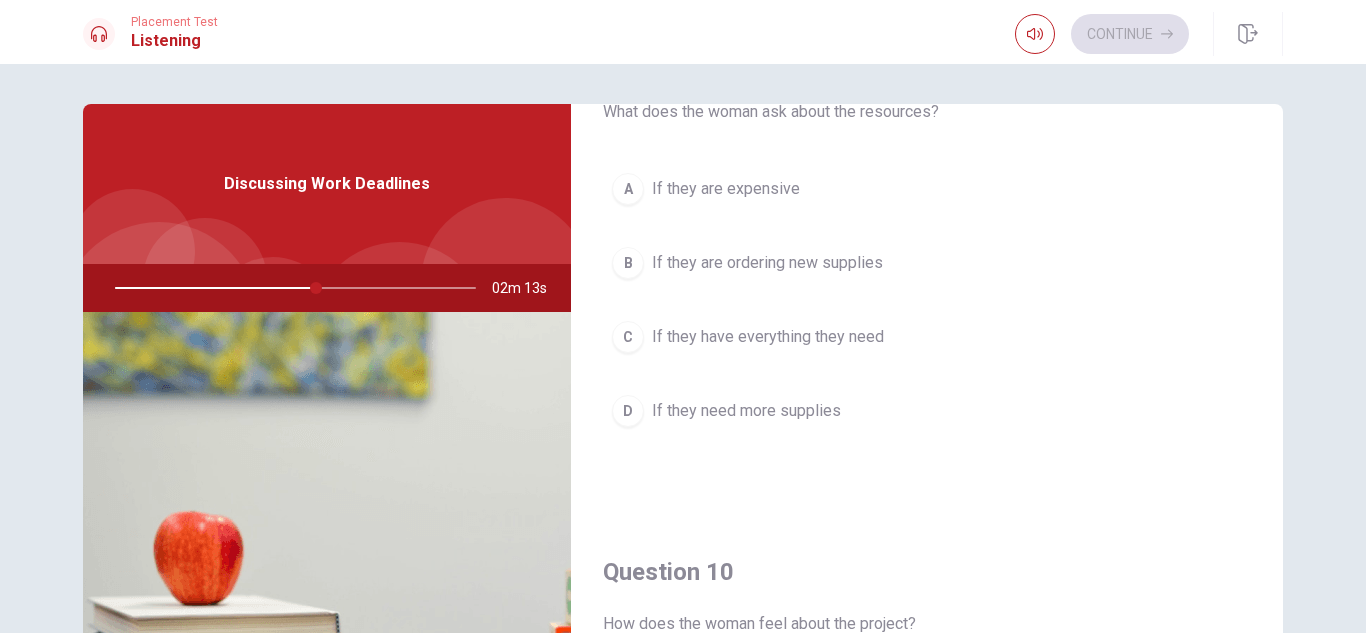 scroll, scrollTop: 1640, scrollLeft: 0, axis: vertical 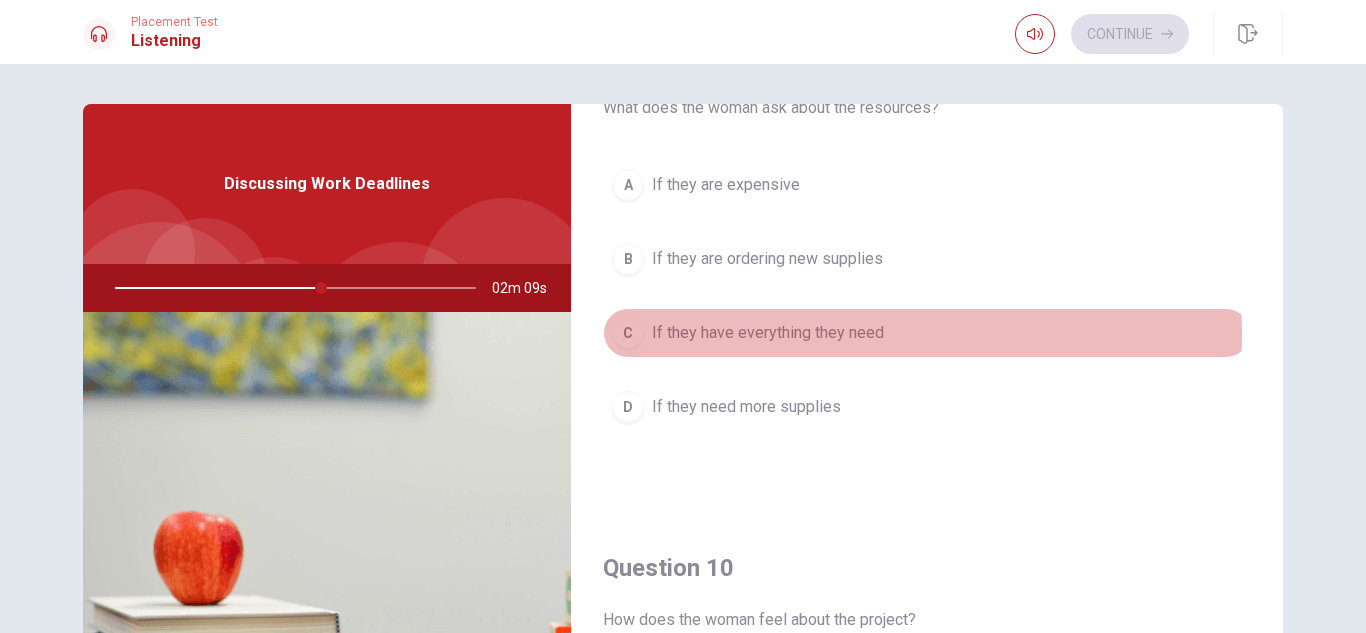 click on "If they have everything they need" at bounding box center [768, 333] 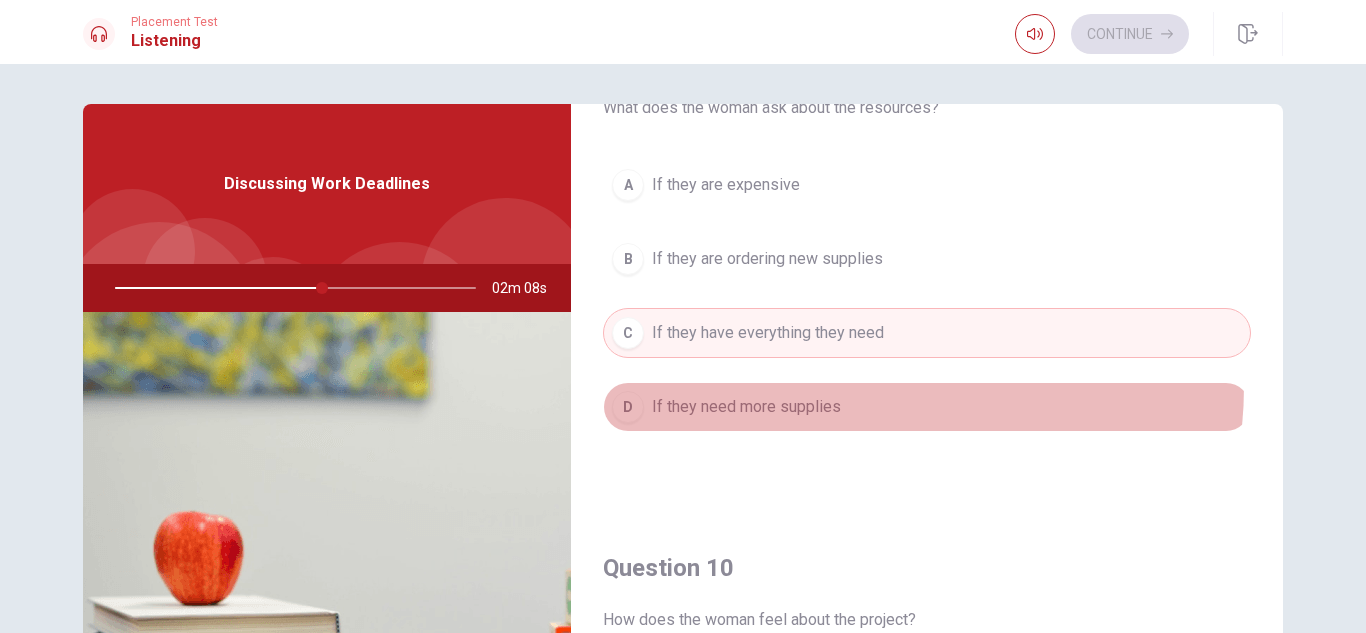click on "D If they need more supplies" at bounding box center [927, 407] 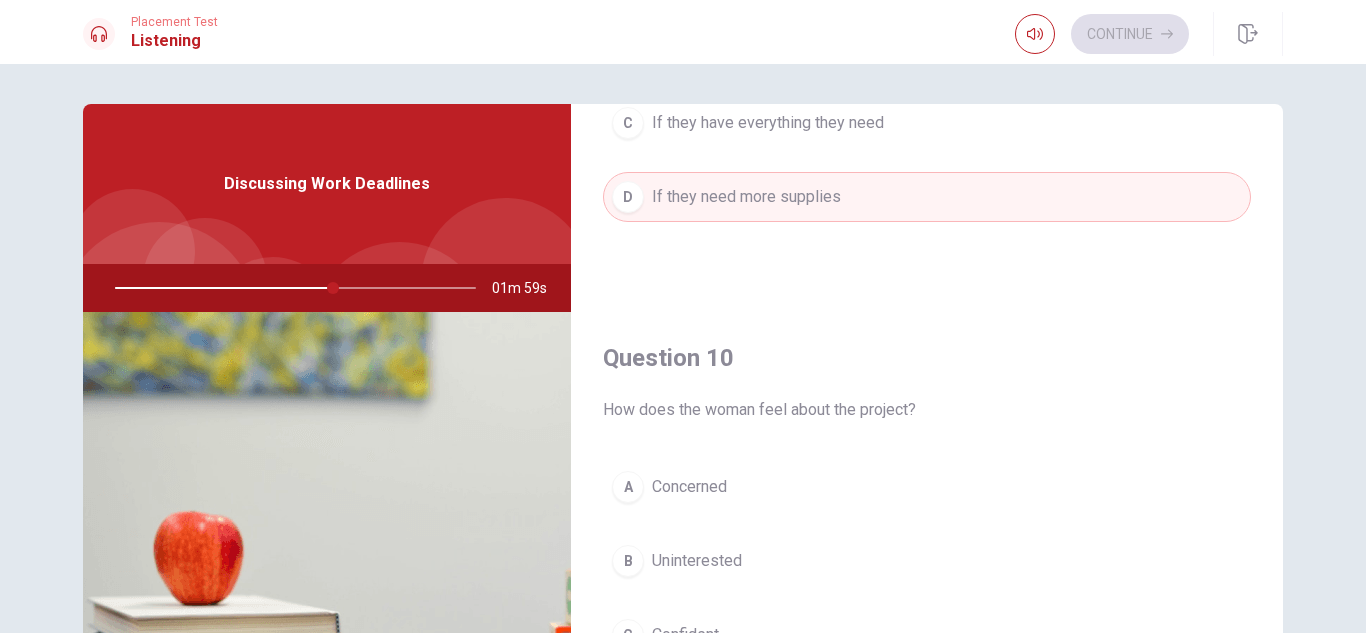 scroll, scrollTop: 1865, scrollLeft: 0, axis: vertical 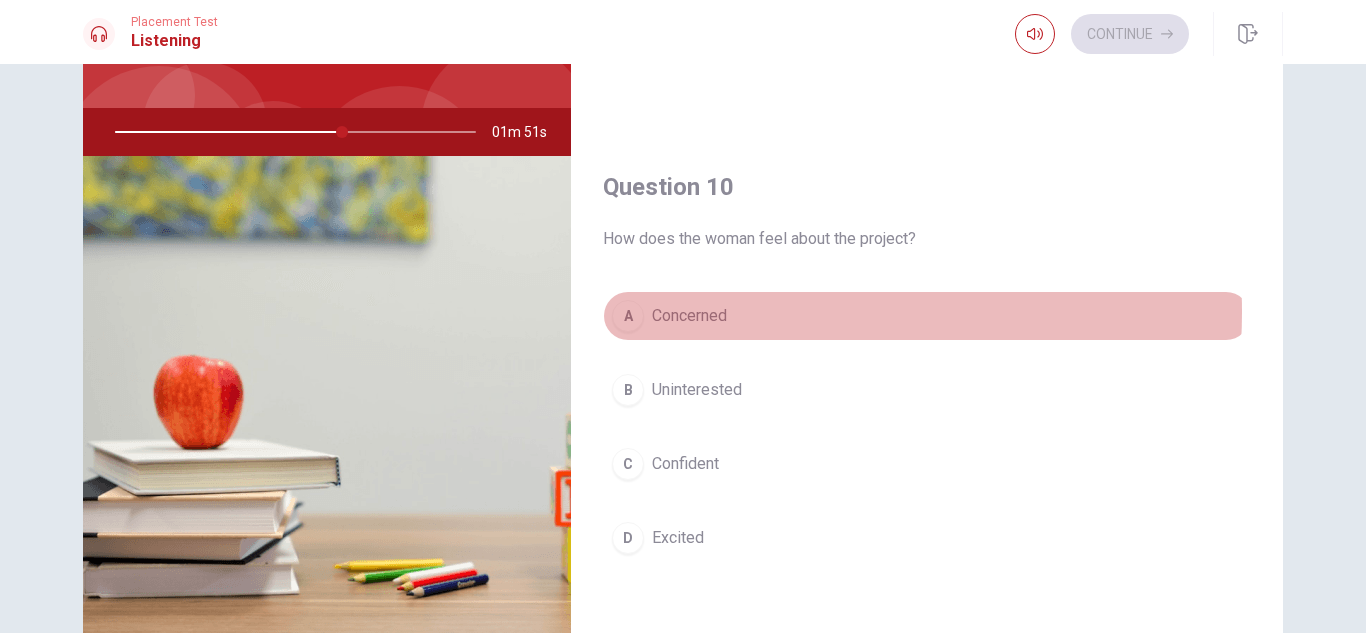 click on "A Concerned" at bounding box center (927, 316) 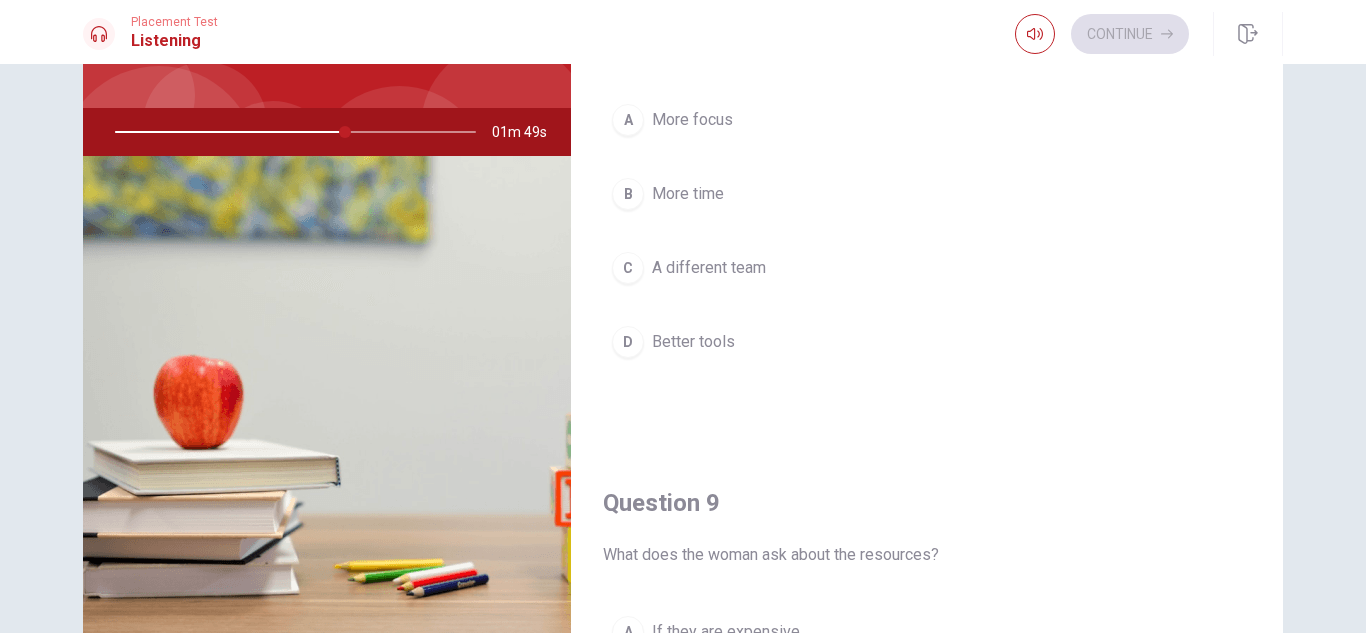scroll, scrollTop: 862, scrollLeft: 0, axis: vertical 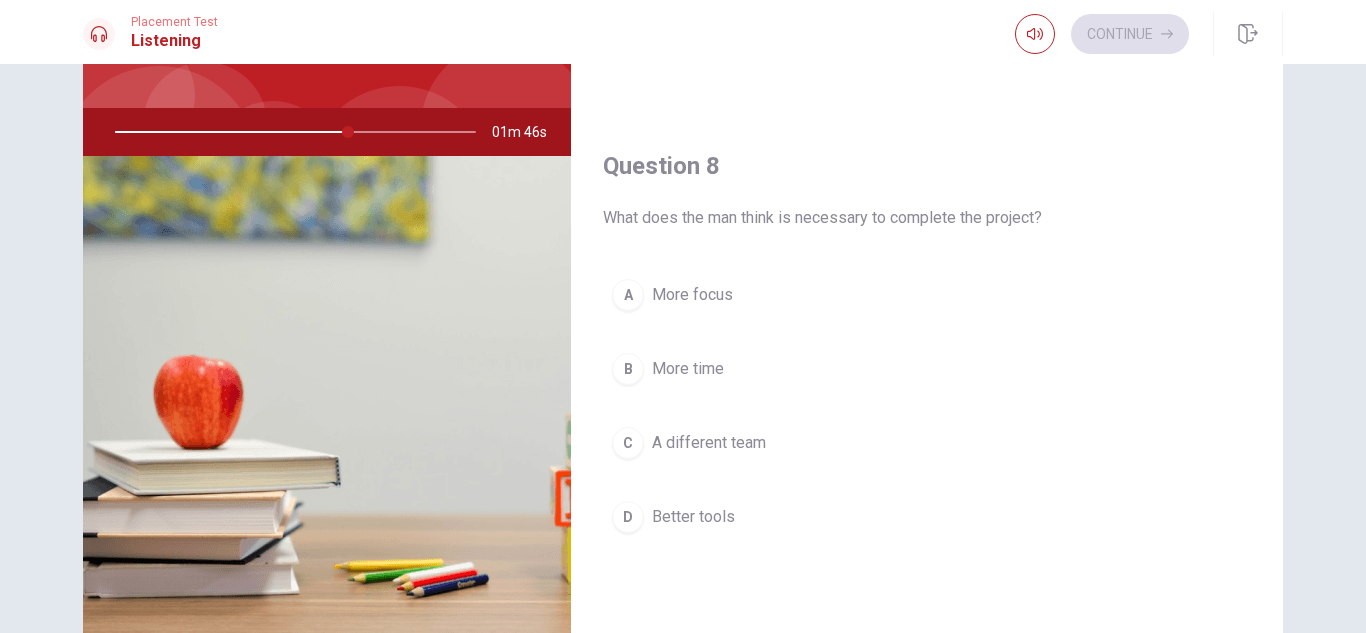 click on "More focus" at bounding box center [692, 295] 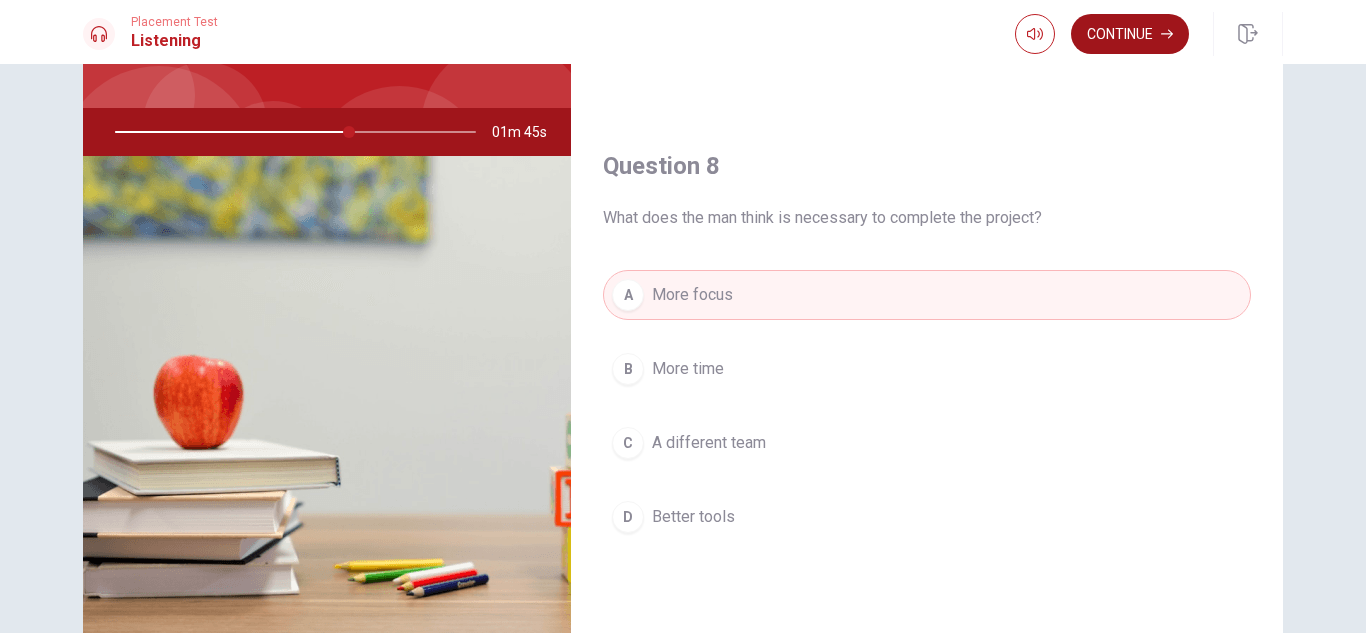 click on "Continue" at bounding box center [1130, 34] 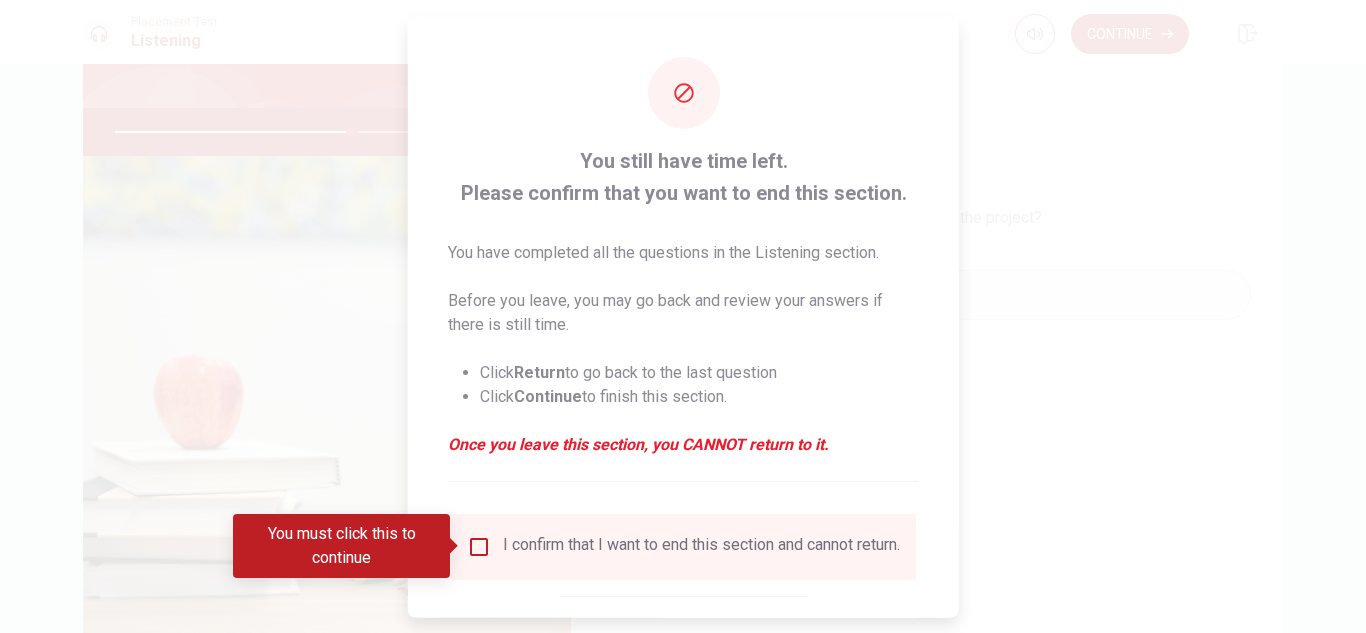 click at bounding box center [479, 546] 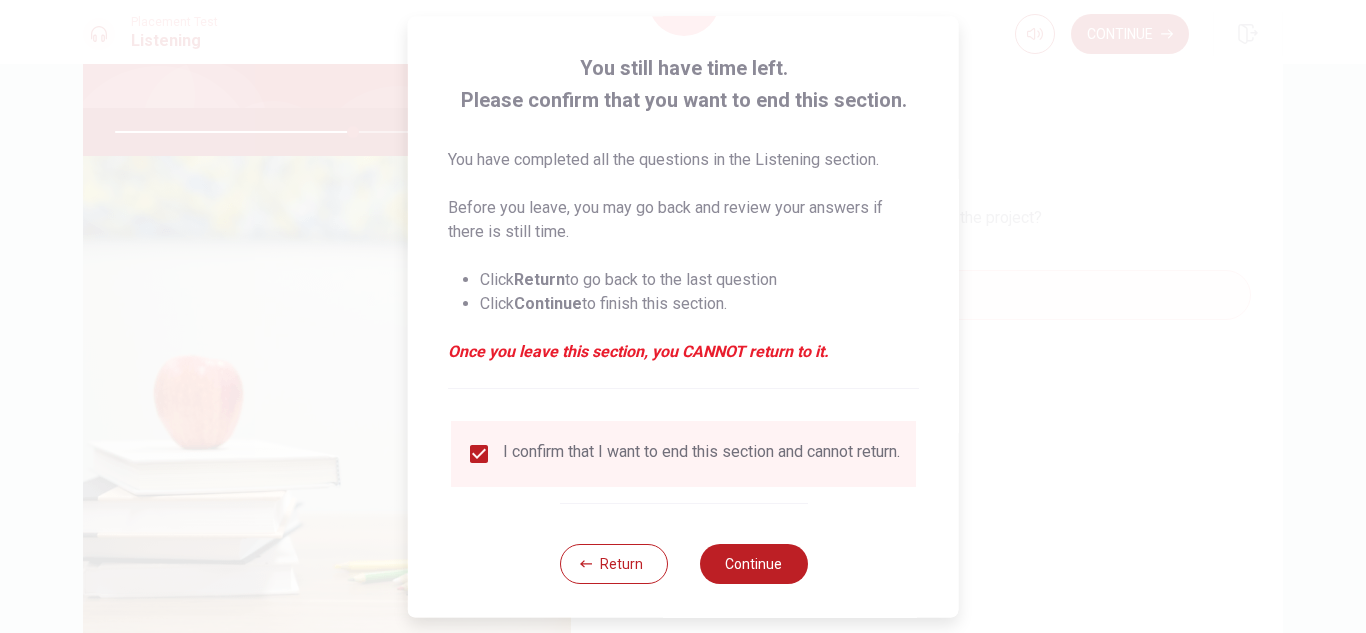 scroll, scrollTop: 113, scrollLeft: 0, axis: vertical 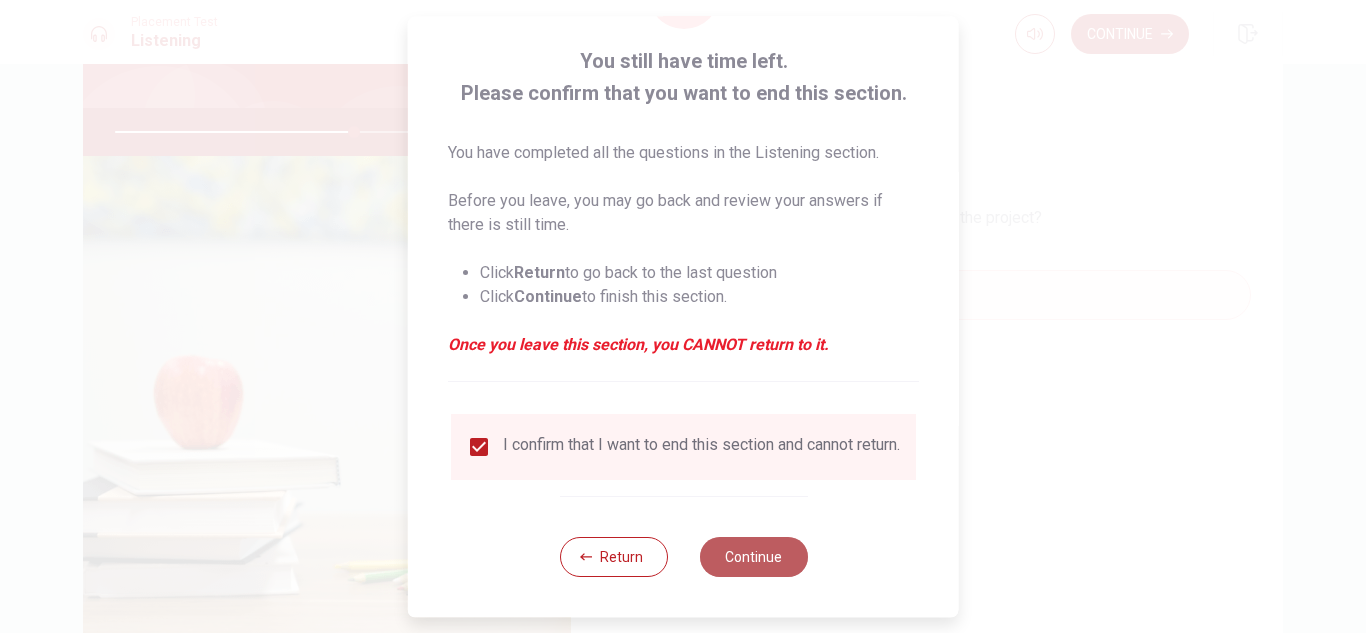 click on "Continue" at bounding box center (753, 557) 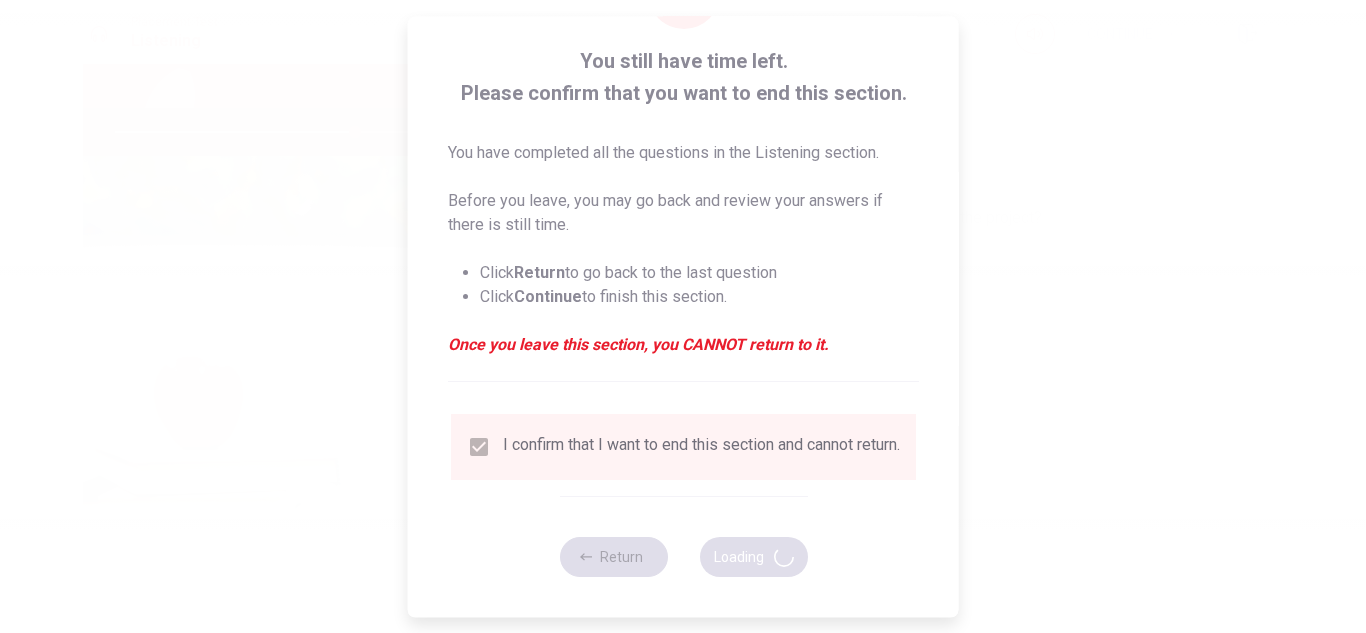 type on "67" 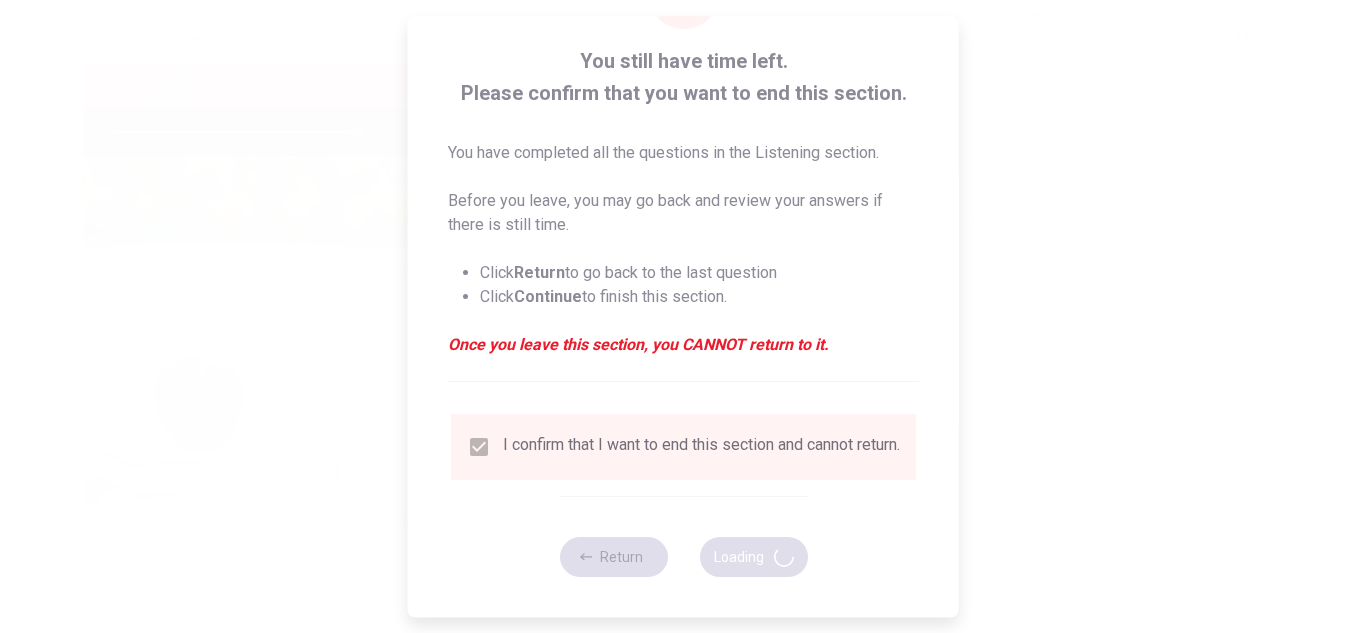 scroll, scrollTop: 0, scrollLeft: 0, axis: both 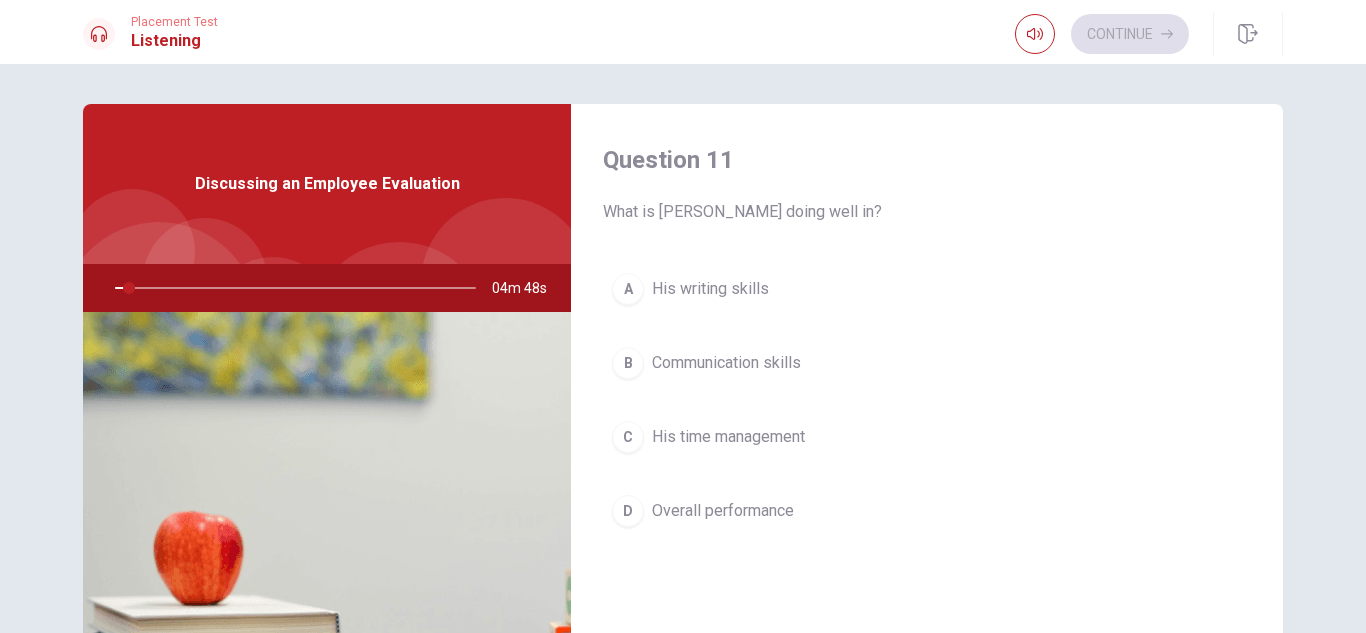 drag, startPoint x: 1267, startPoint y: 213, endPoint x: 1261, endPoint y: 421, distance: 208.08652 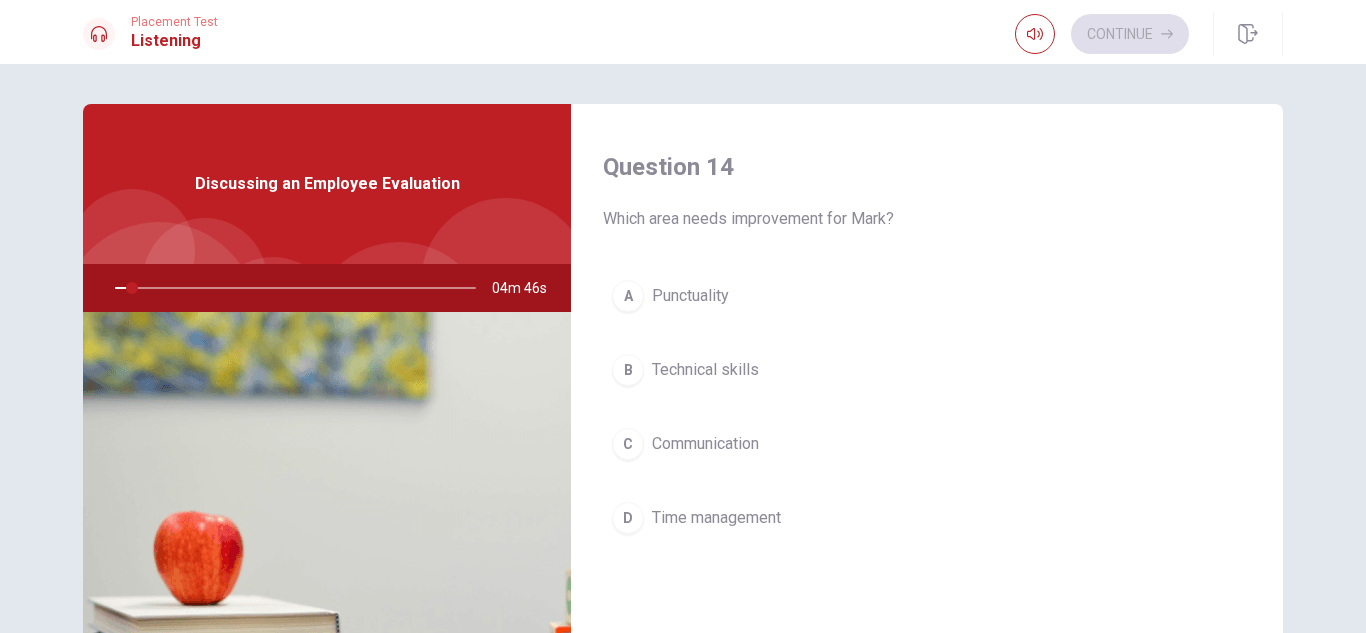 scroll, scrollTop: 1590, scrollLeft: 0, axis: vertical 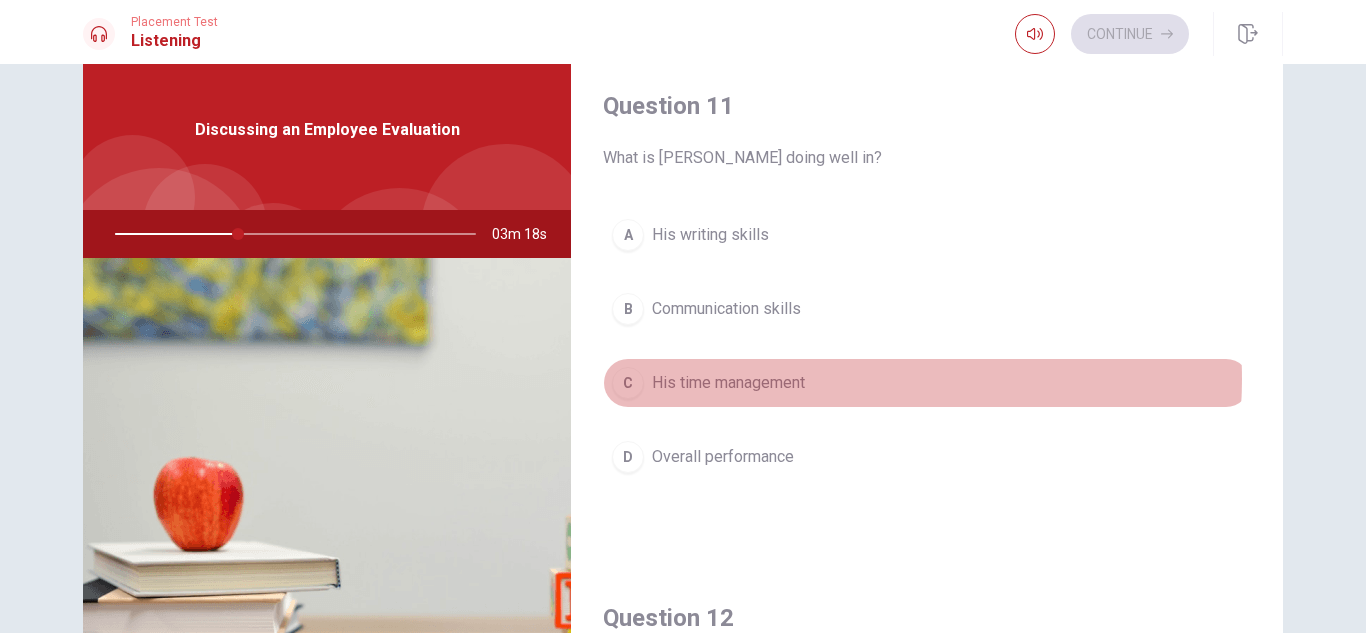 click on "C His time management" at bounding box center [927, 383] 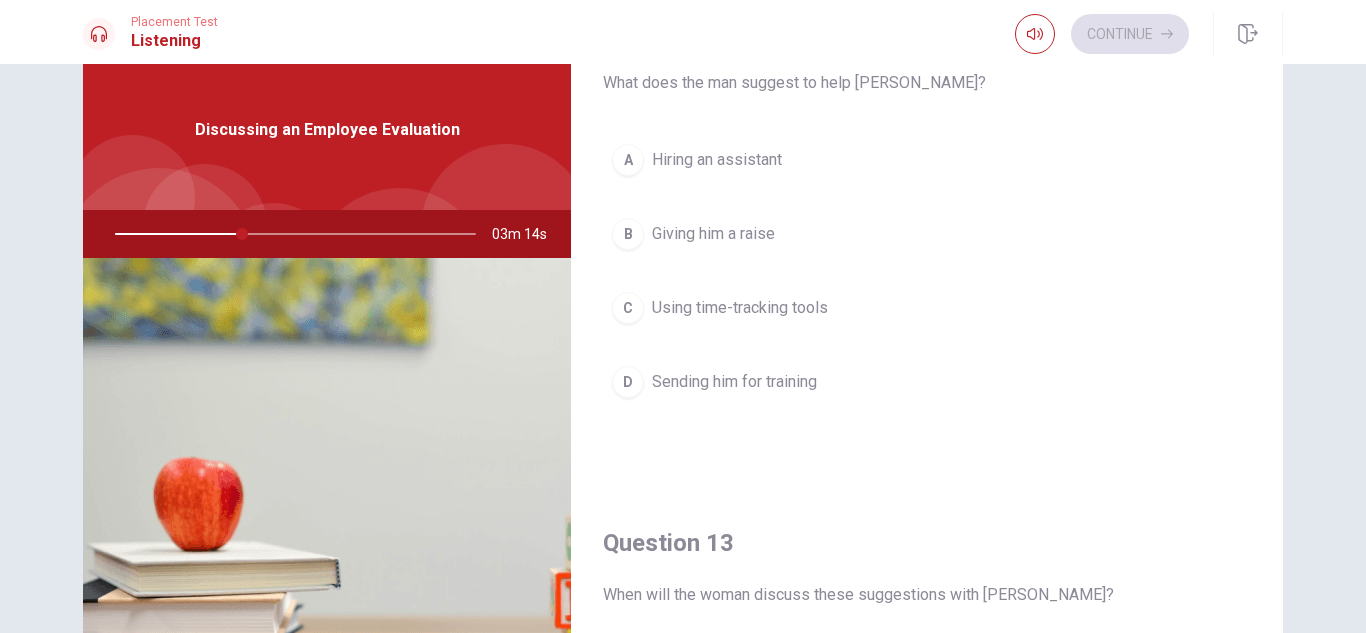 scroll, scrollTop: 599, scrollLeft: 0, axis: vertical 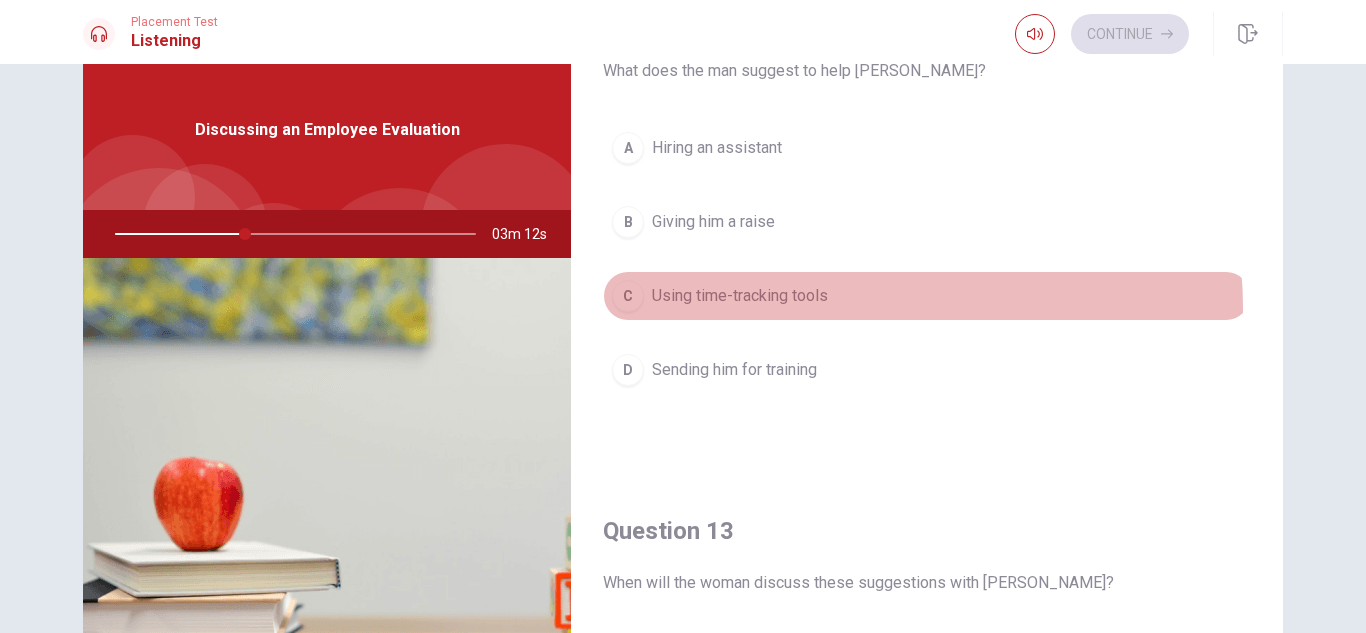 click on "C Using time-tracking tools" at bounding box center (927, 296) 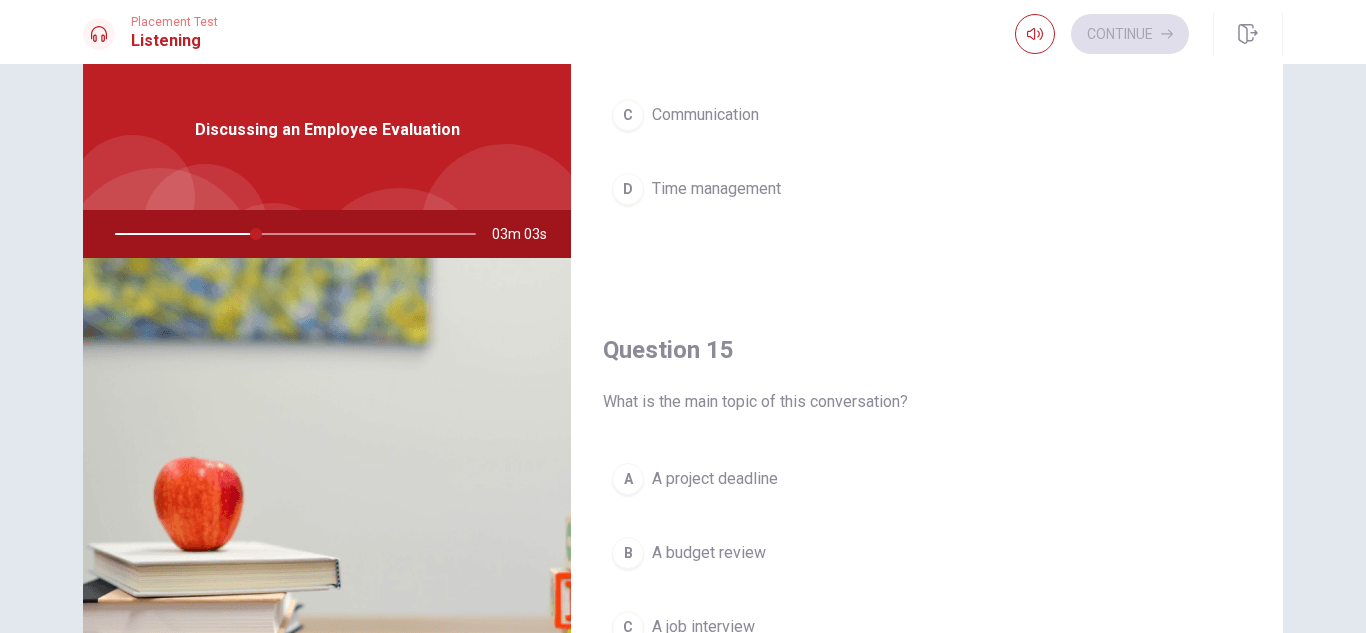 scroll, scrollTop: 1823, scrollLeft: 0, axis: vertical 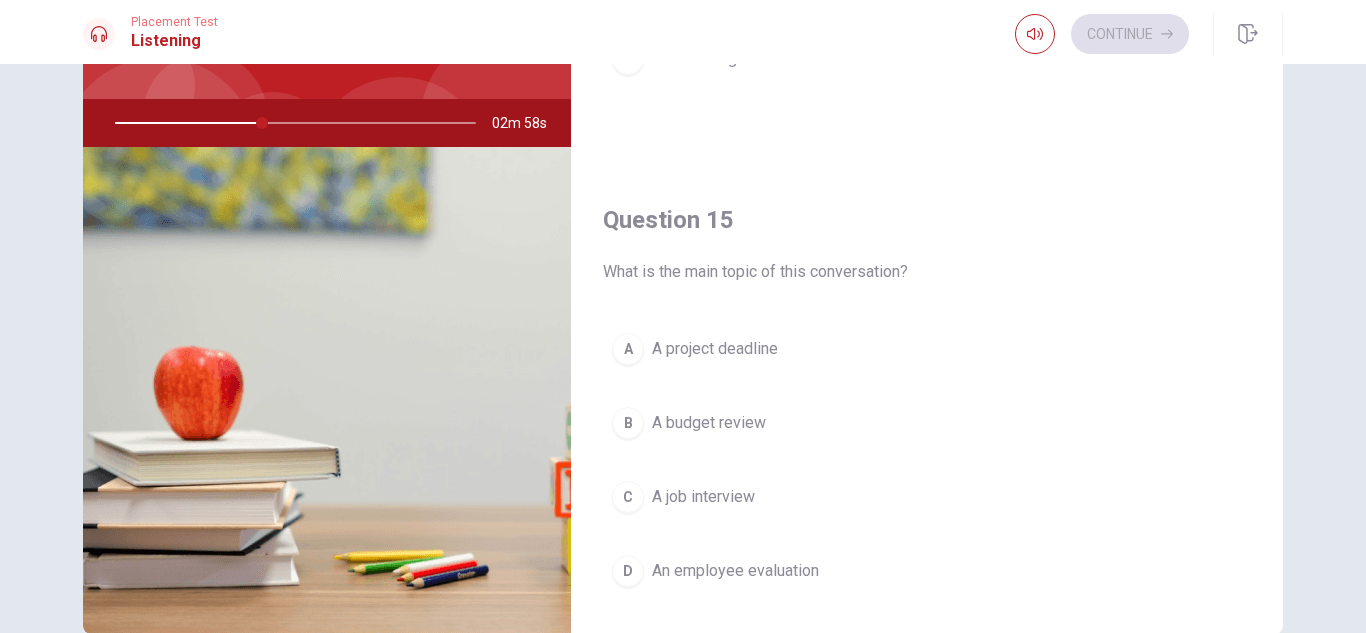 click on "An employee evaluation" at bounding box center [735, 571] 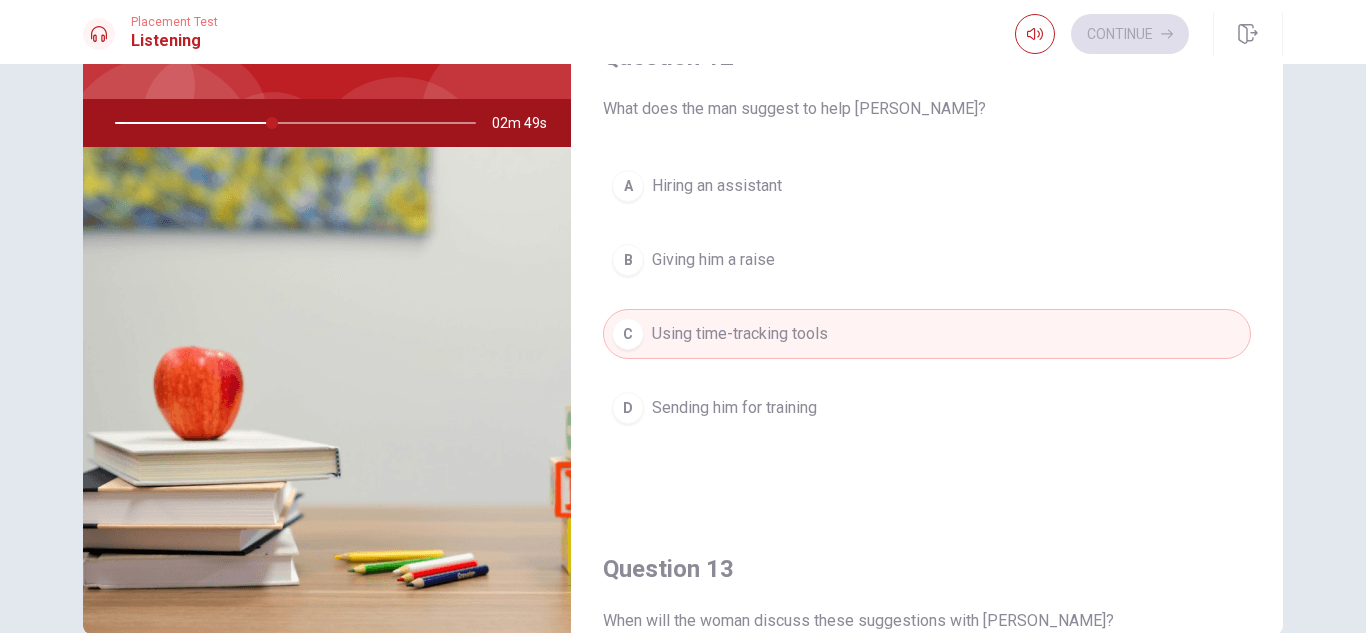 scroll, scrollTop: 458, scrollLeft: 0, axis: vertical 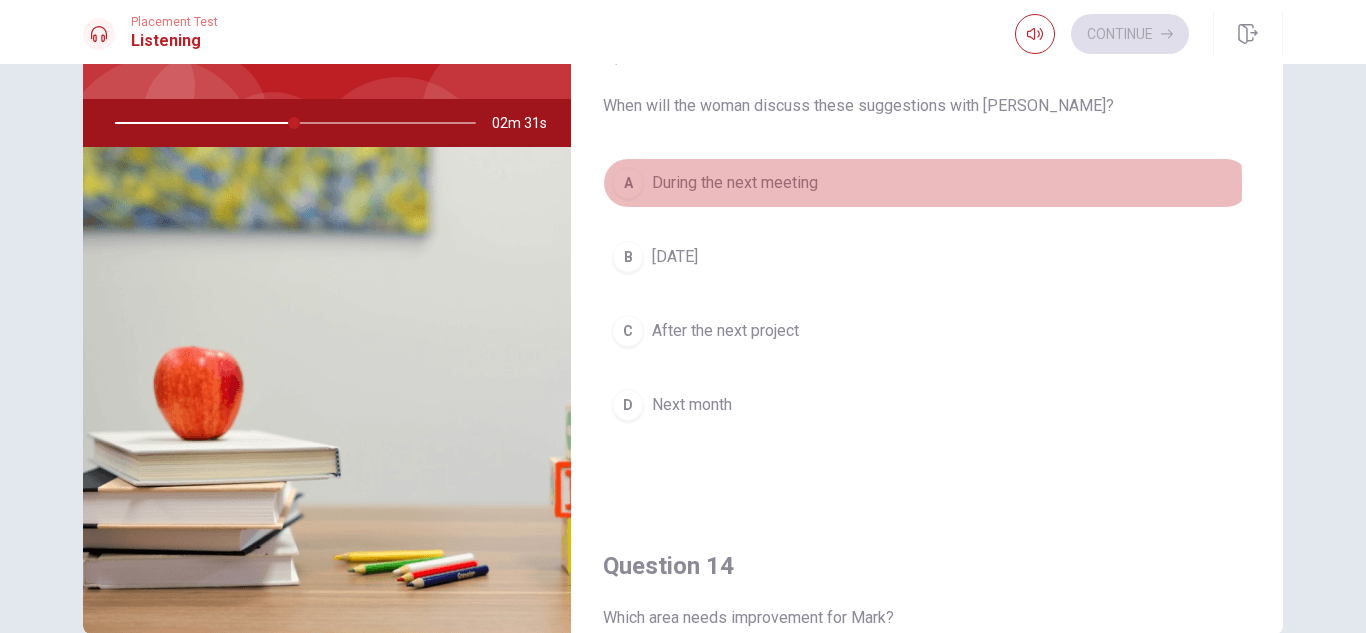 click on "During the next meeting" at bounding box center (735, 183) 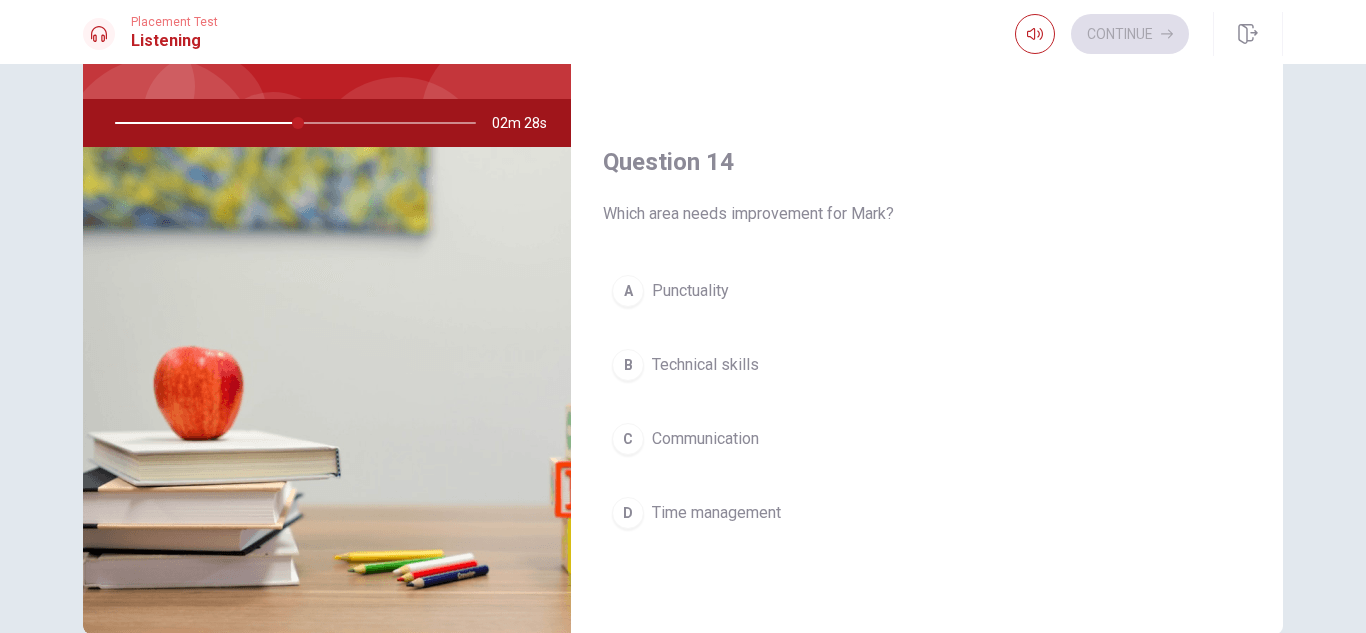 scroll, scrollTop: 1407, scrollLeft: 0, axis: vertical 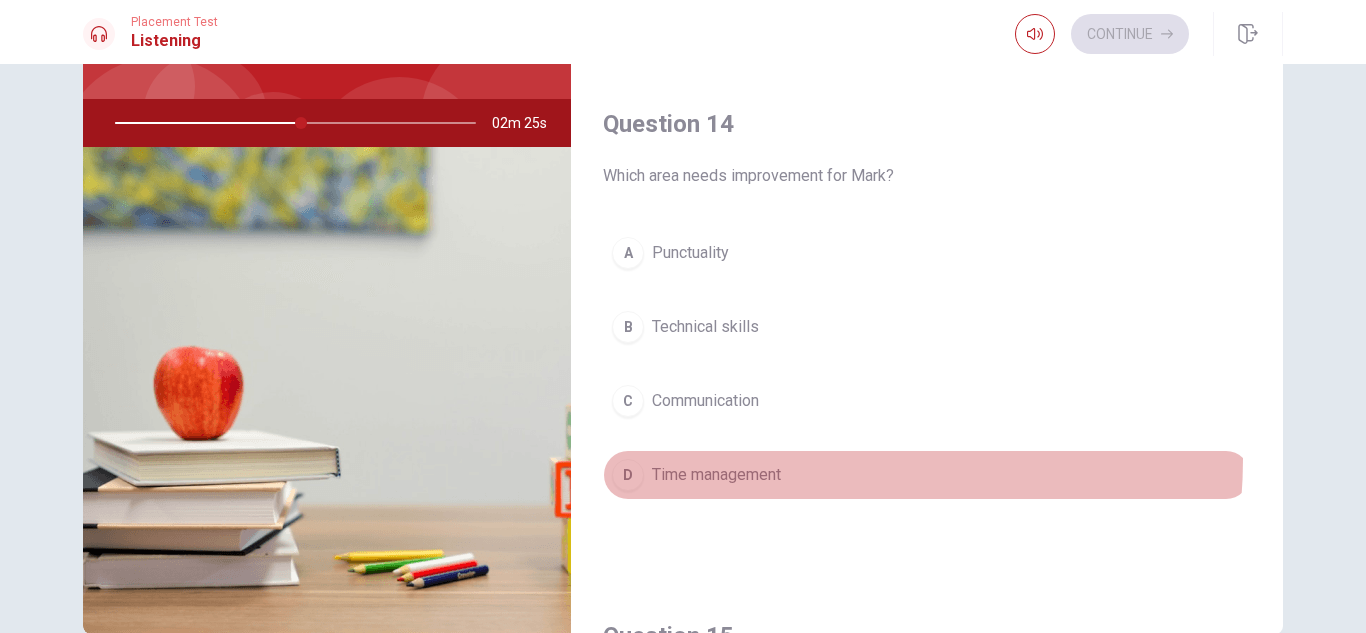 click on "D Time management" at bounding box center [927, 475] 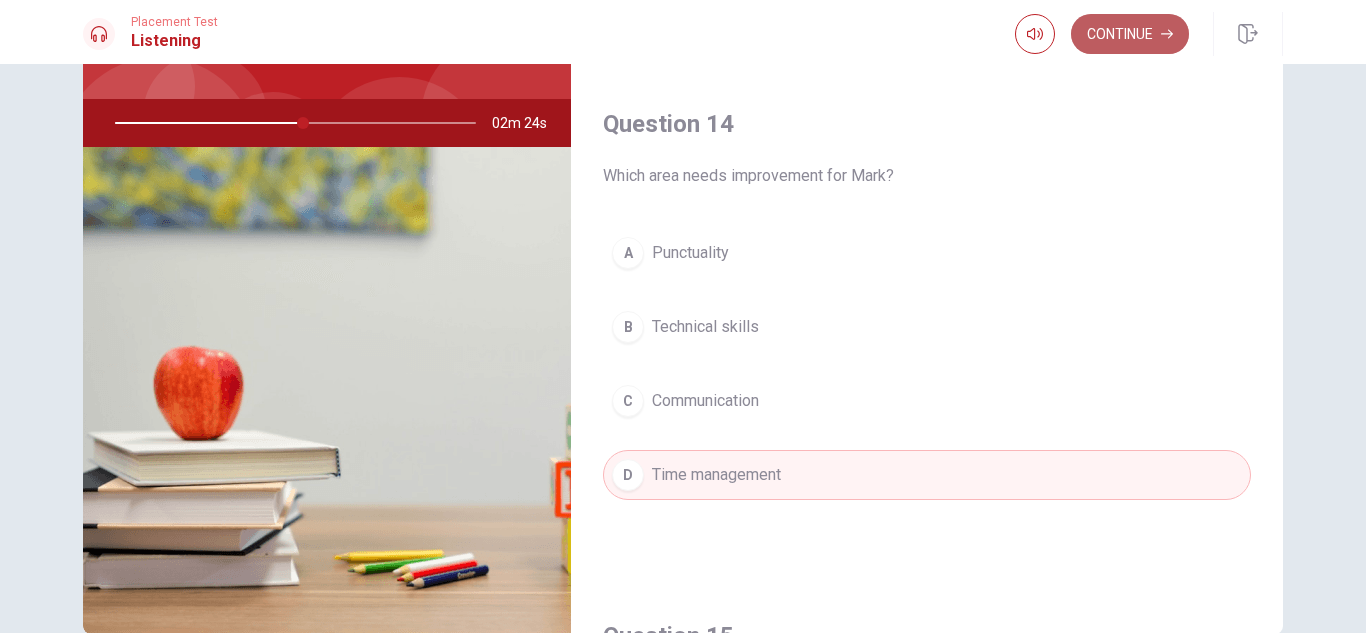 click on "Continue" at bounding box center (1130, 34) 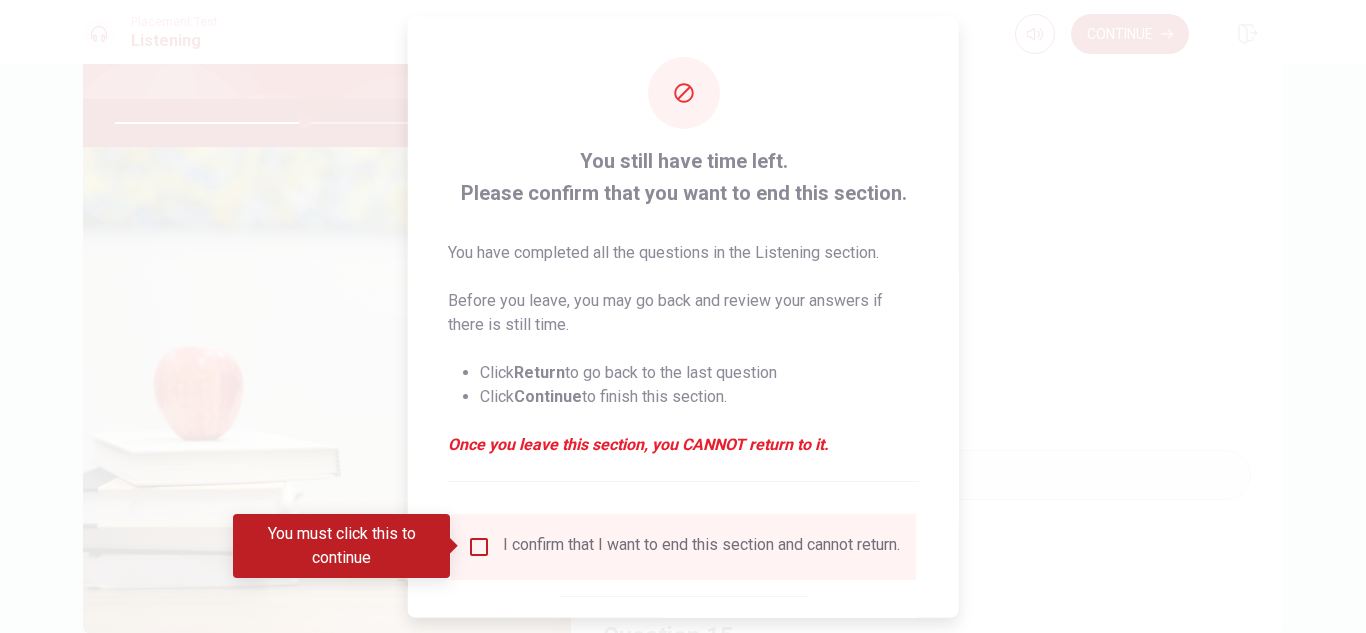 click at bounding box center (479, 546) 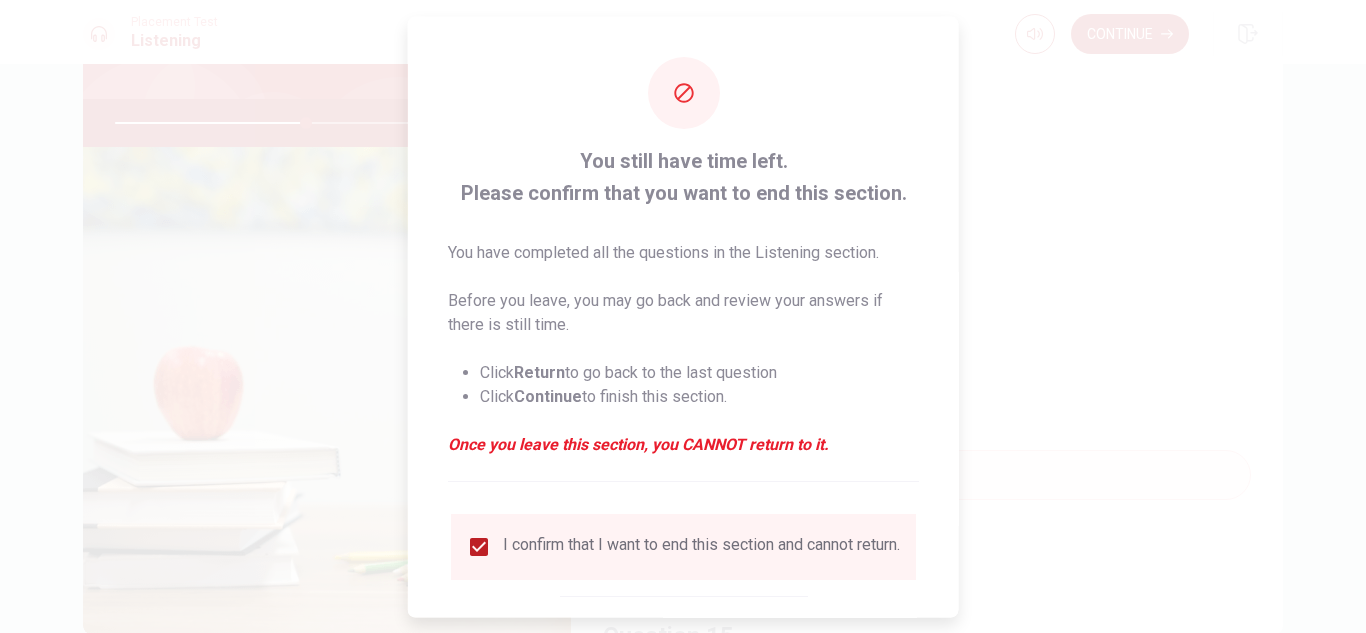 scroll, scrollTop: 113, scrollLeft: 0, axis: vertical 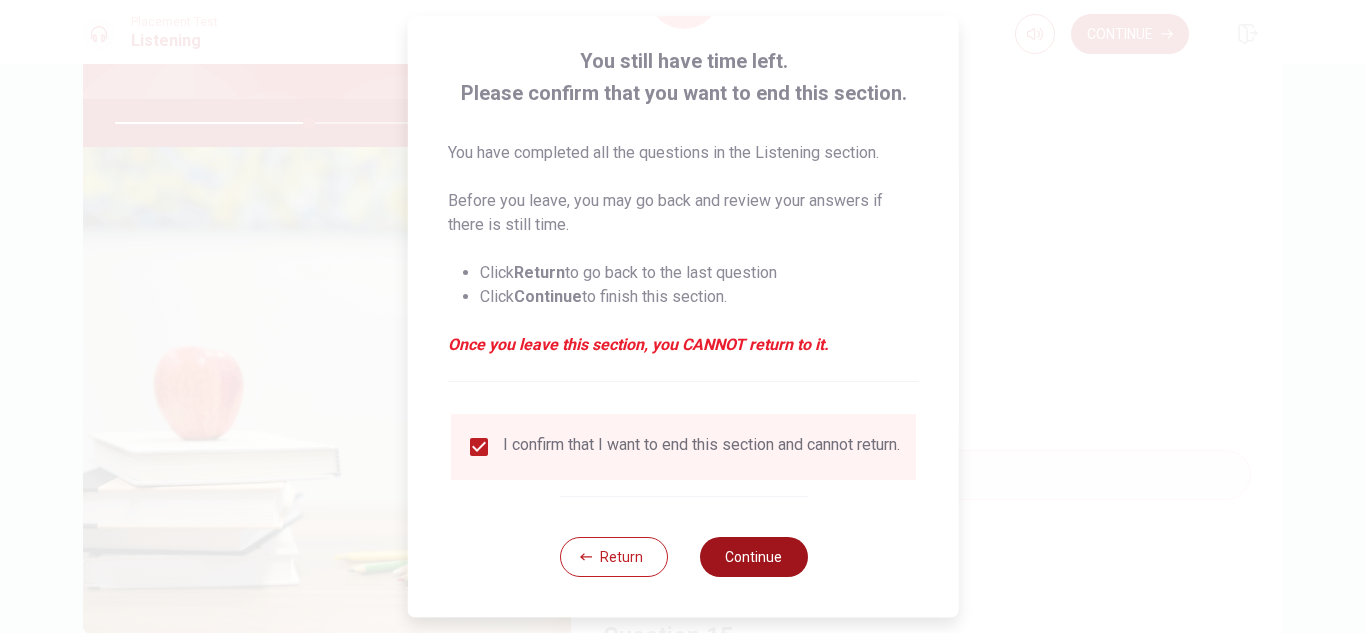 click on "Continue" at bounding box center [753, 557] 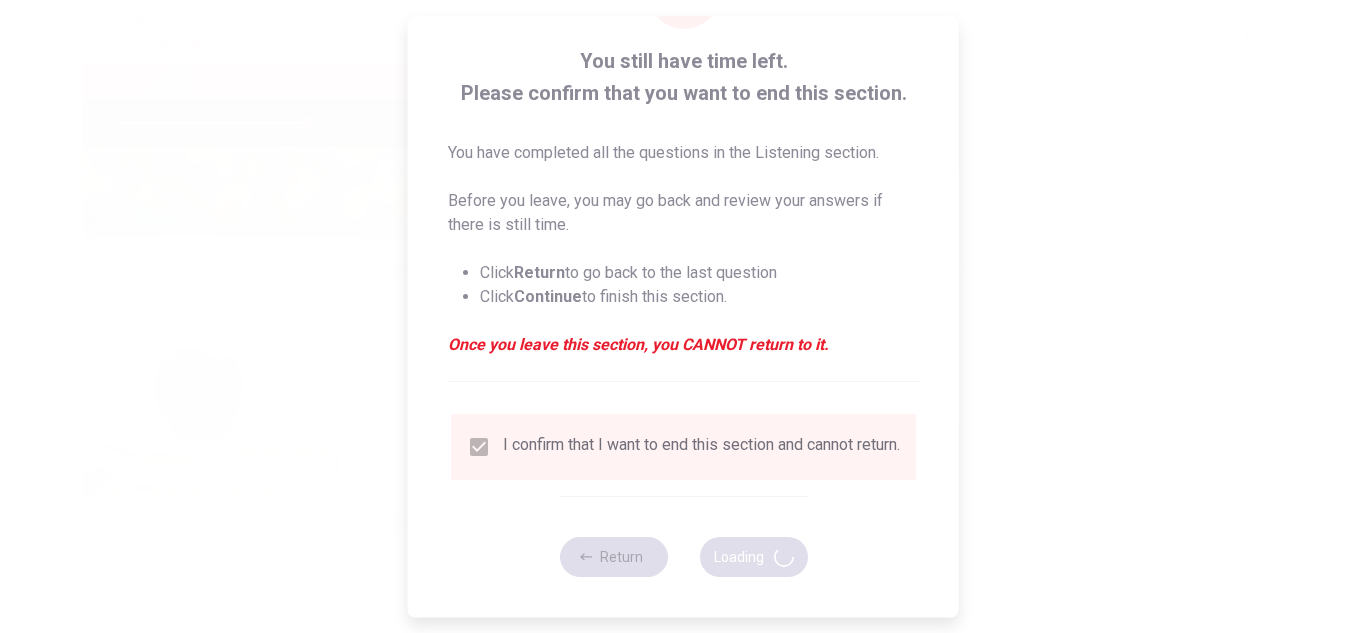 type on "54" 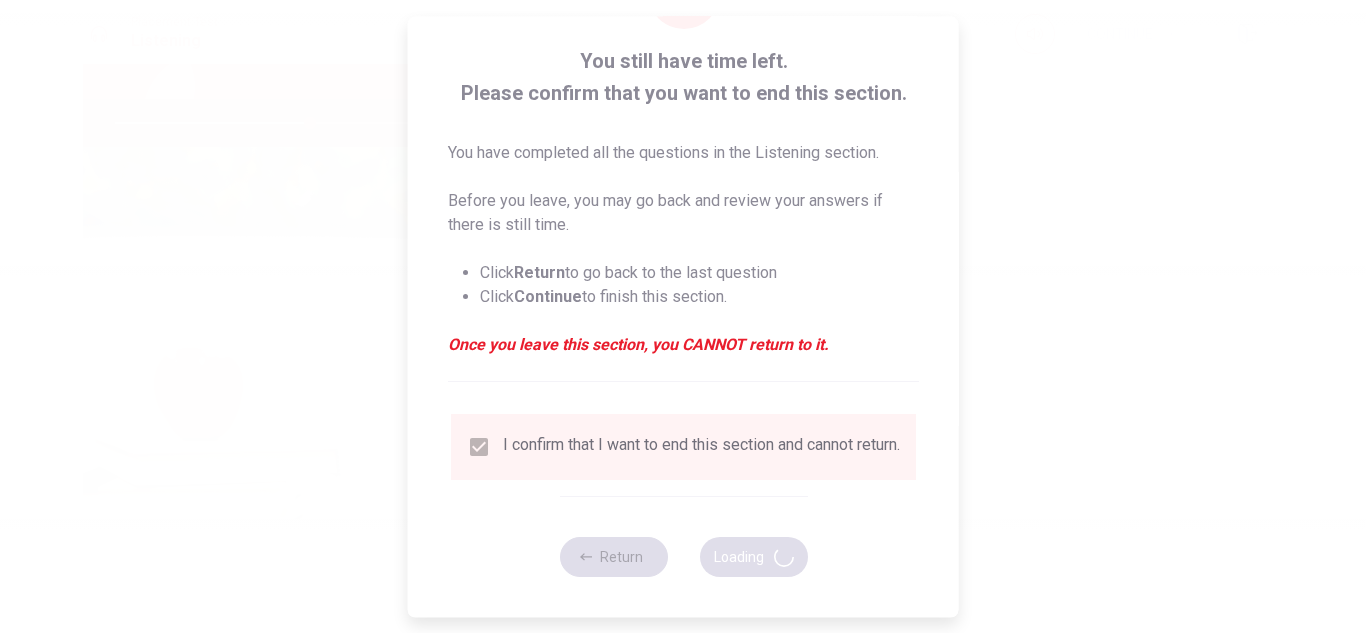 scroll, scrollTop: 0, scrollLeft: 0, axis: both 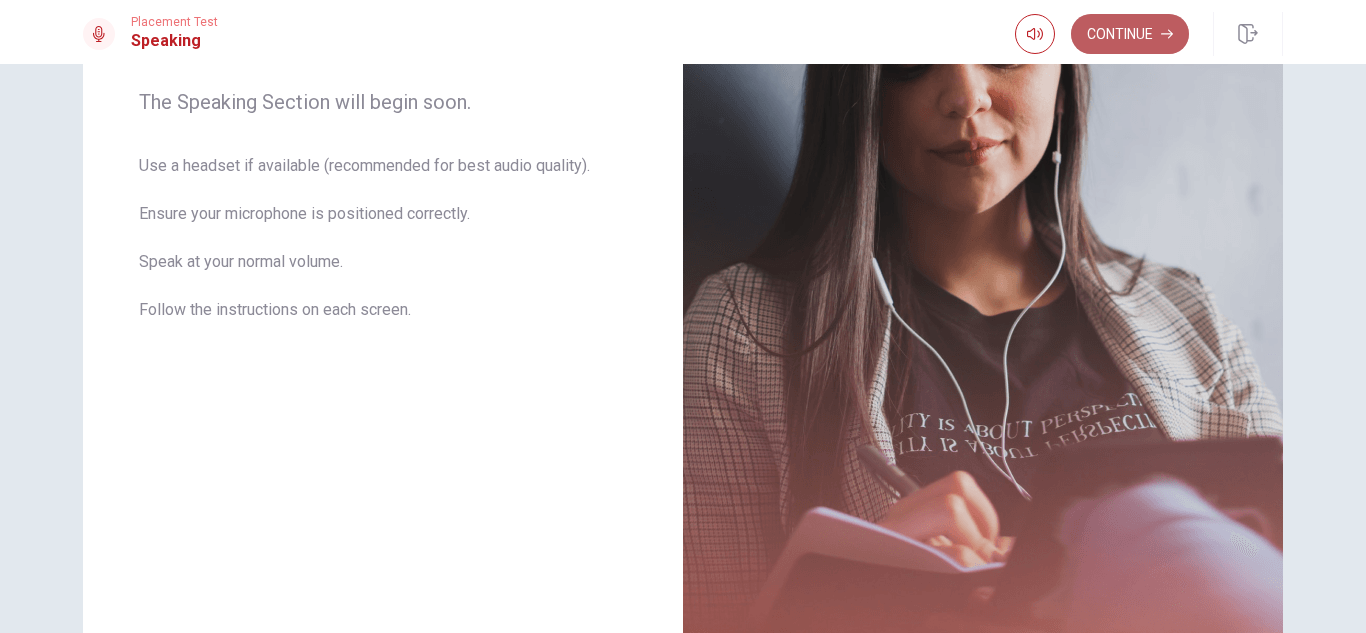 click on "Continue" at bounding box center [1130, 34] 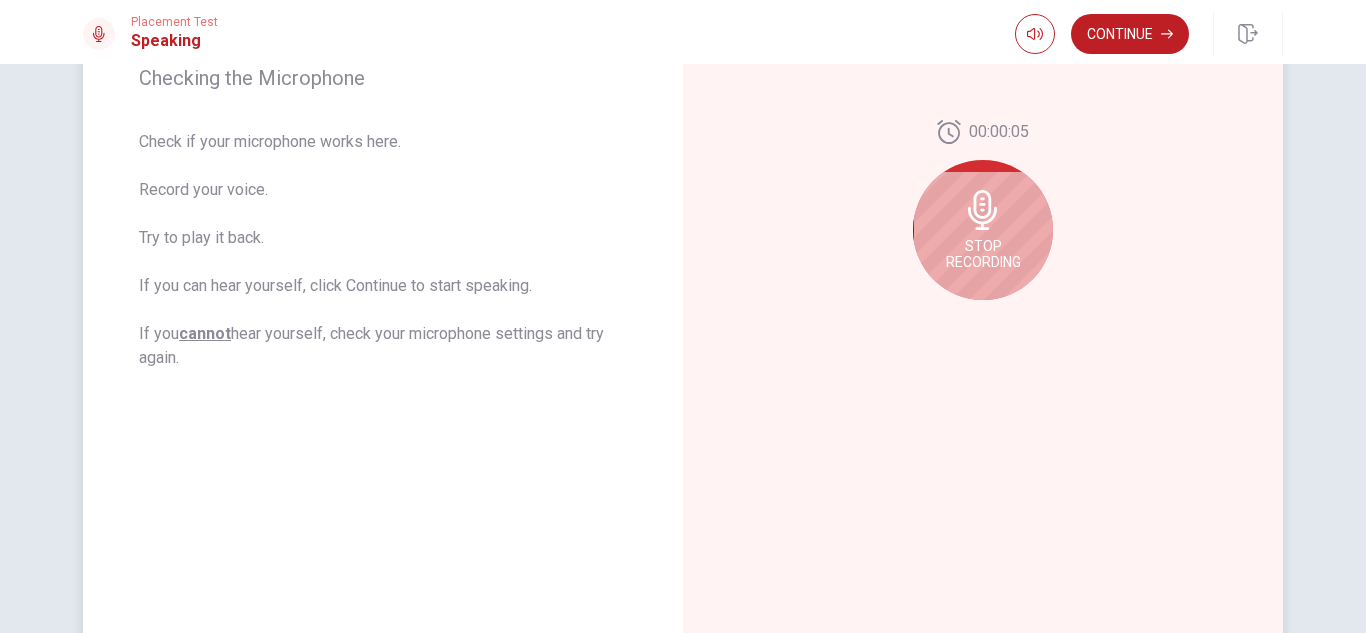 click on "Stop   Recording" at bounding box center [983, 230] 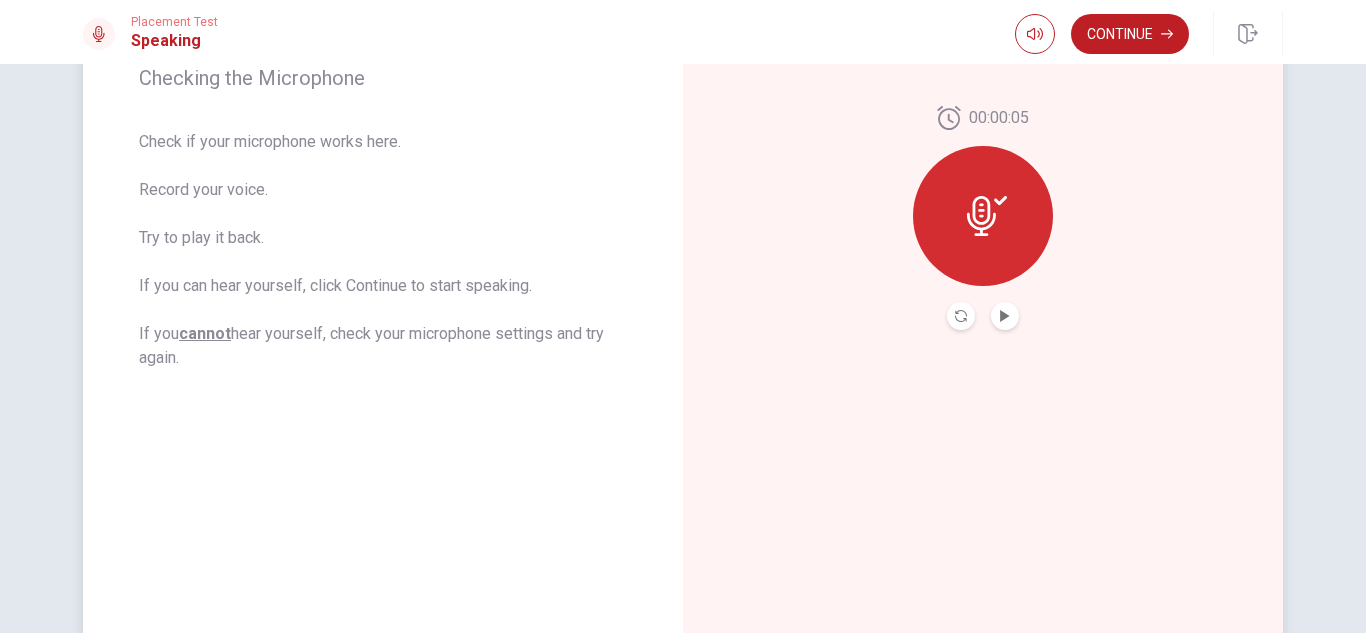 click 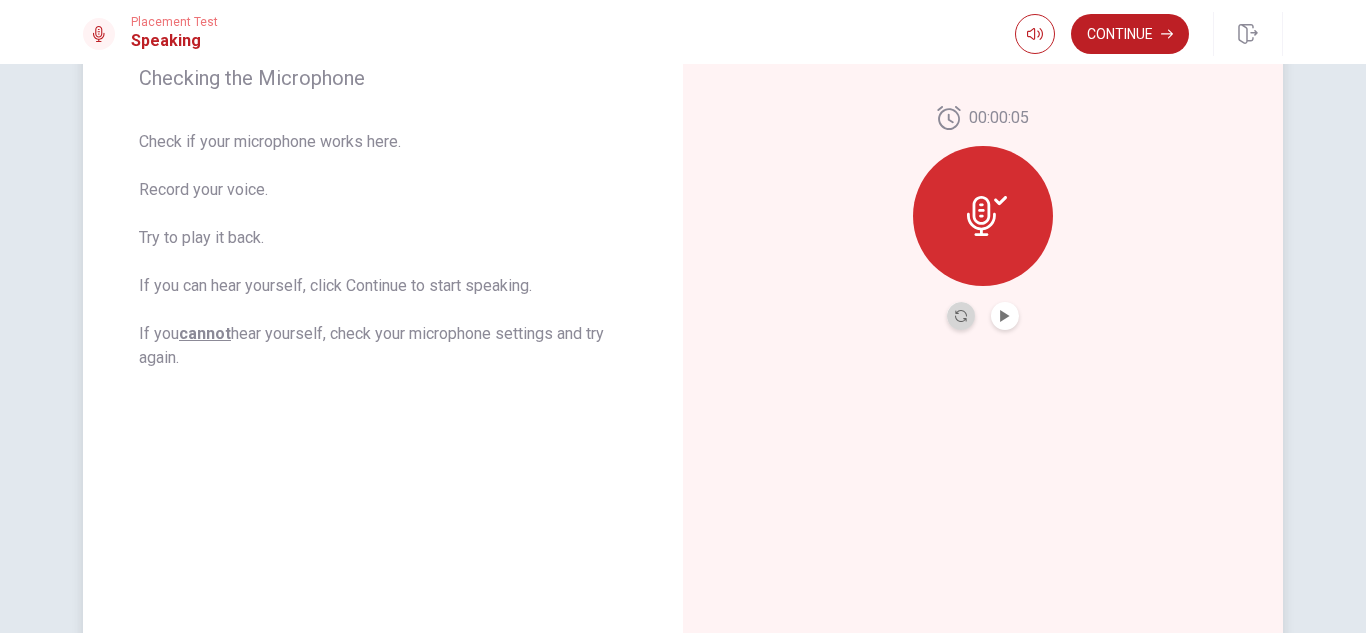 click at bounding box center [961, 316] 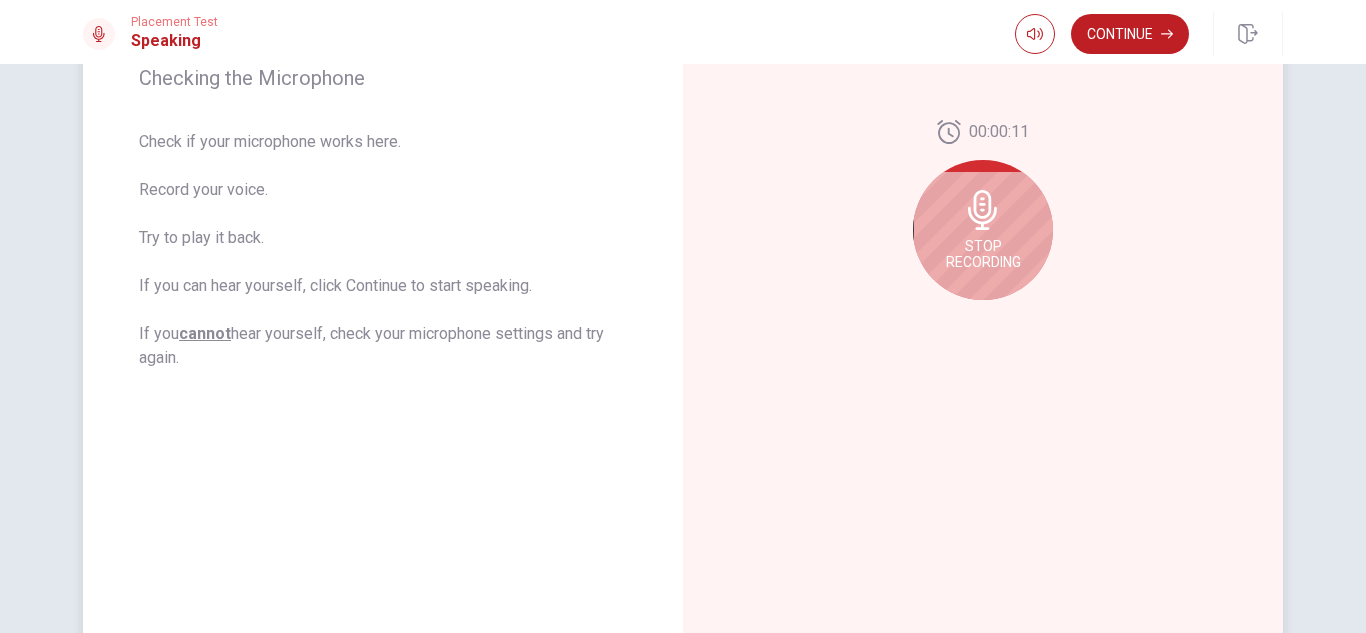 click 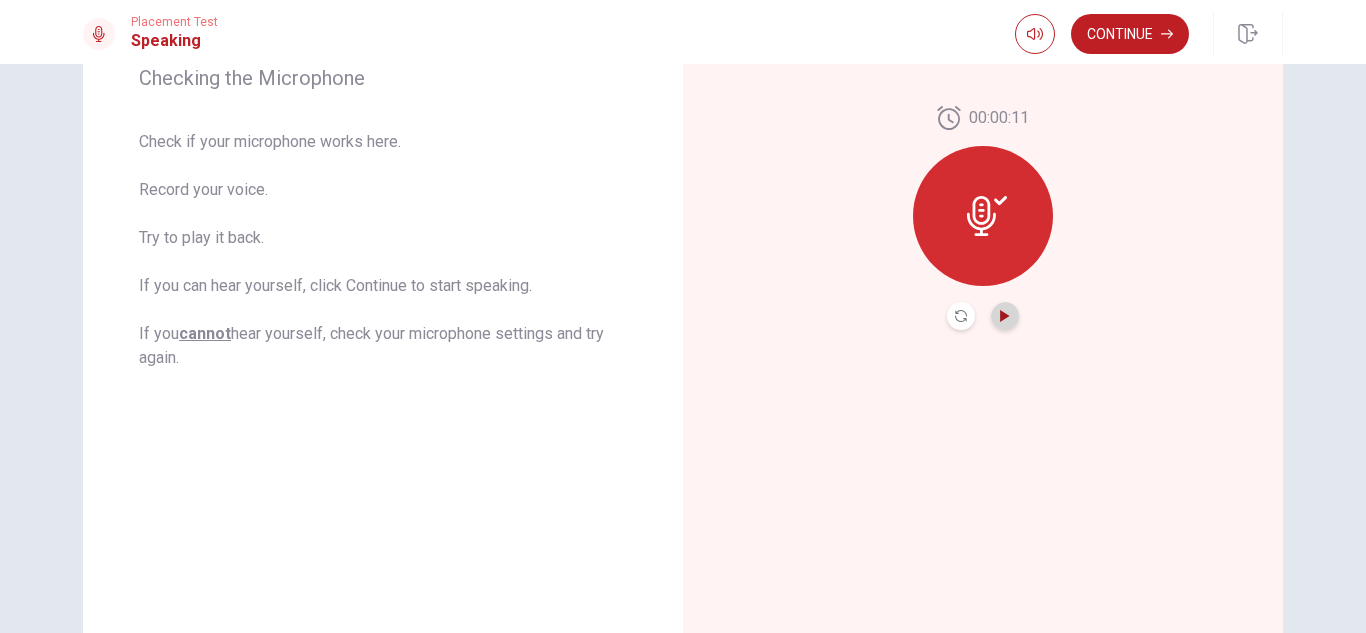 click 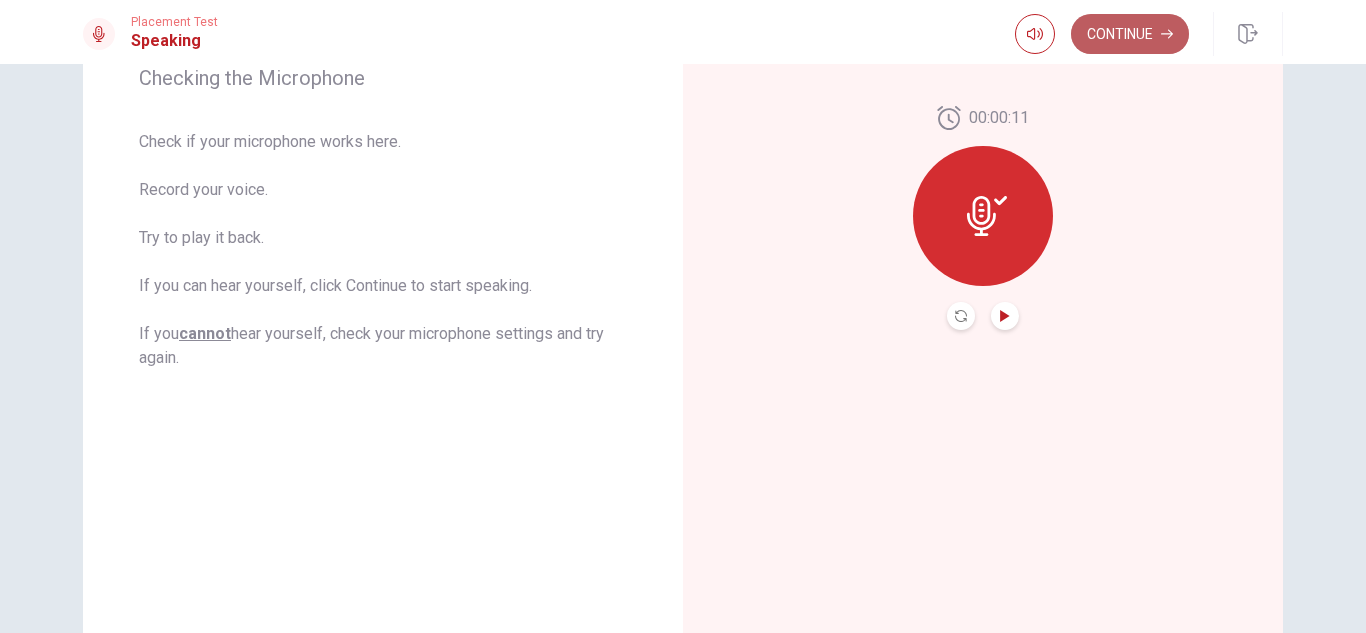click on "Continue" at bounding box center [1130, 34] 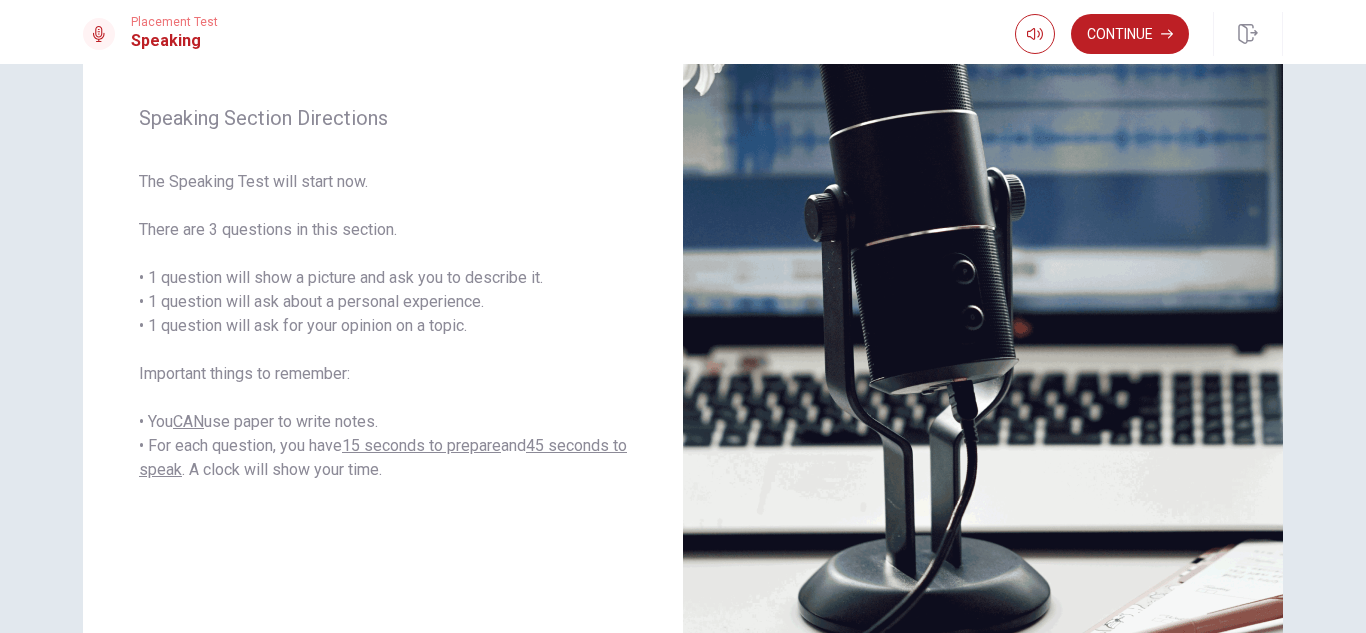 scroll, scrollTop: 248, scrollLeft: 0, axis: vertical 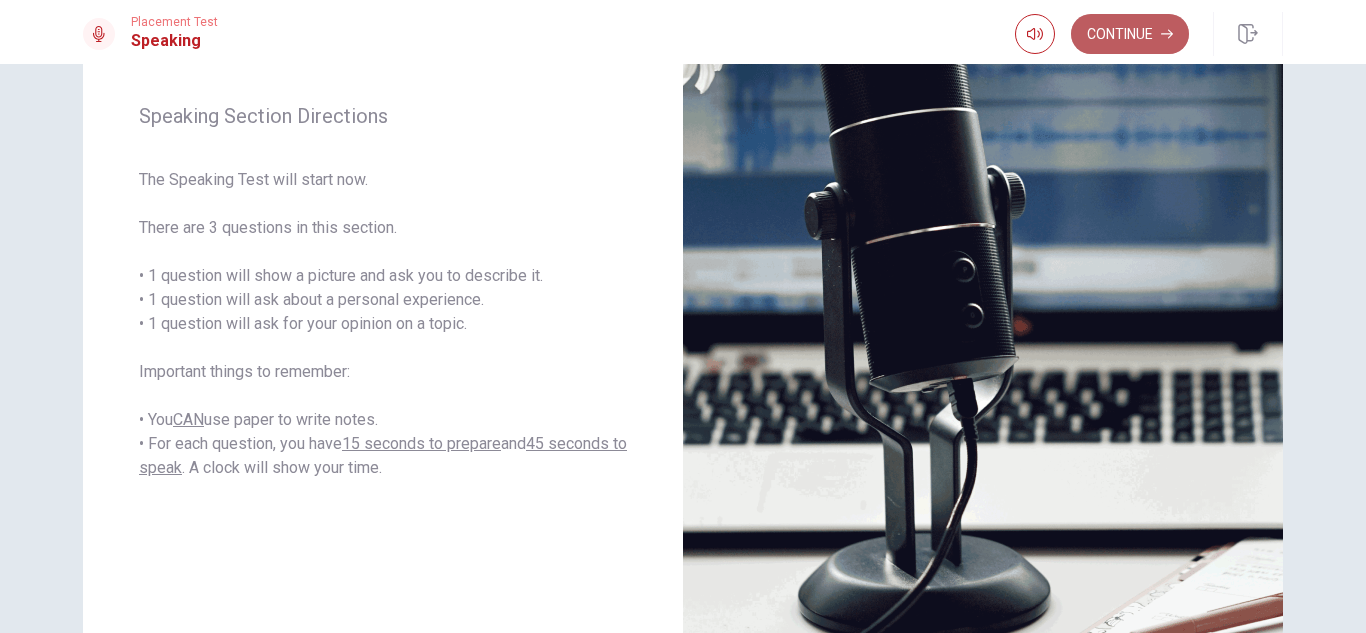 click on "Continue" at bounding box center (1130, 34) 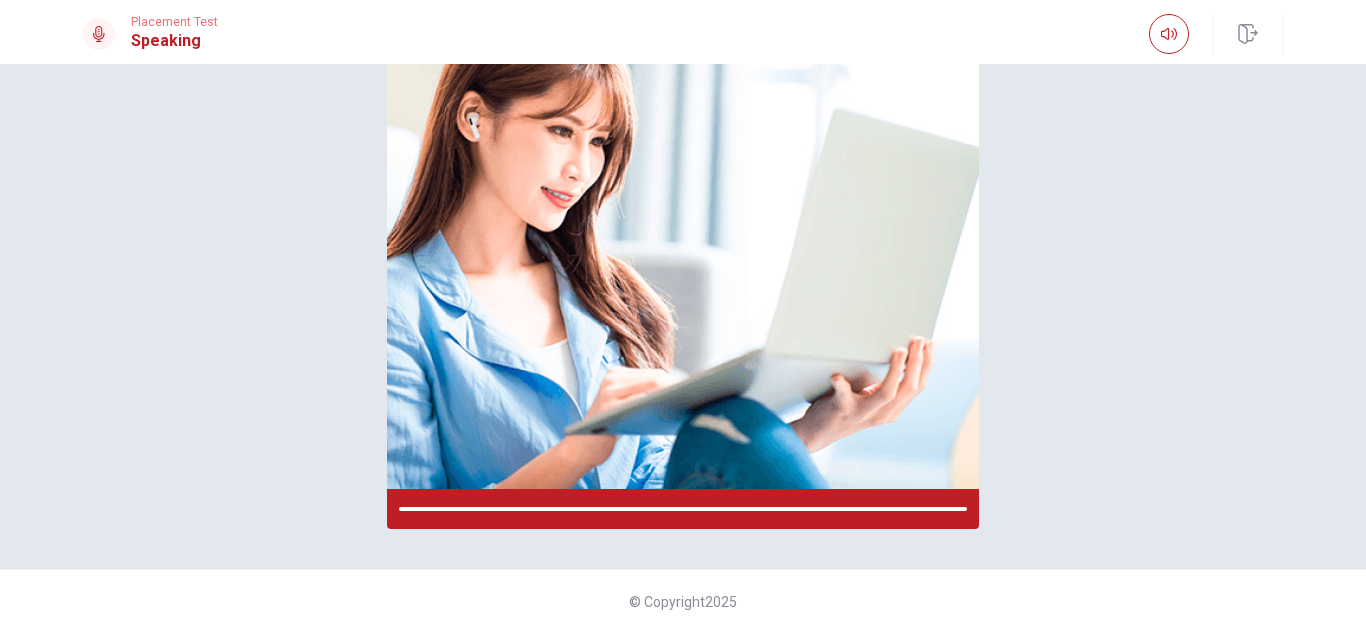 scroll, scrollTop: 244, scrollLeft: 0, axis: vertical 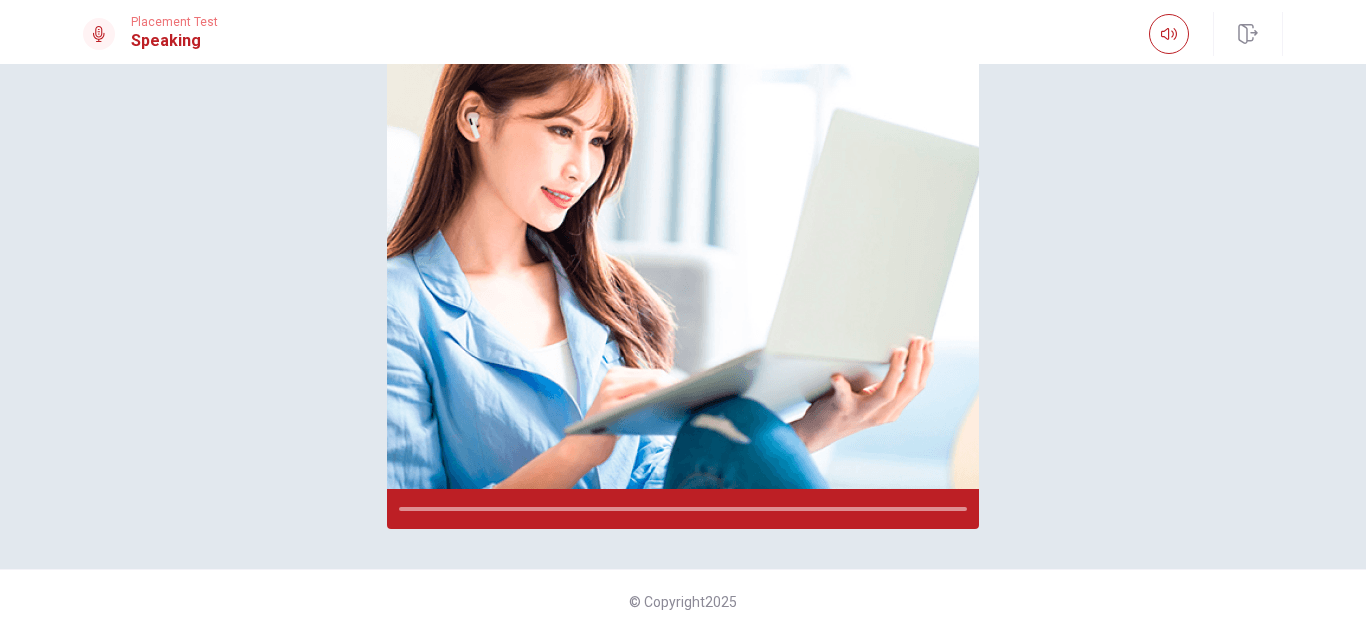 drag, startPoint x: 1144, startPoint y: 45, endPoint x: 1365, endPoint y: 380, distance: 401.3303 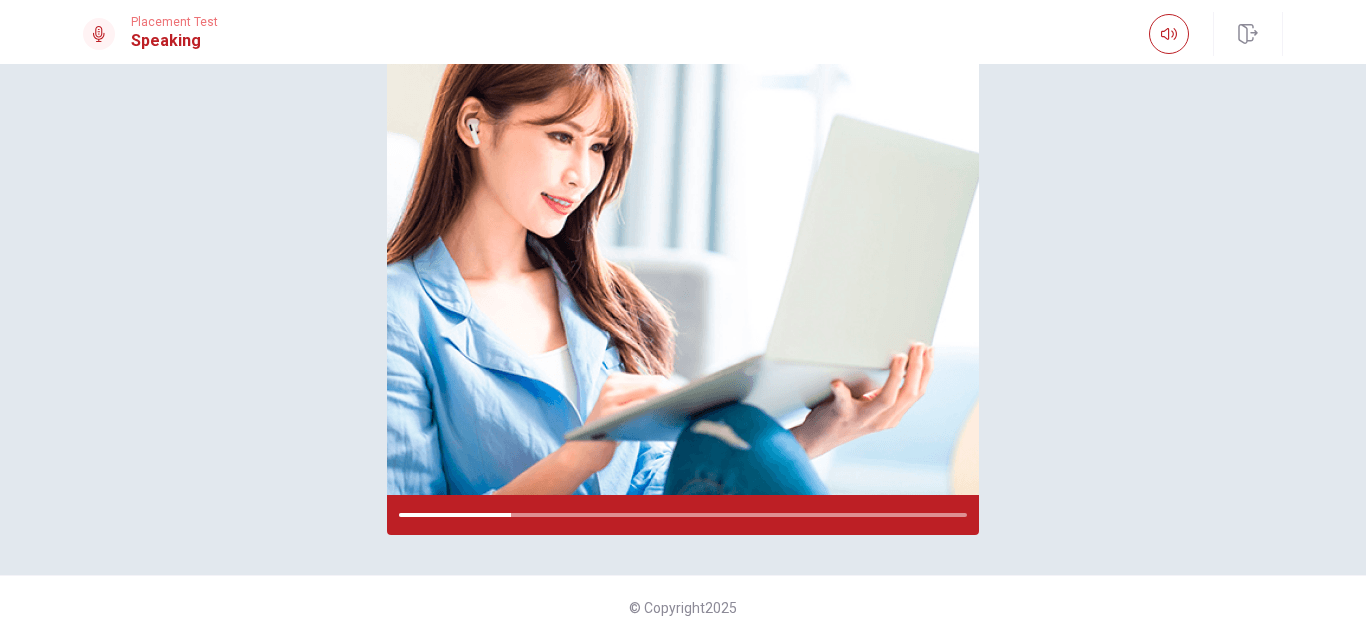 scroll, scrollTop: 229, scrollLeft: 0, axis: vertical 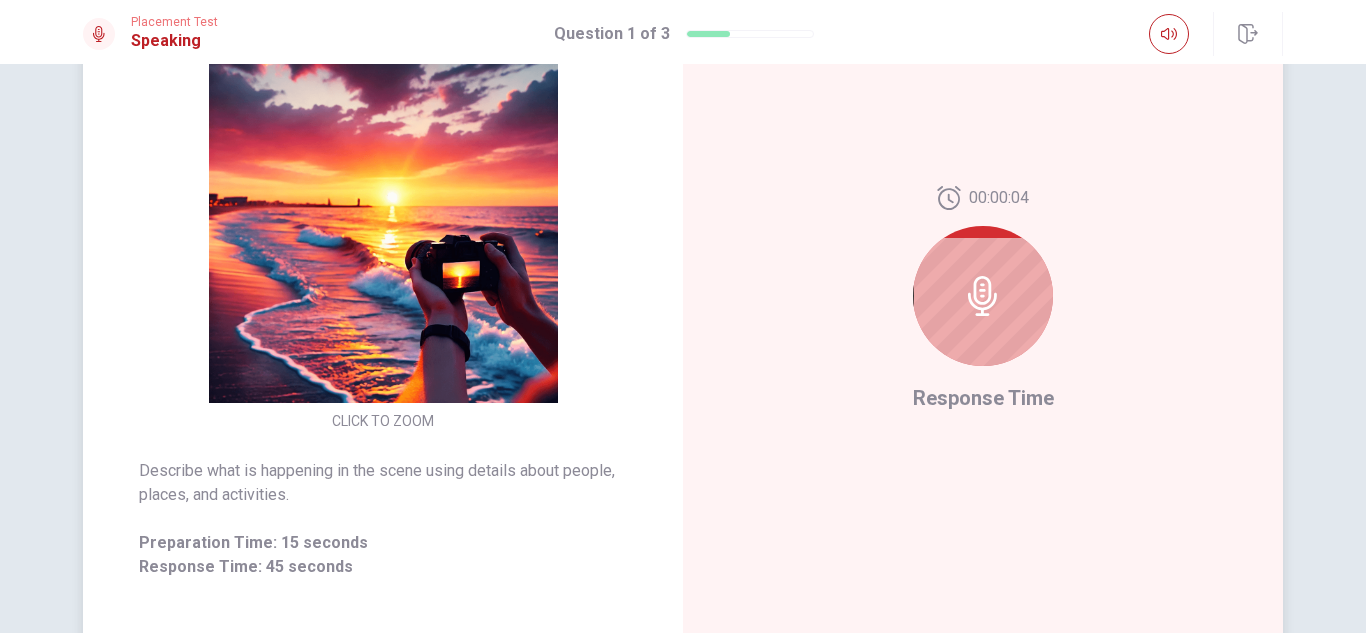 click at bounding box center [983, 296] 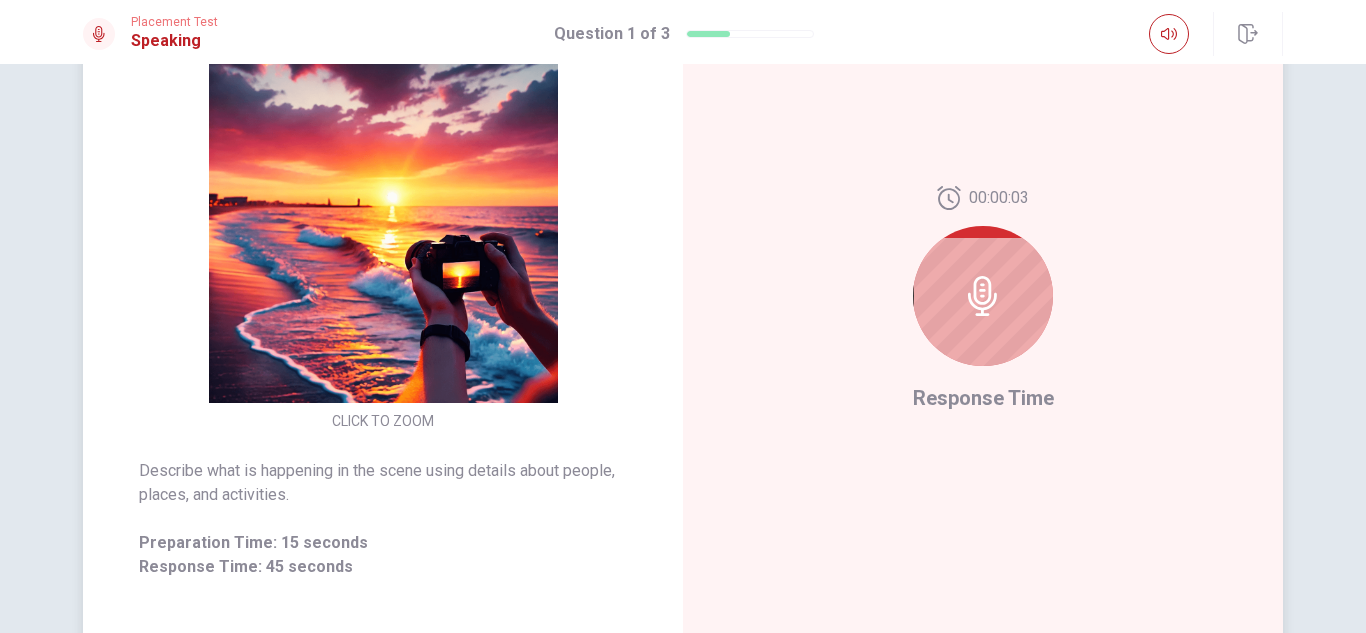 click 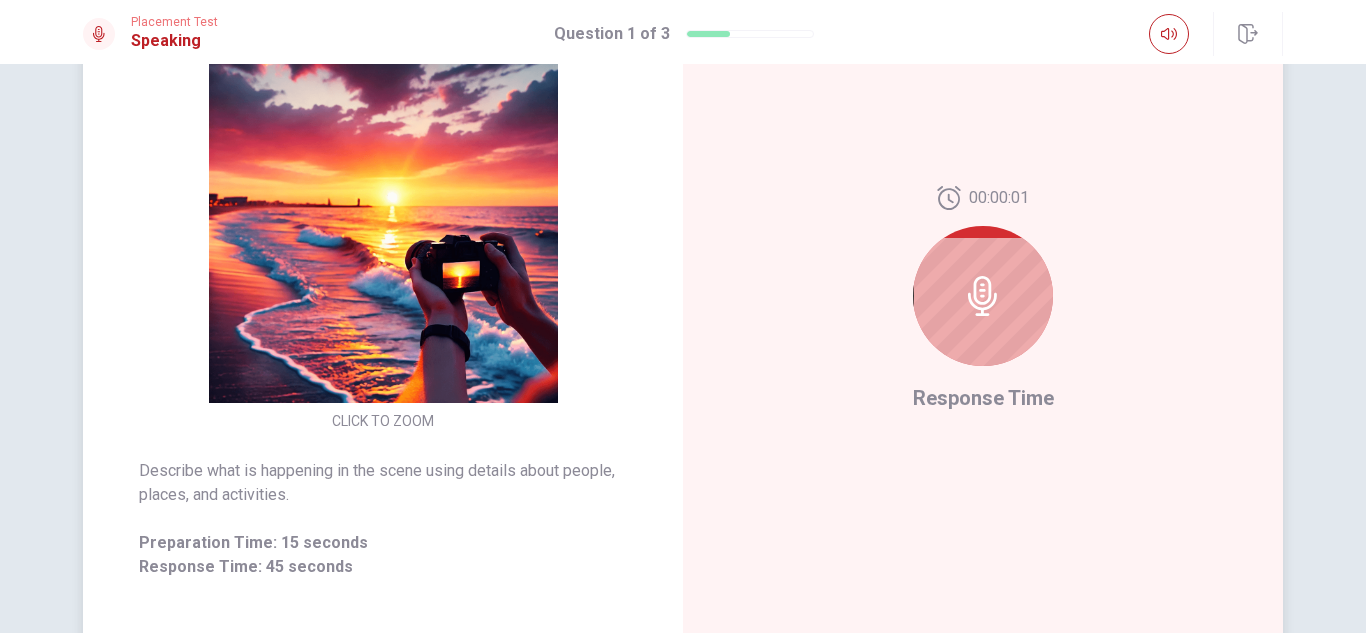 click on "Response Time" at bounding box center [983, 398] 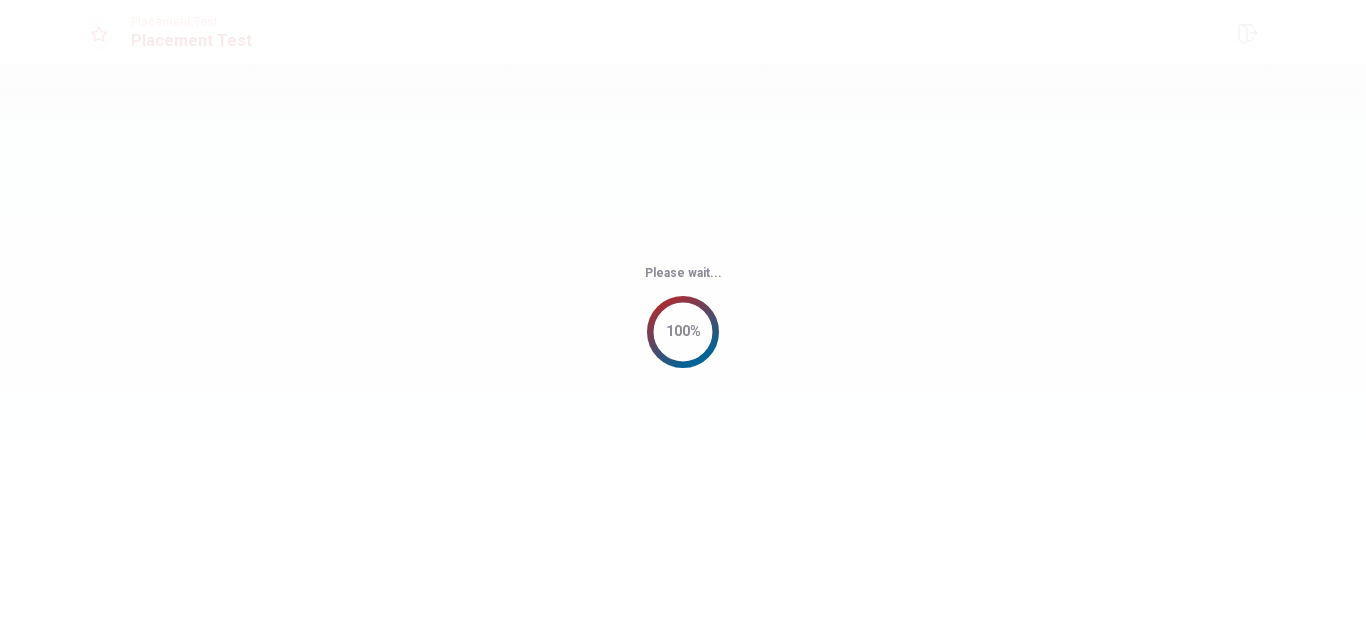scroll, scrollTop: 0, scrollLeft: 0, axis: both 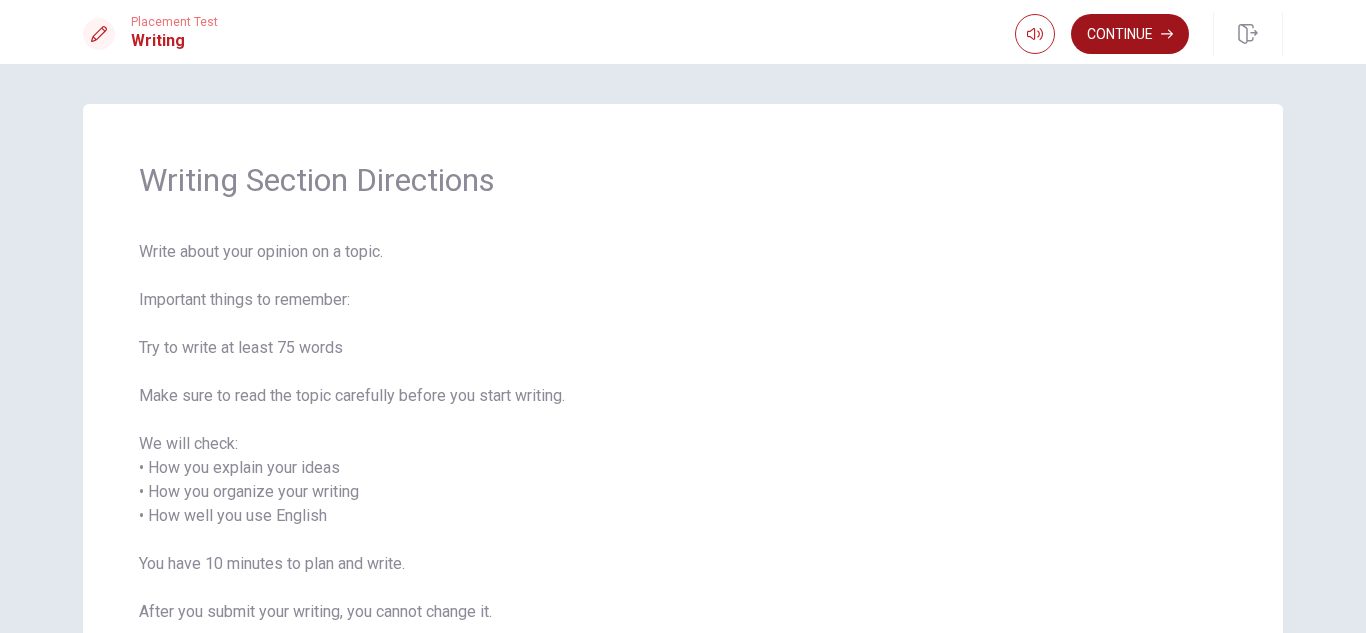 click on "Continue" at bounding box center (1130, 34) 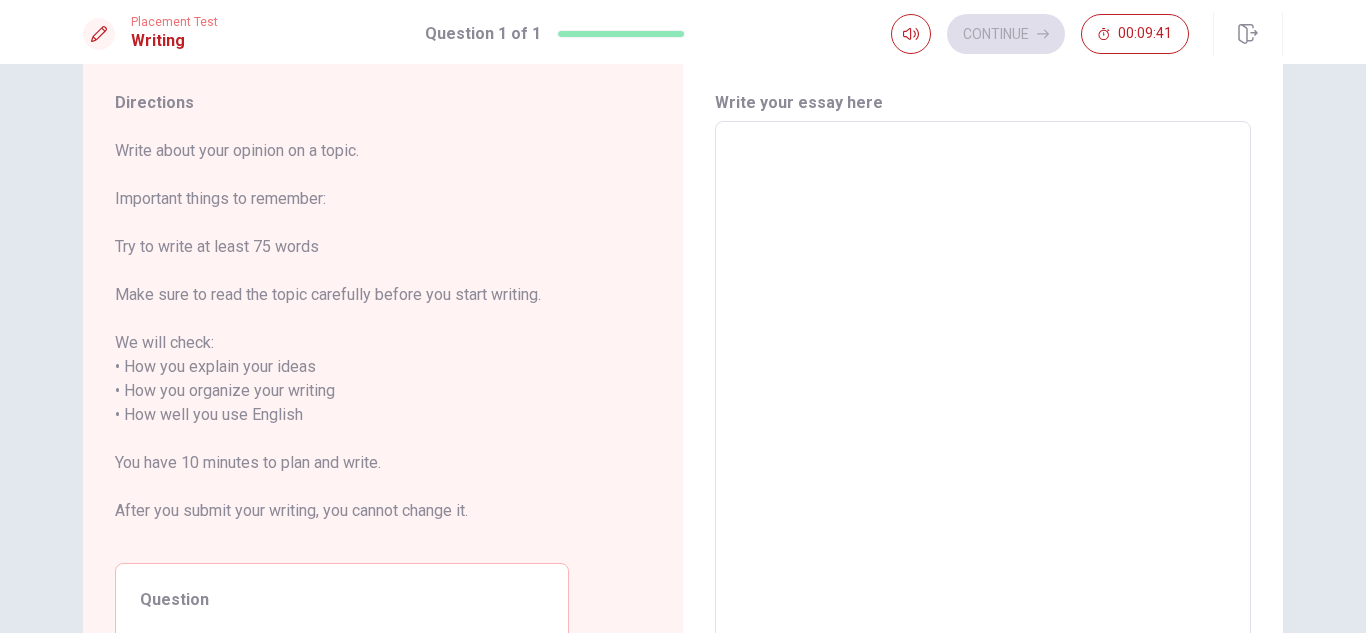 scroll, scrollTop: 0, scrollLeft: 0, axis: both 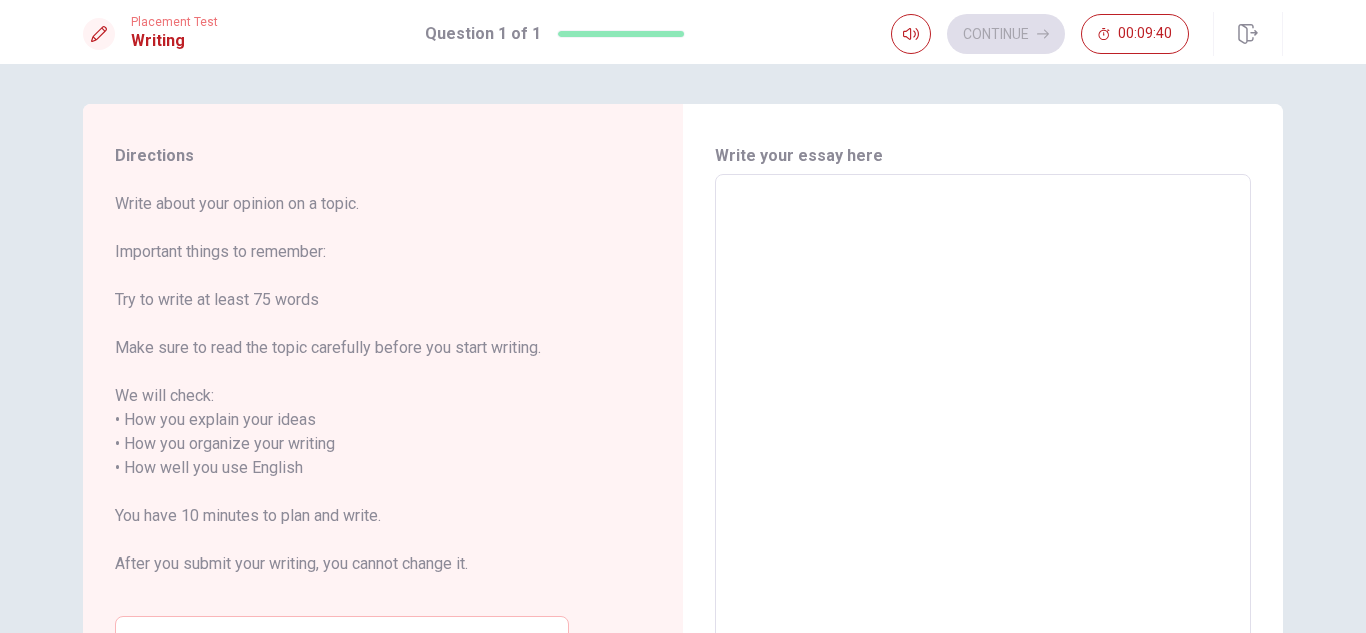 click at bounding box center [983, 456] 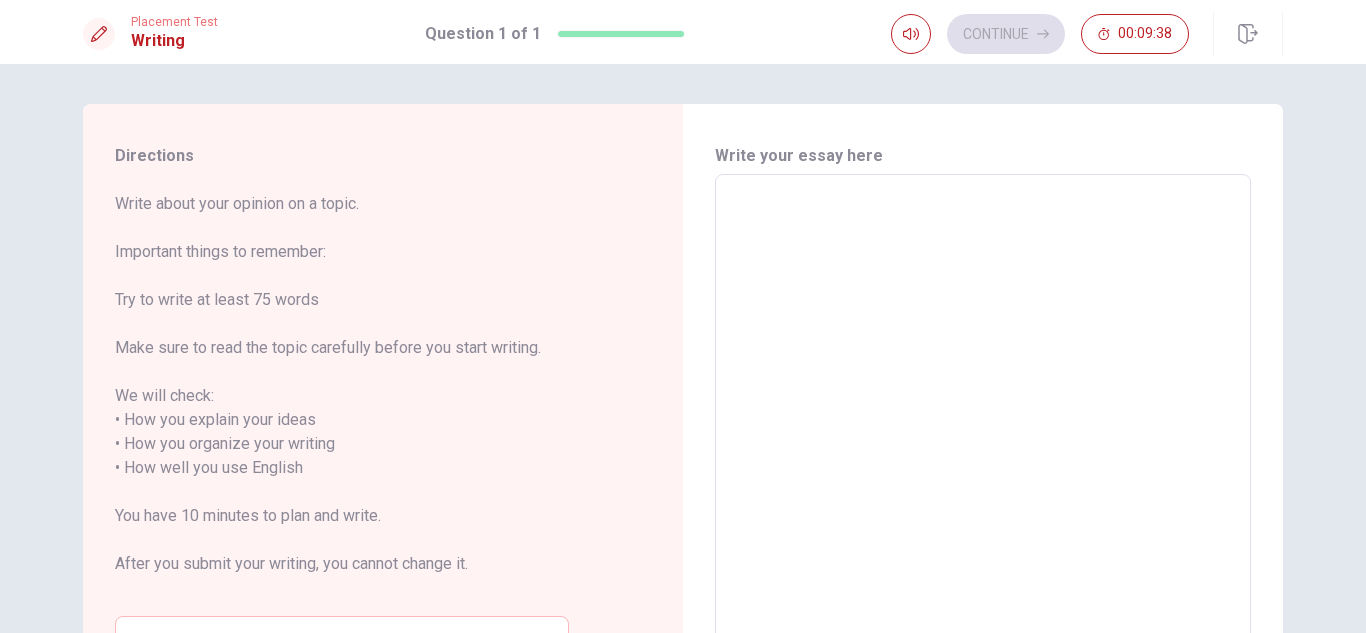 type on "M" 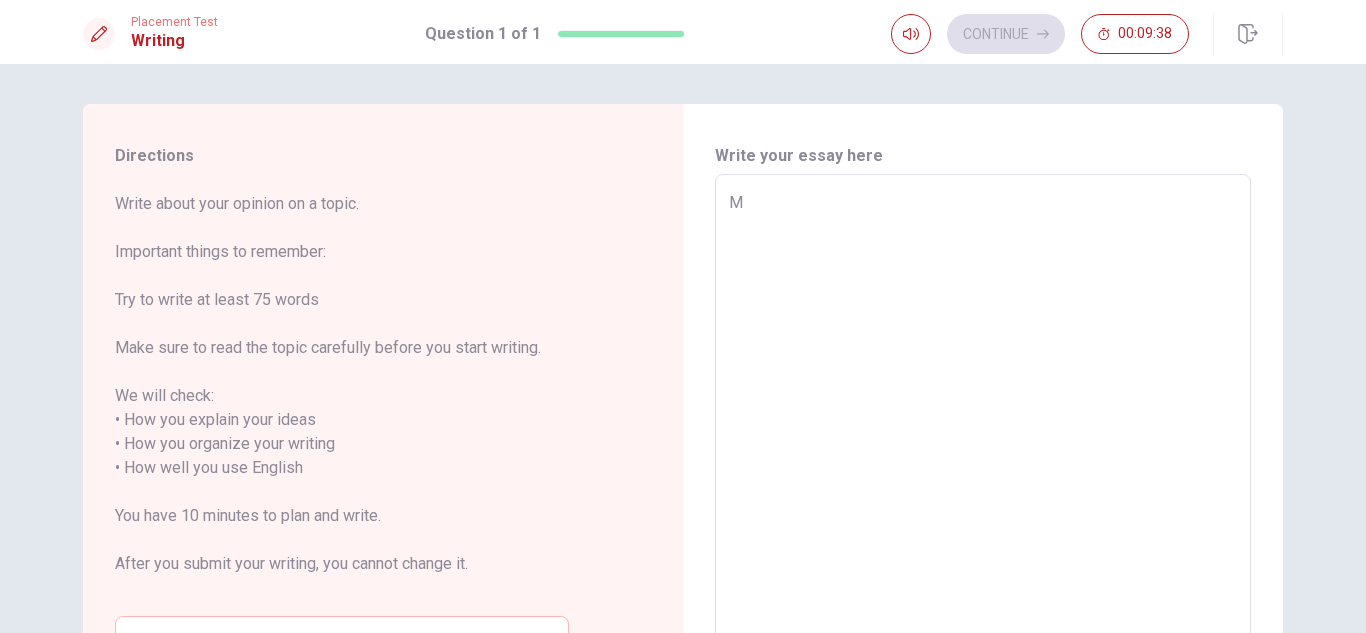 type on "x" 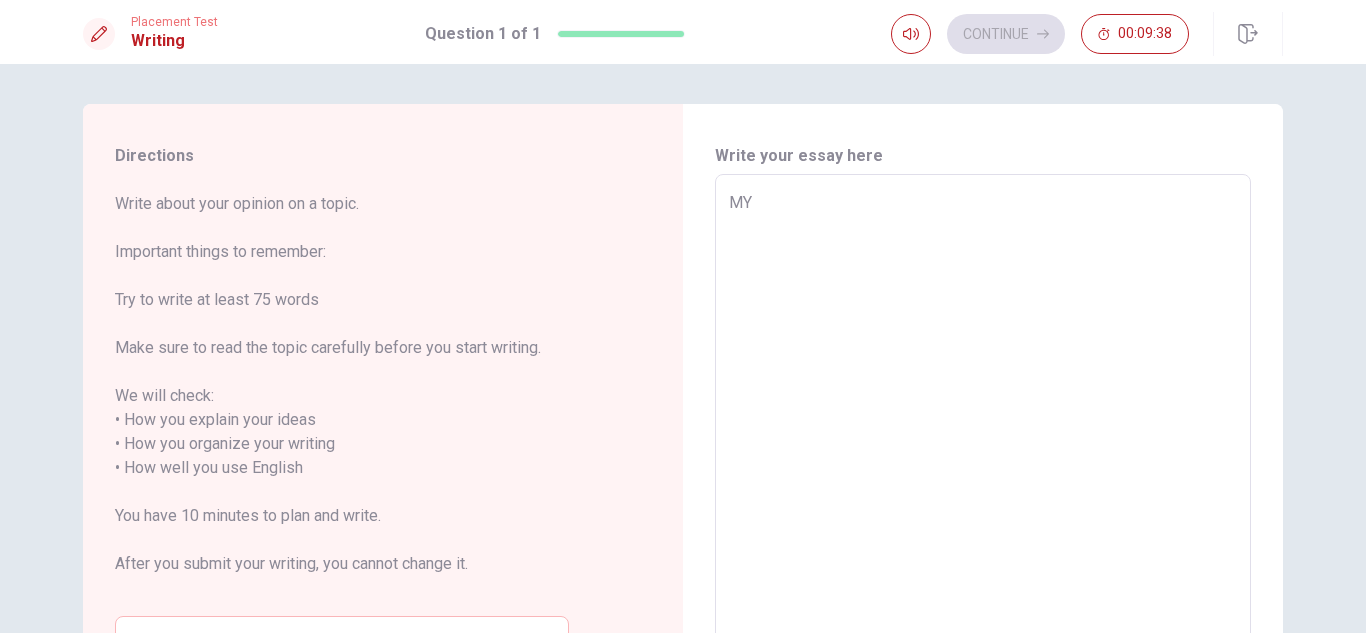 type on "x" 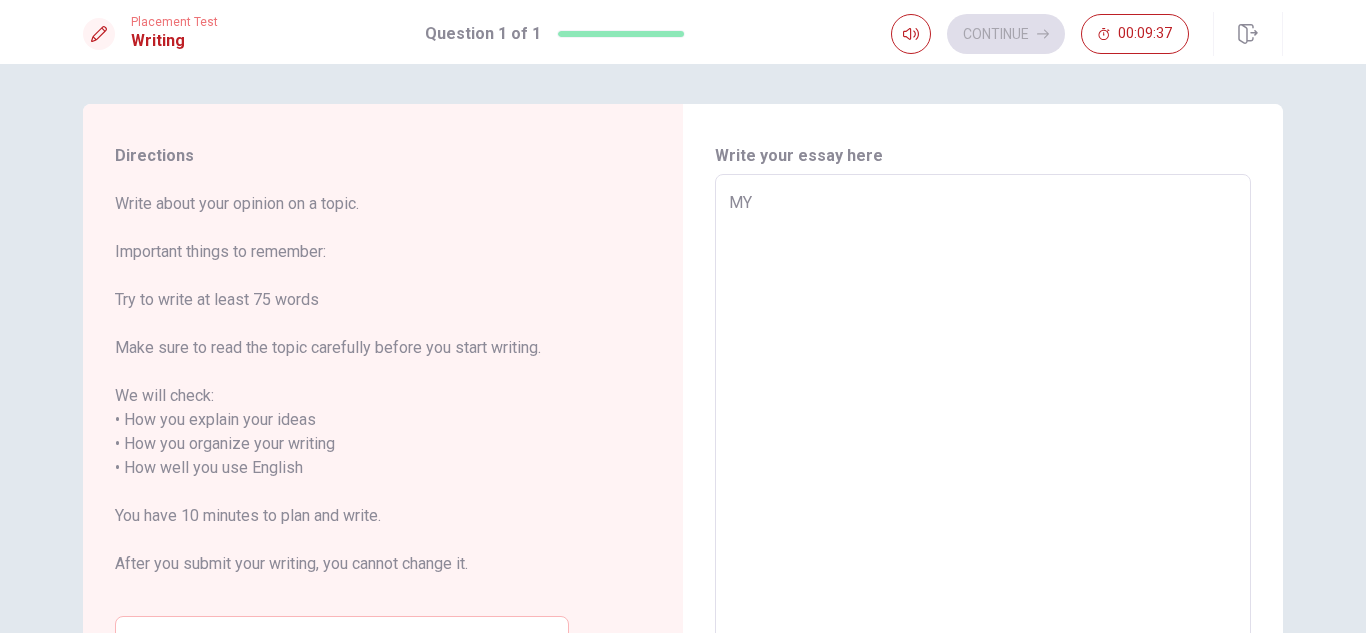 type on "M" 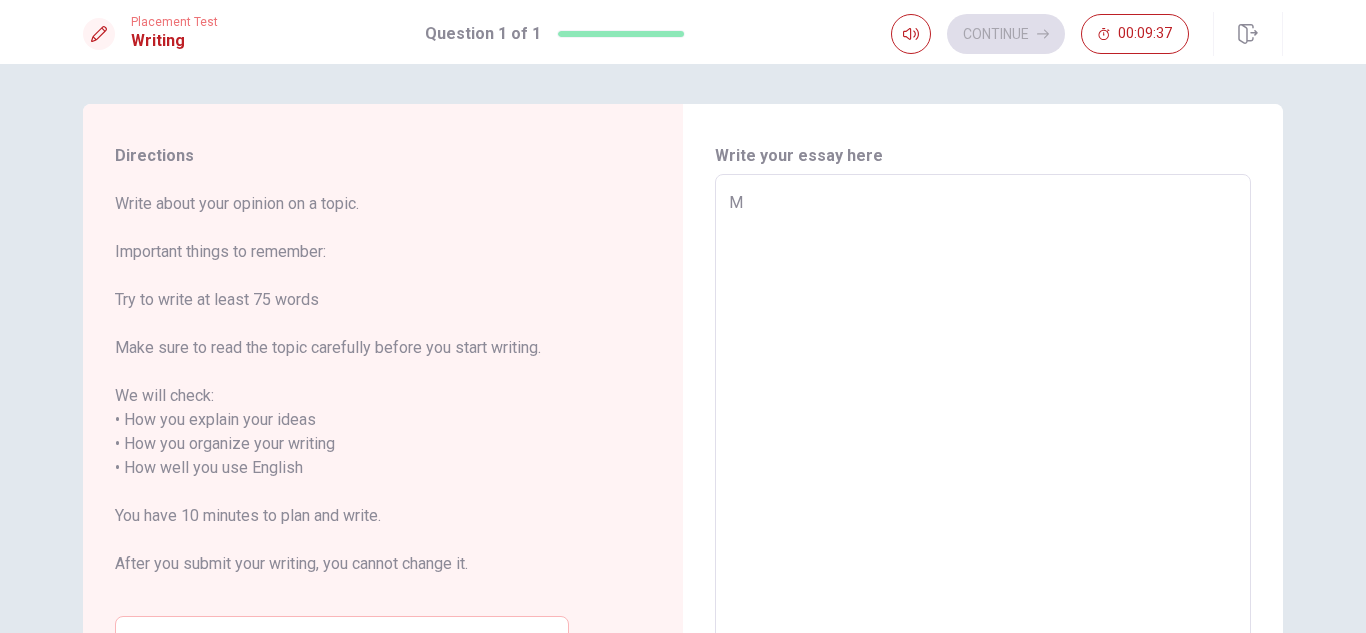 type on "x" 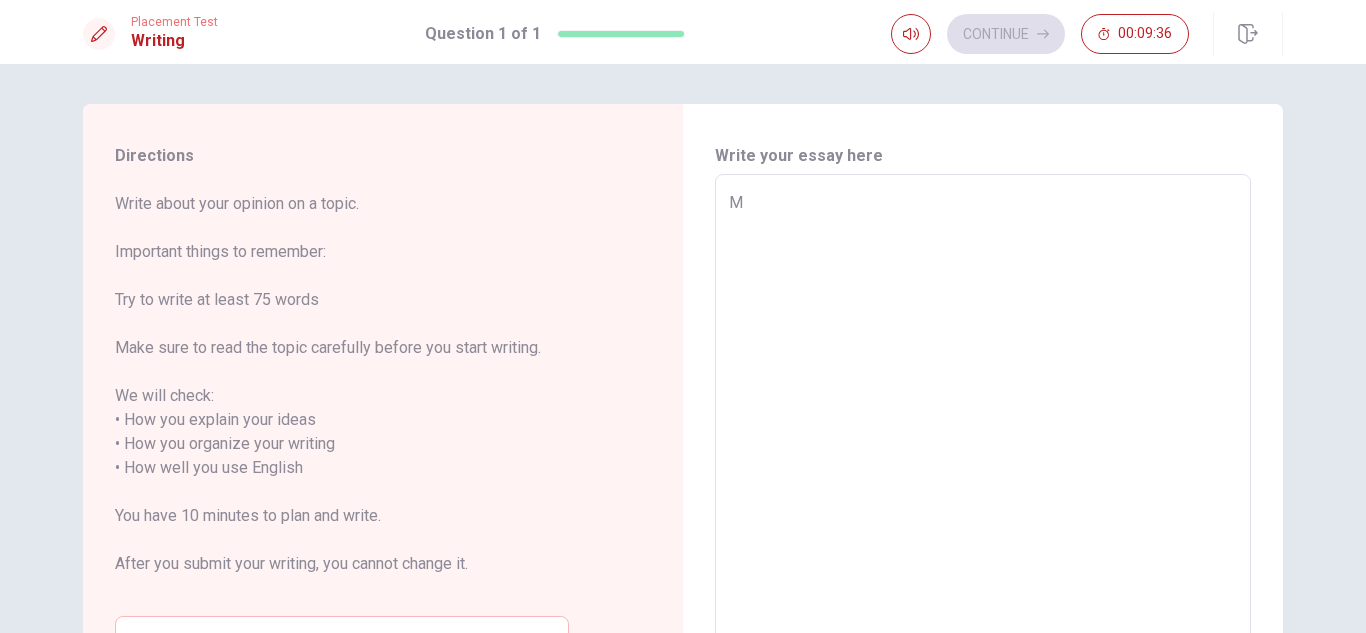 type on "My" 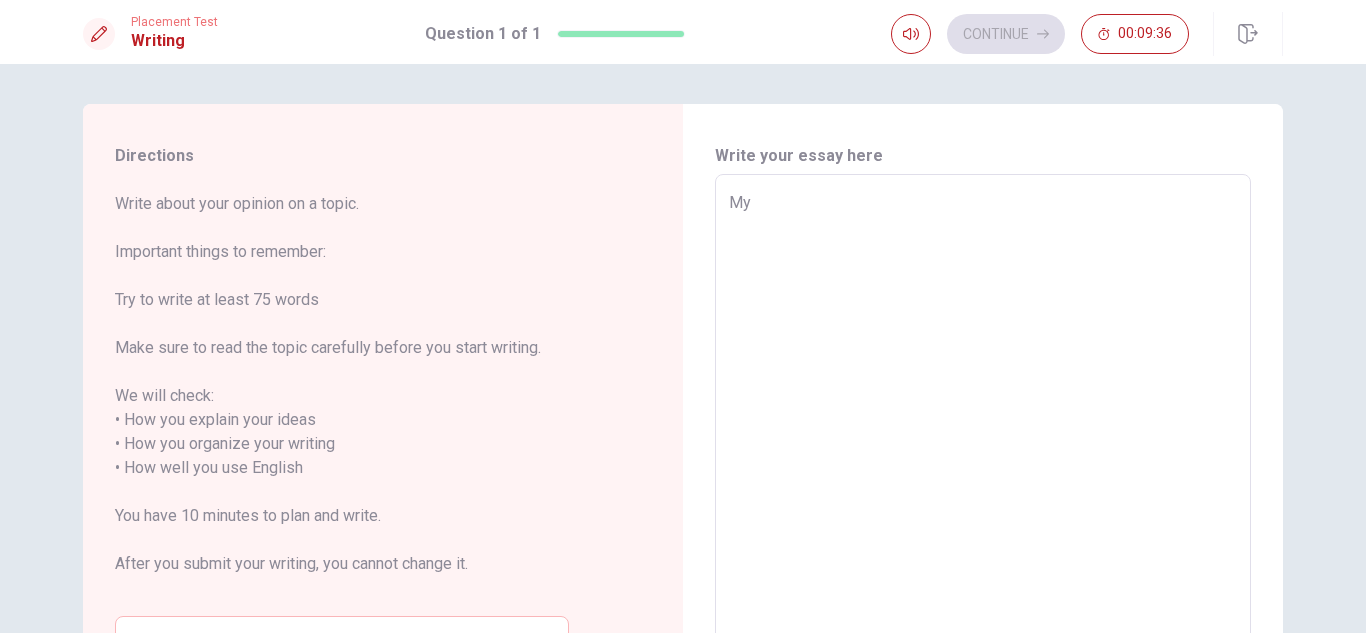 type on "x" 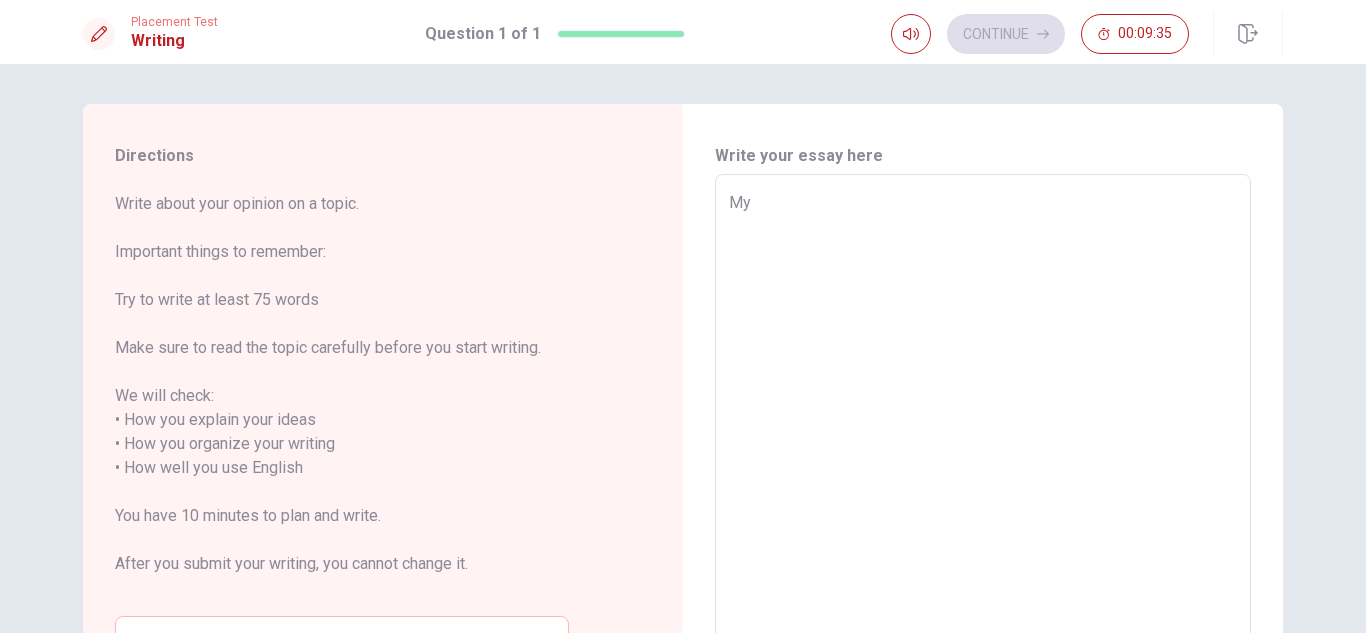 type on "My d" 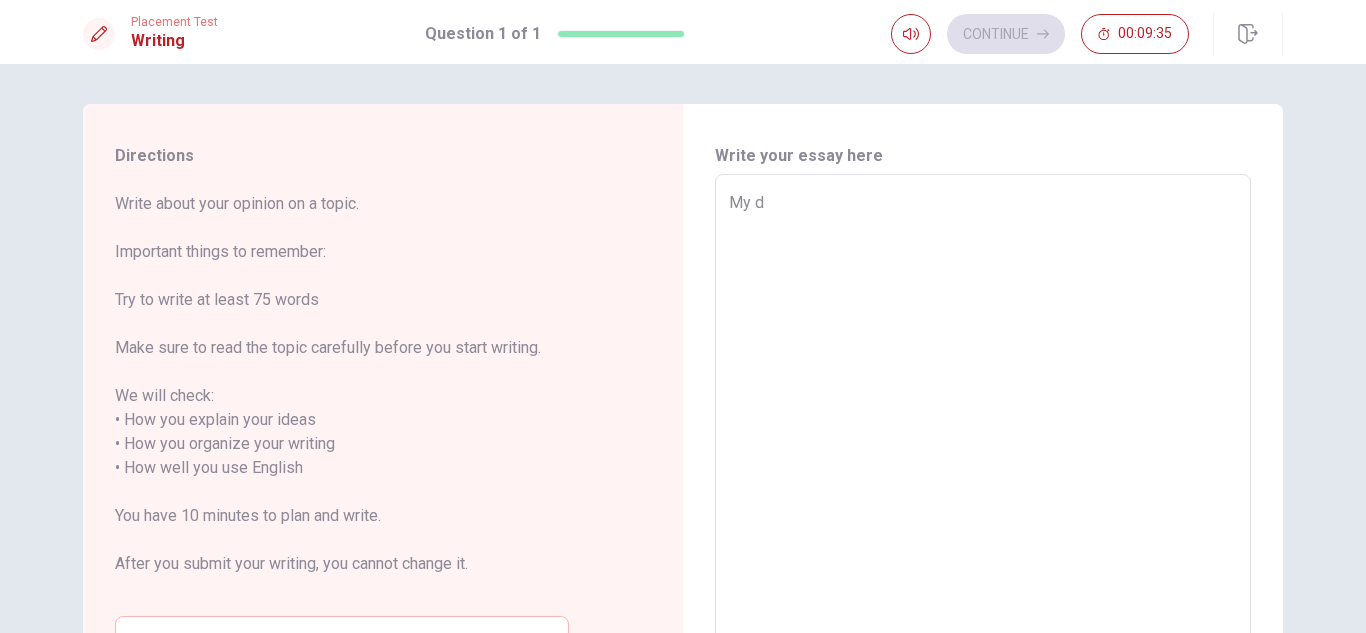 type on "x" 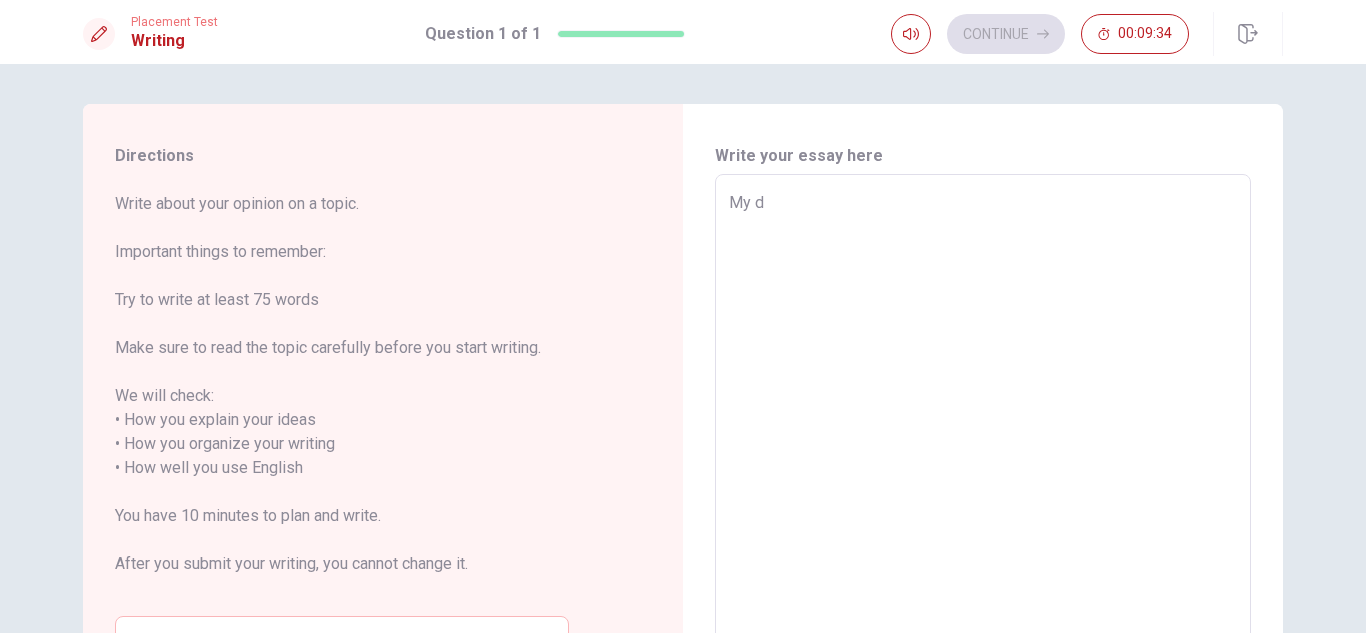 type on "My dr" 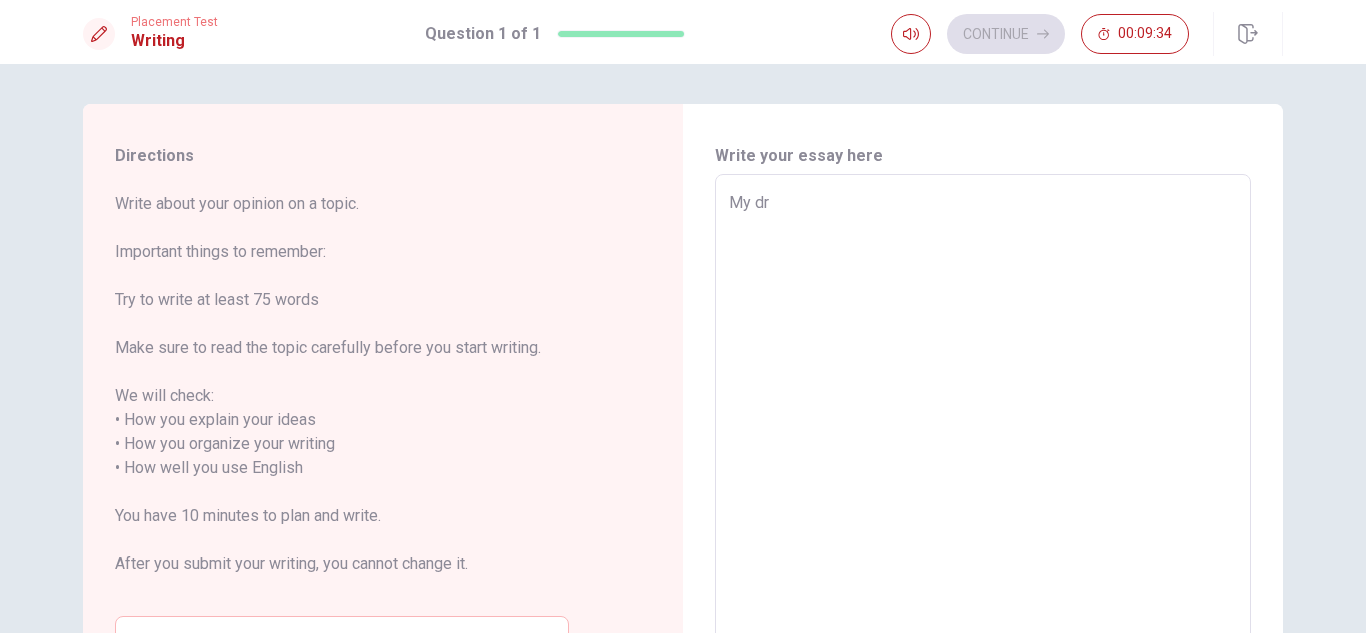type on "x" 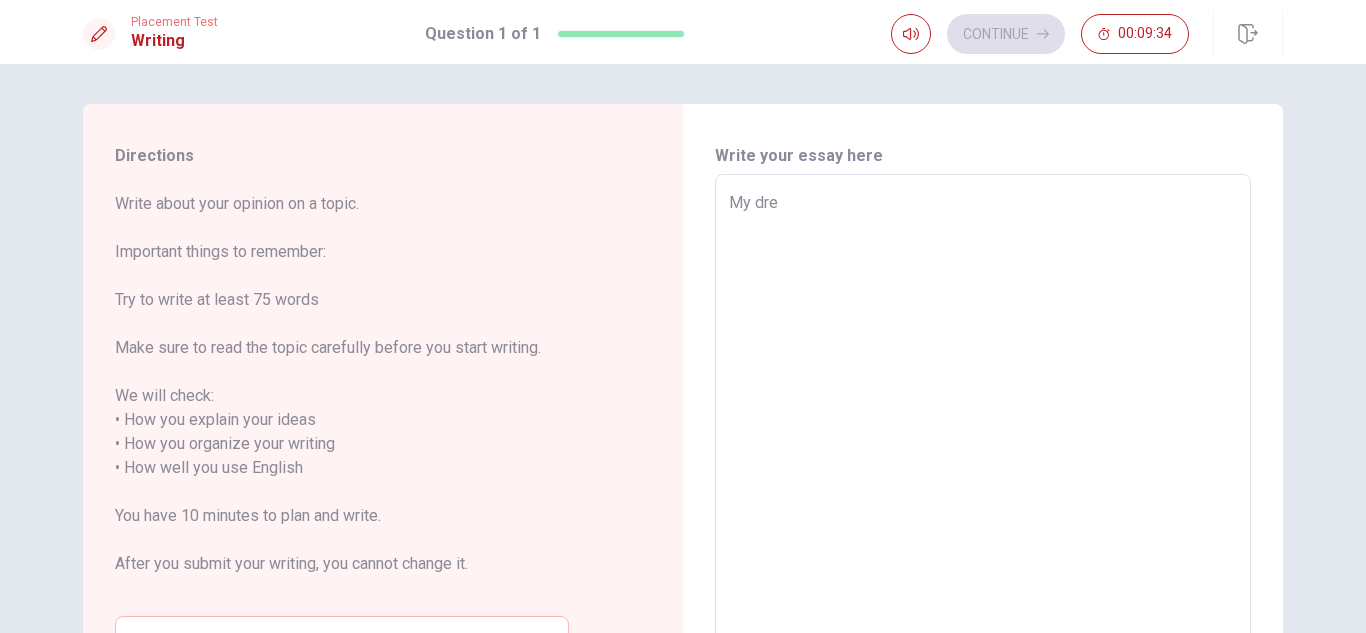 type on "My drea" 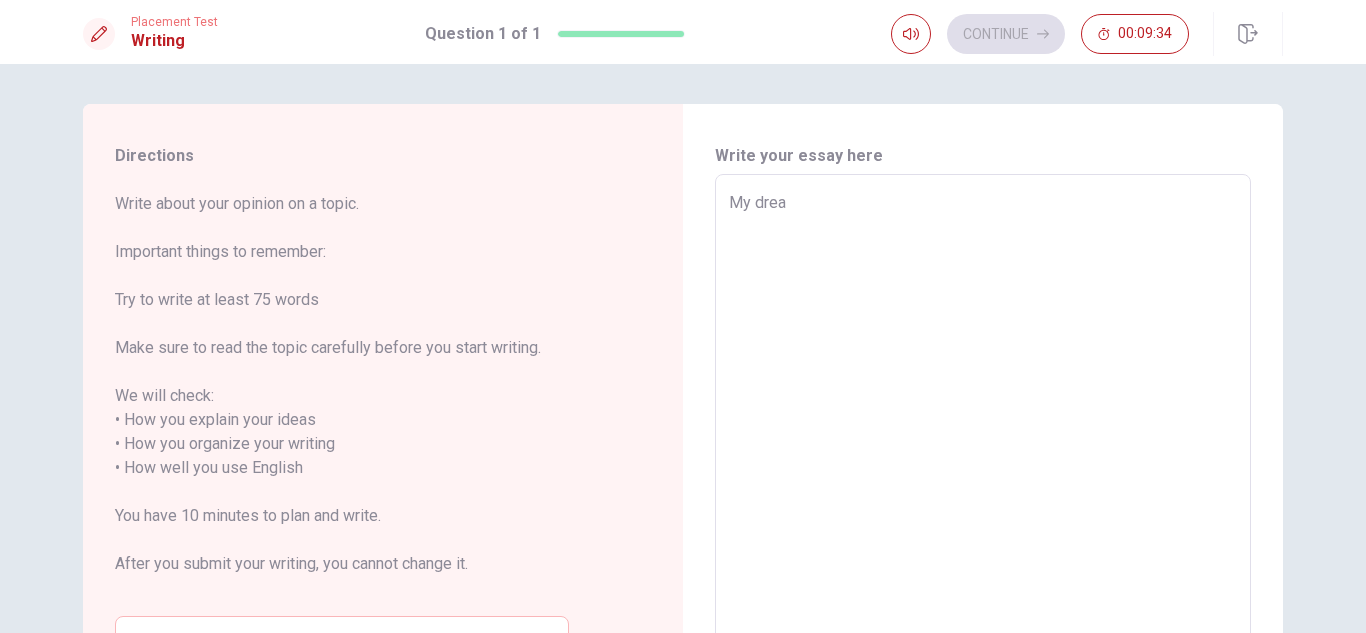 type on "x" 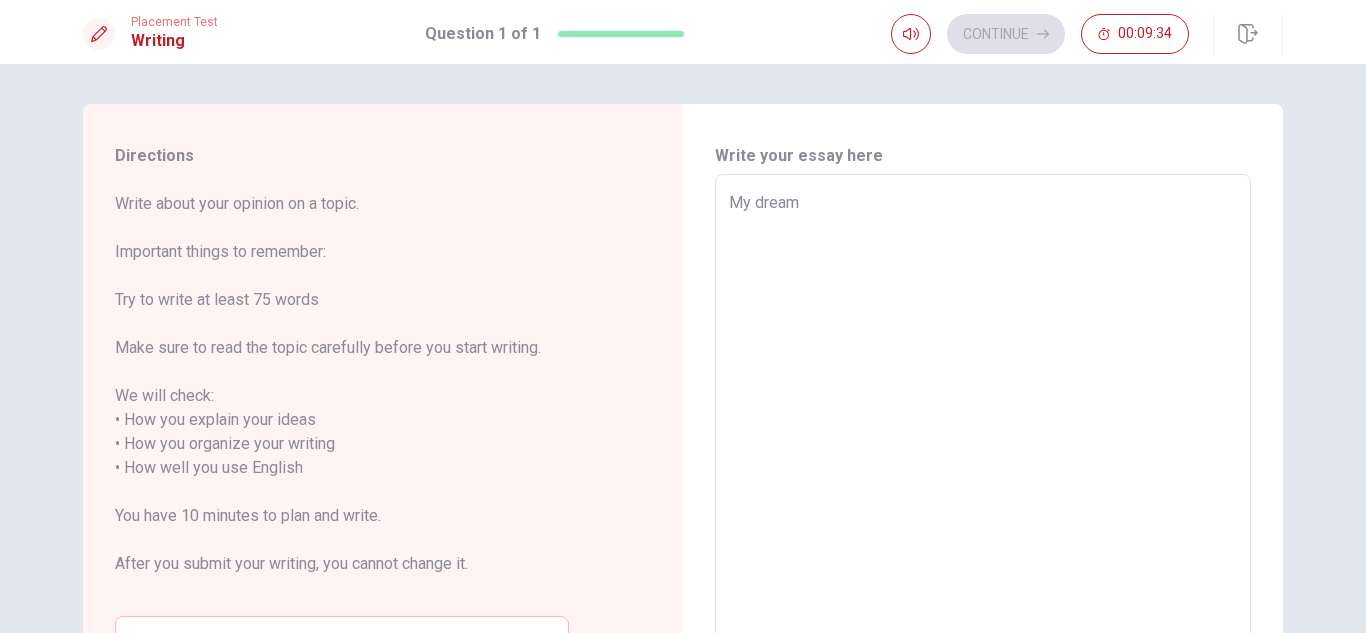 type on "x" 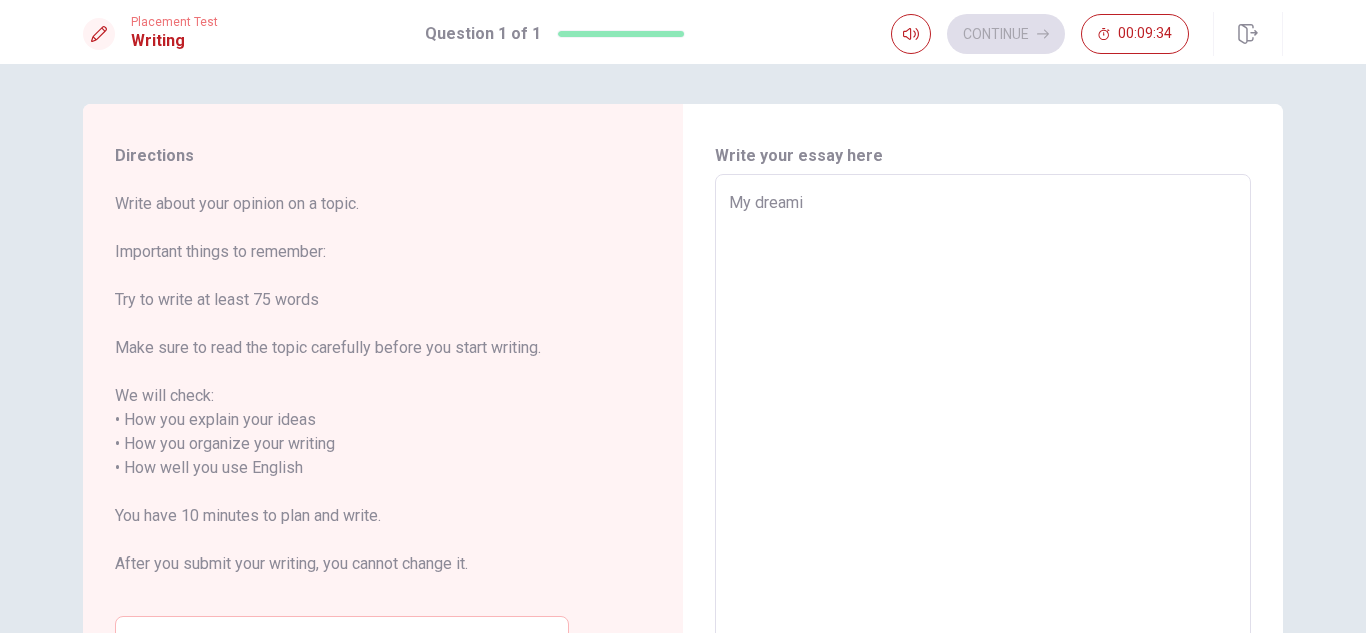 type on "x" 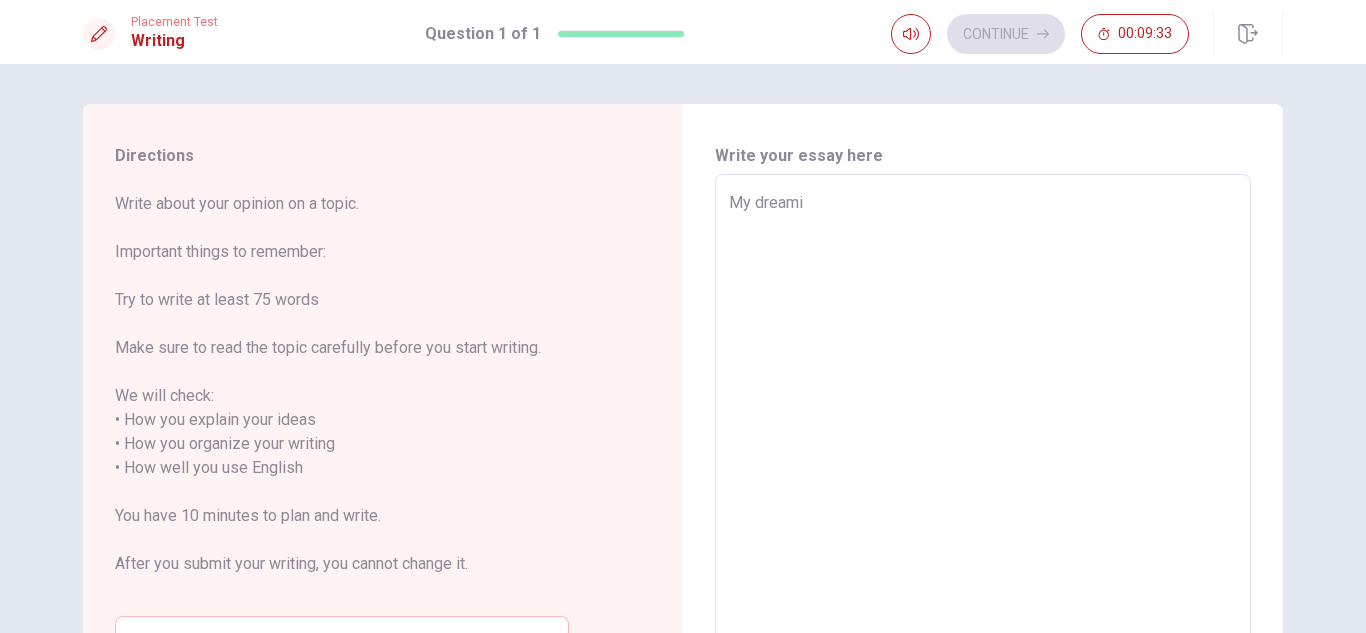 type on "My dreamin" 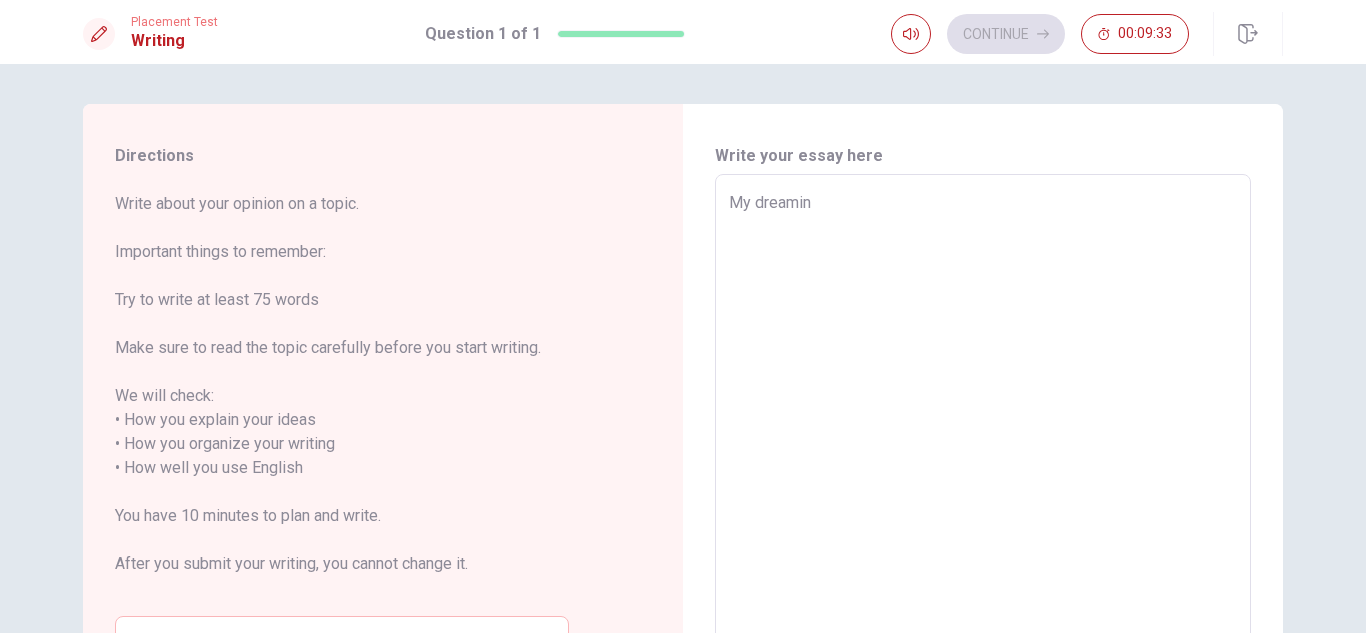 type on "x" 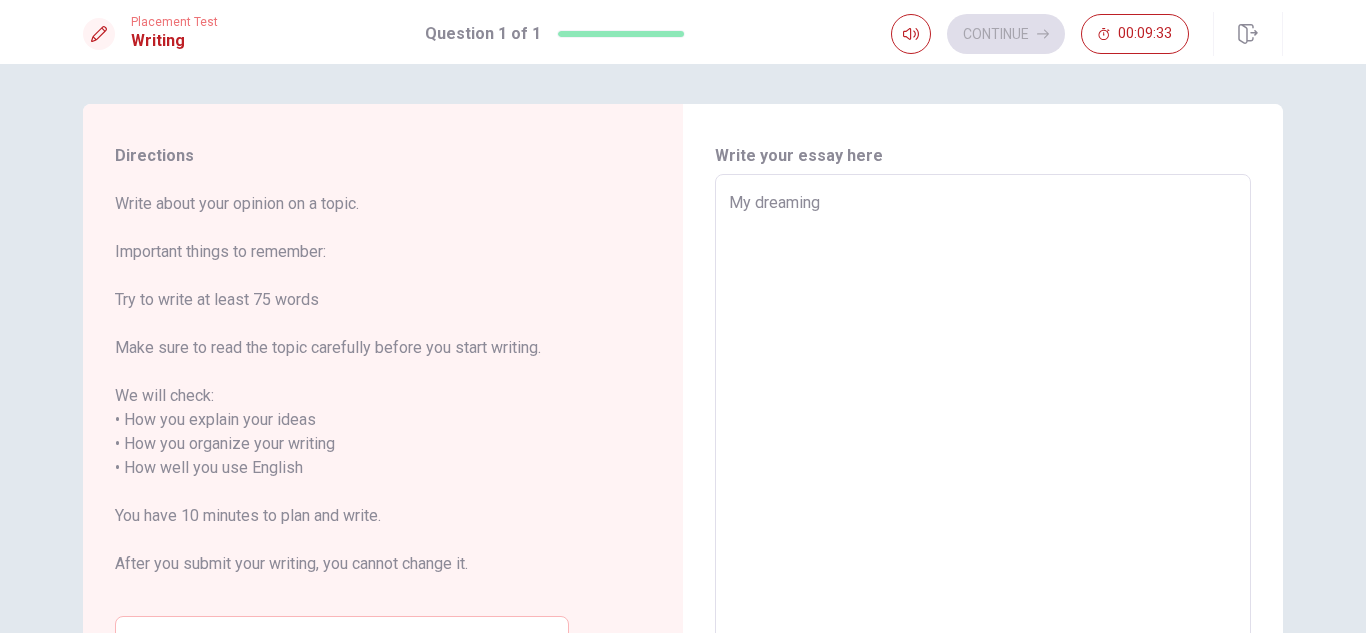 type on "x" 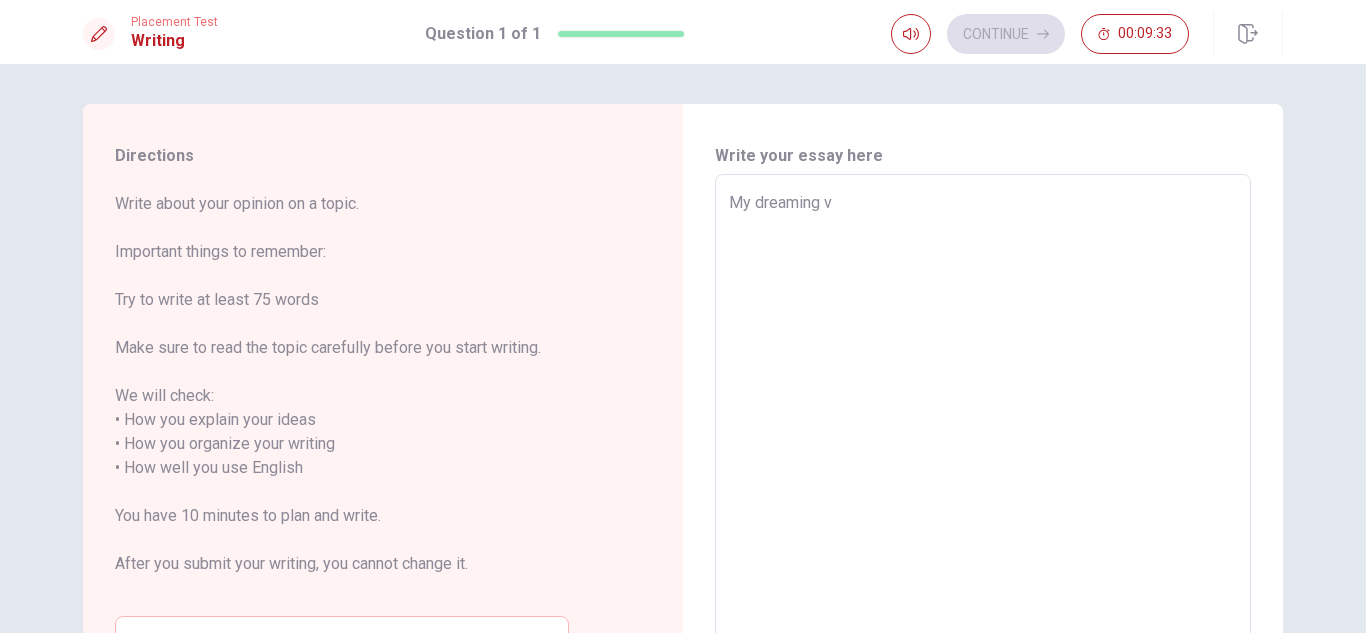 type on "x" 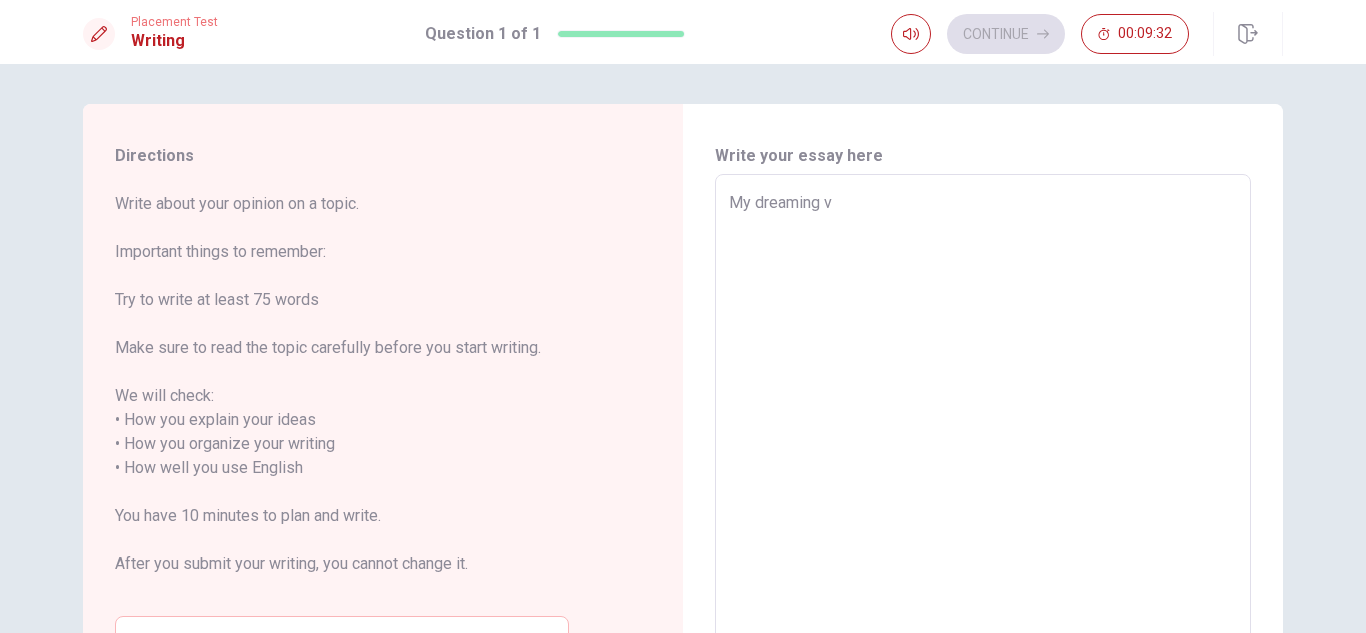 type on "My dreaming va" 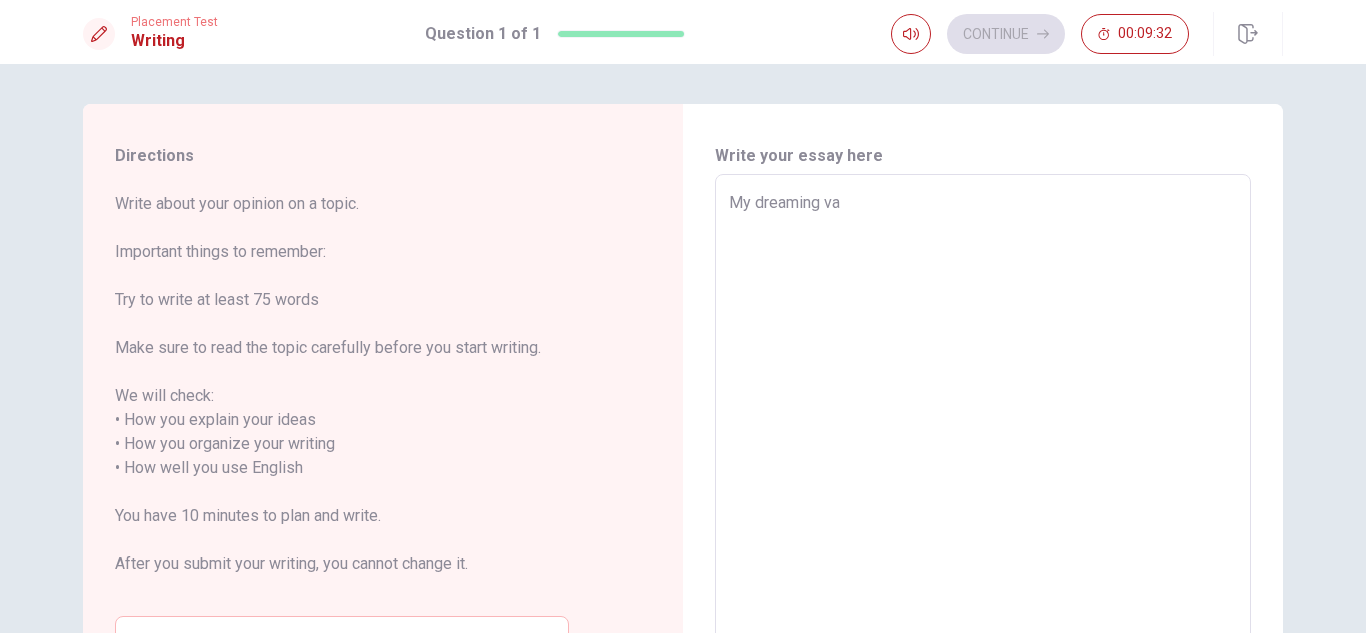 type on "x" 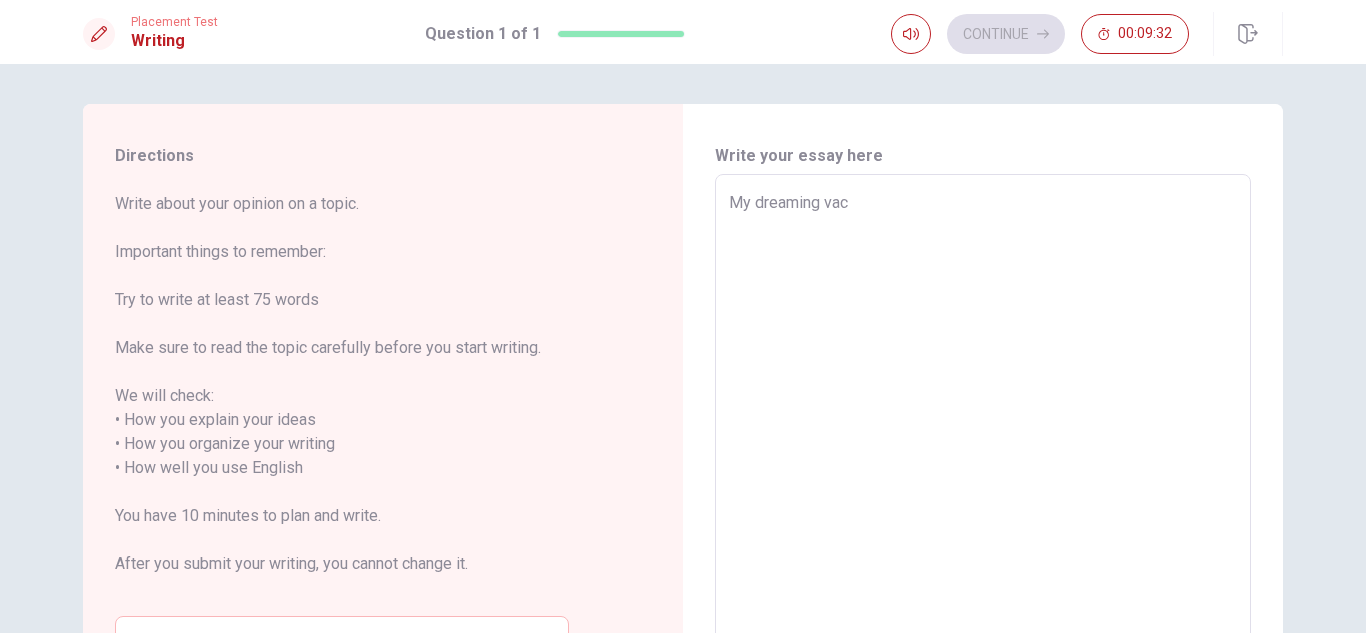type on "x" 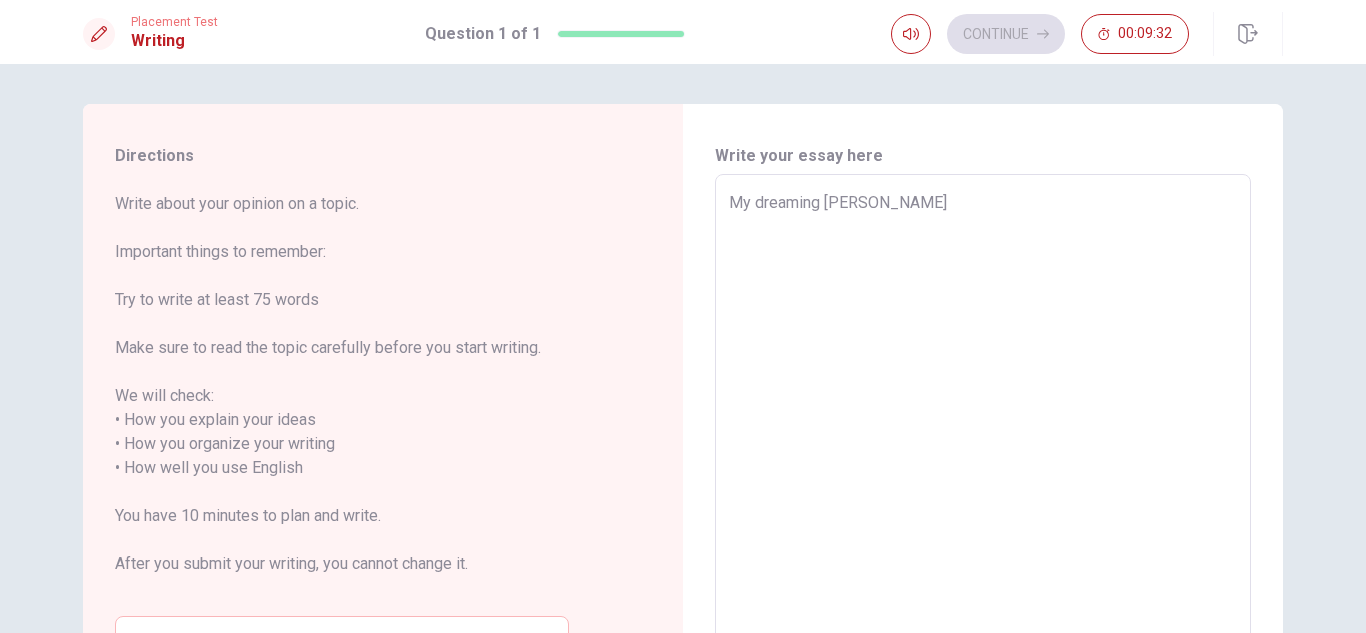type on "x" 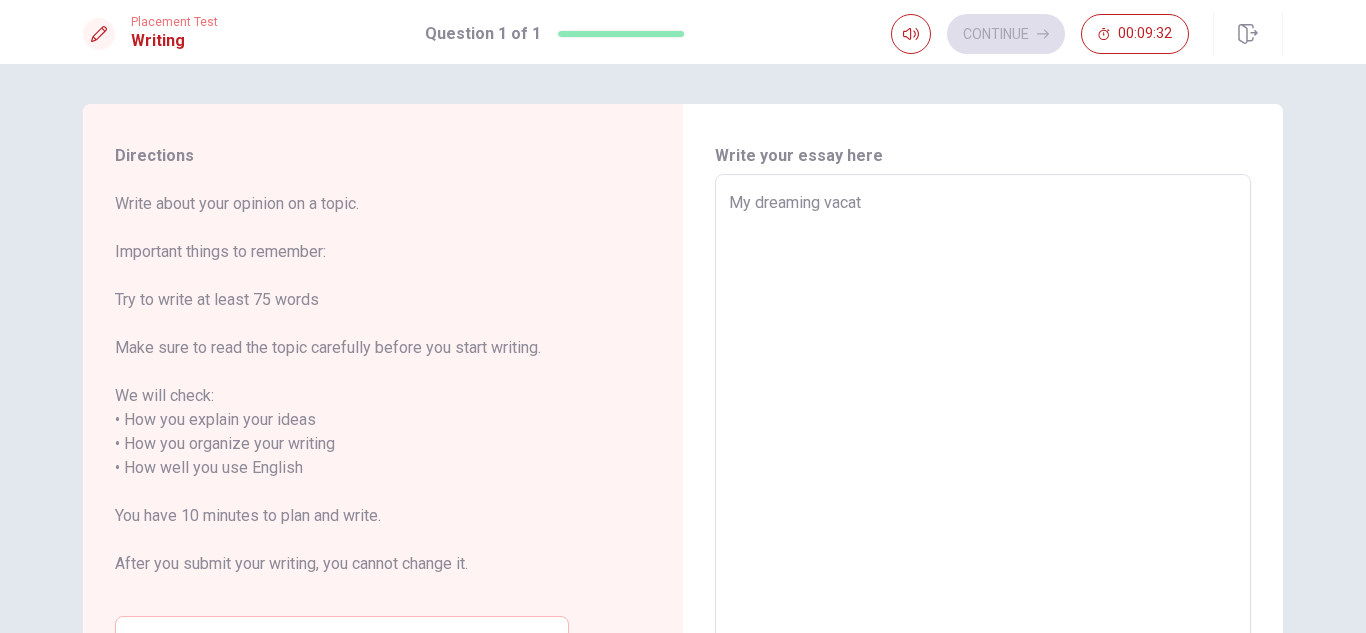 type on "x" 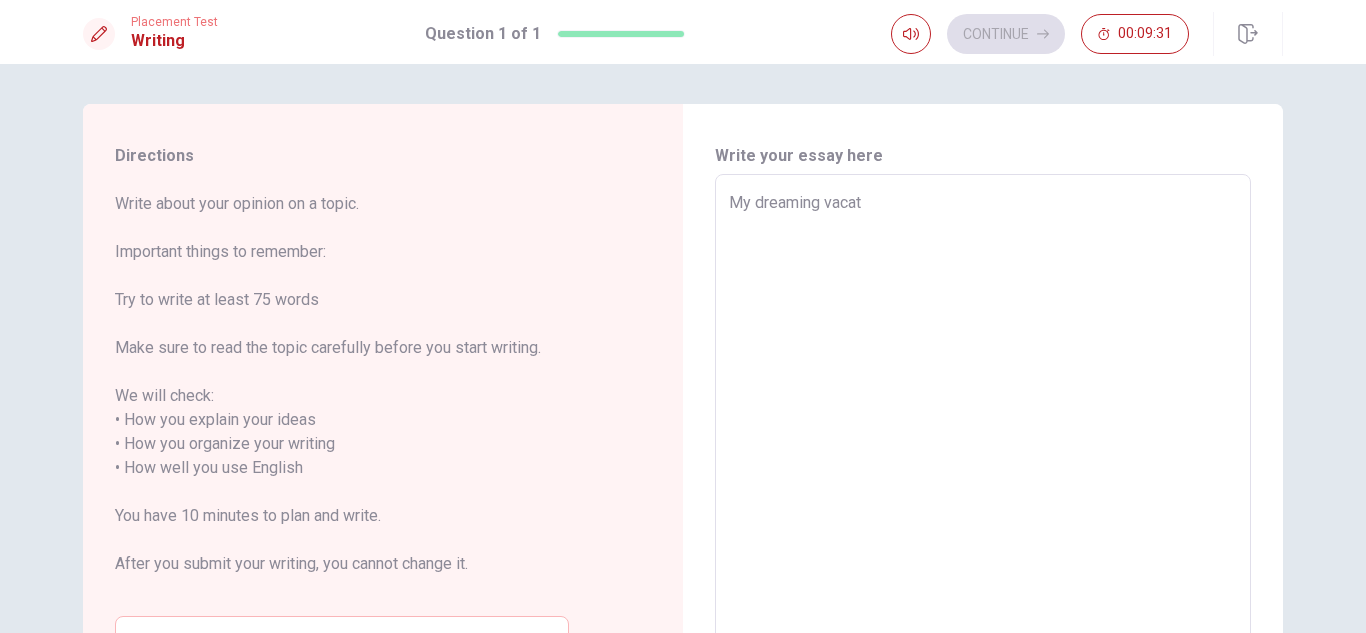 type on "My dreaming vacati" 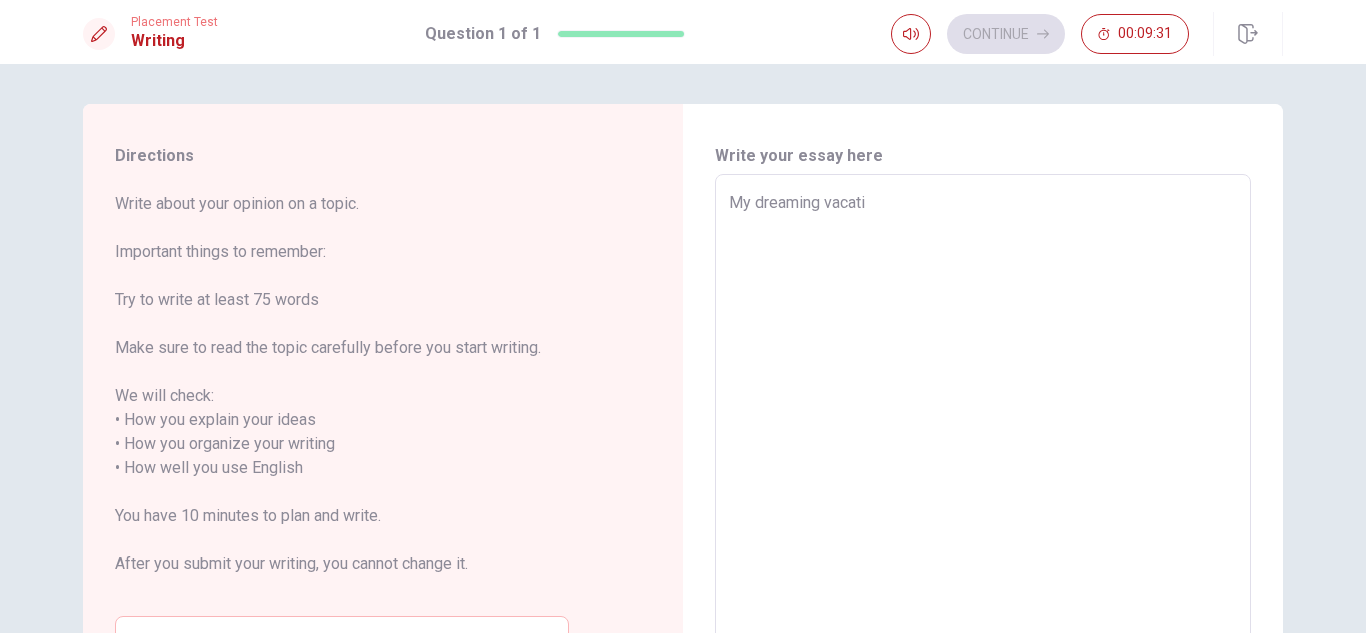 type on "My dreaming vacatio" 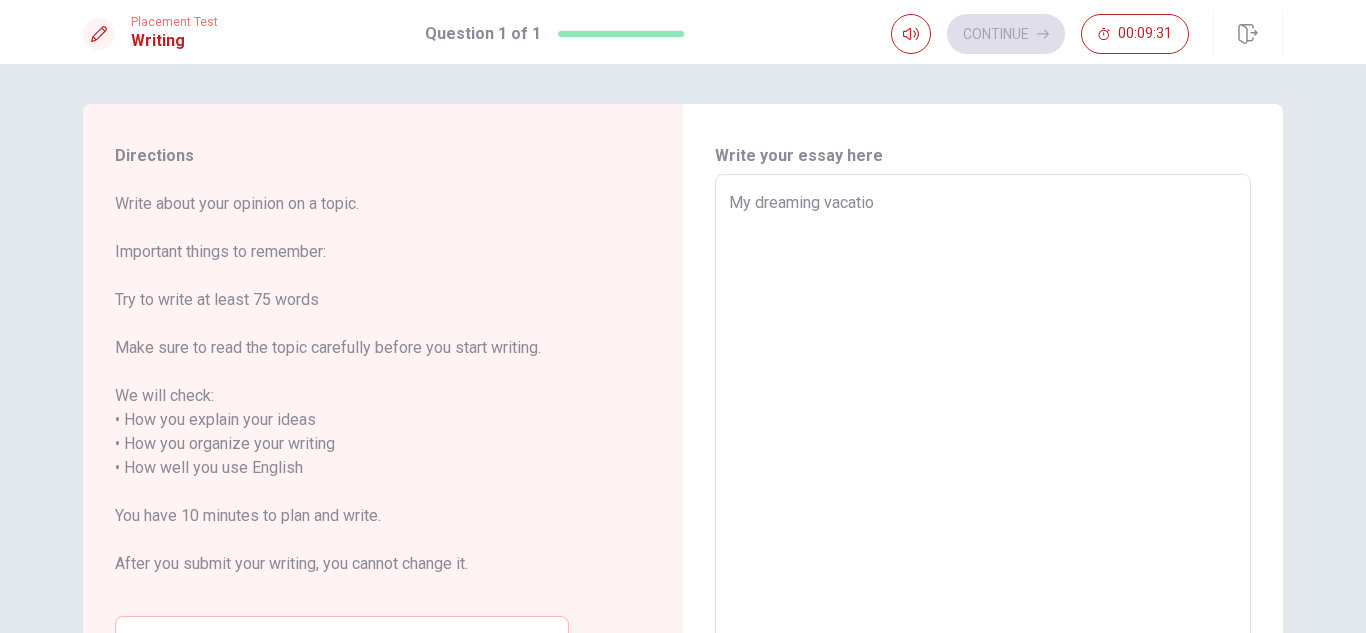 type on "x" 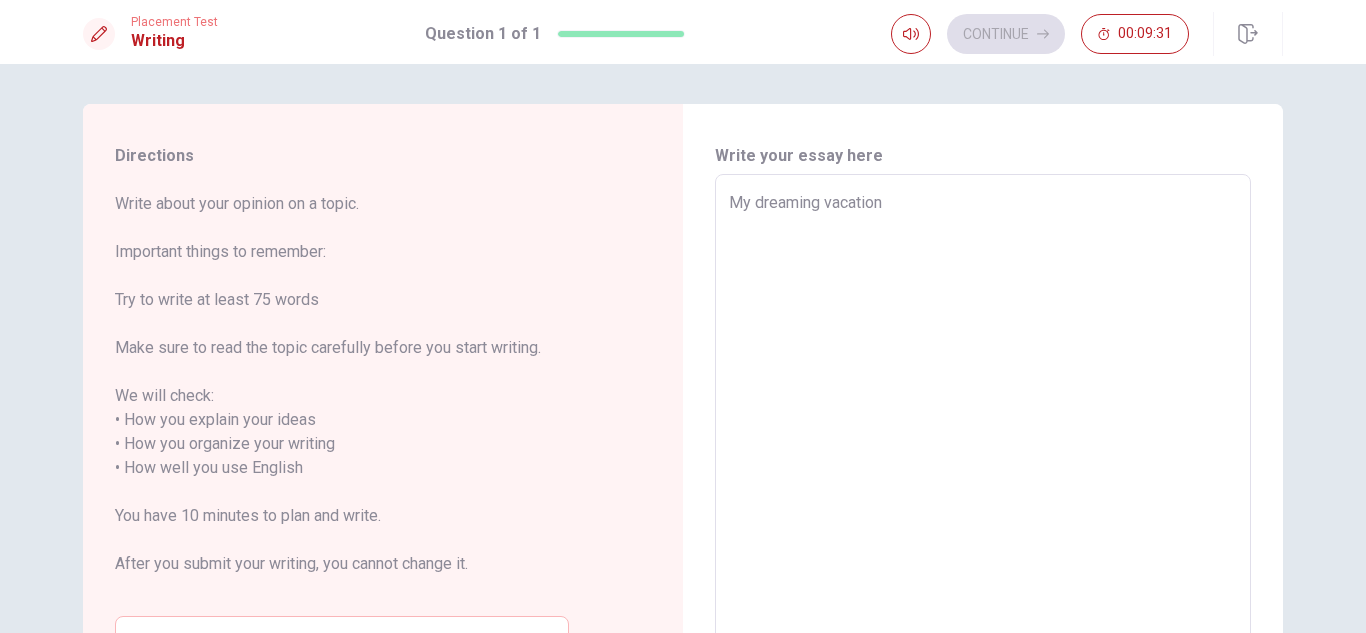 type on "x" 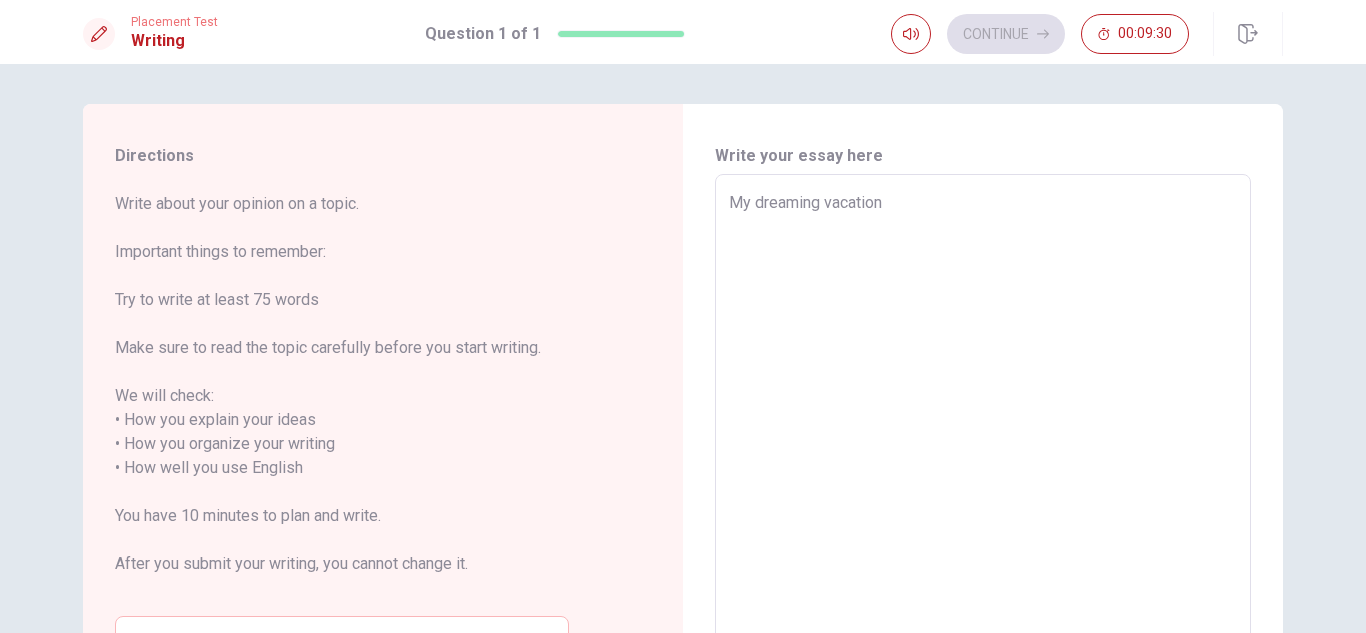 type on "My dreaming vacations" 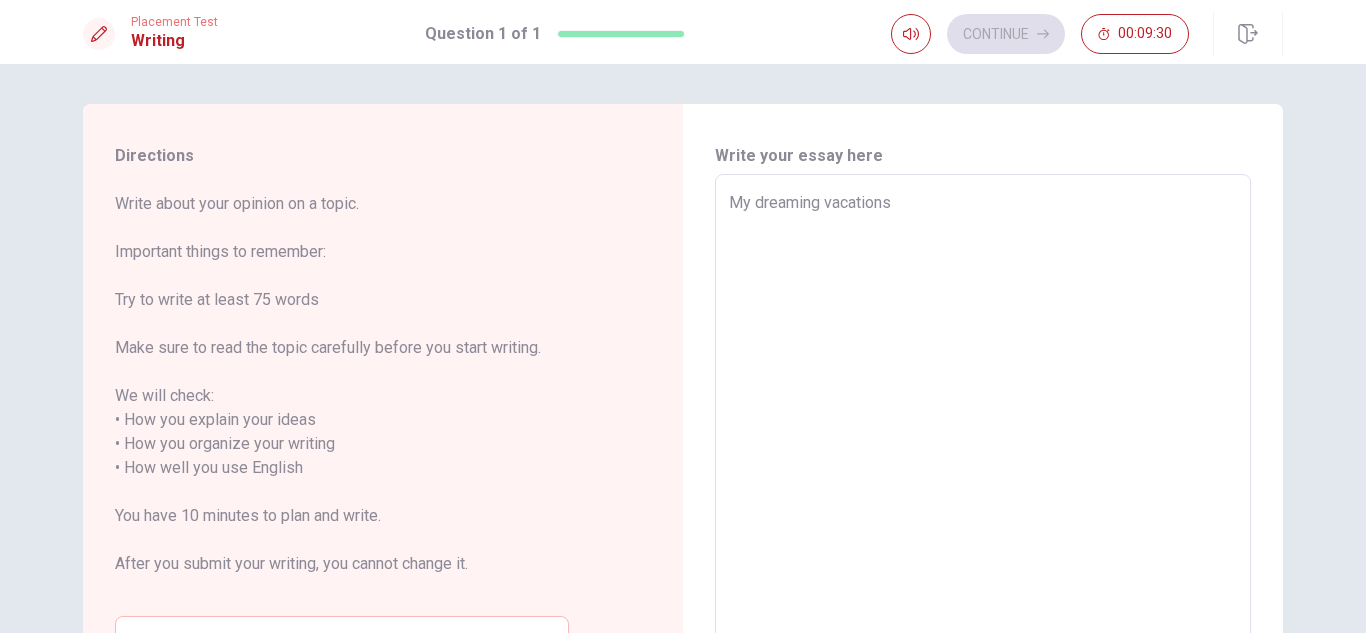 type on "x" 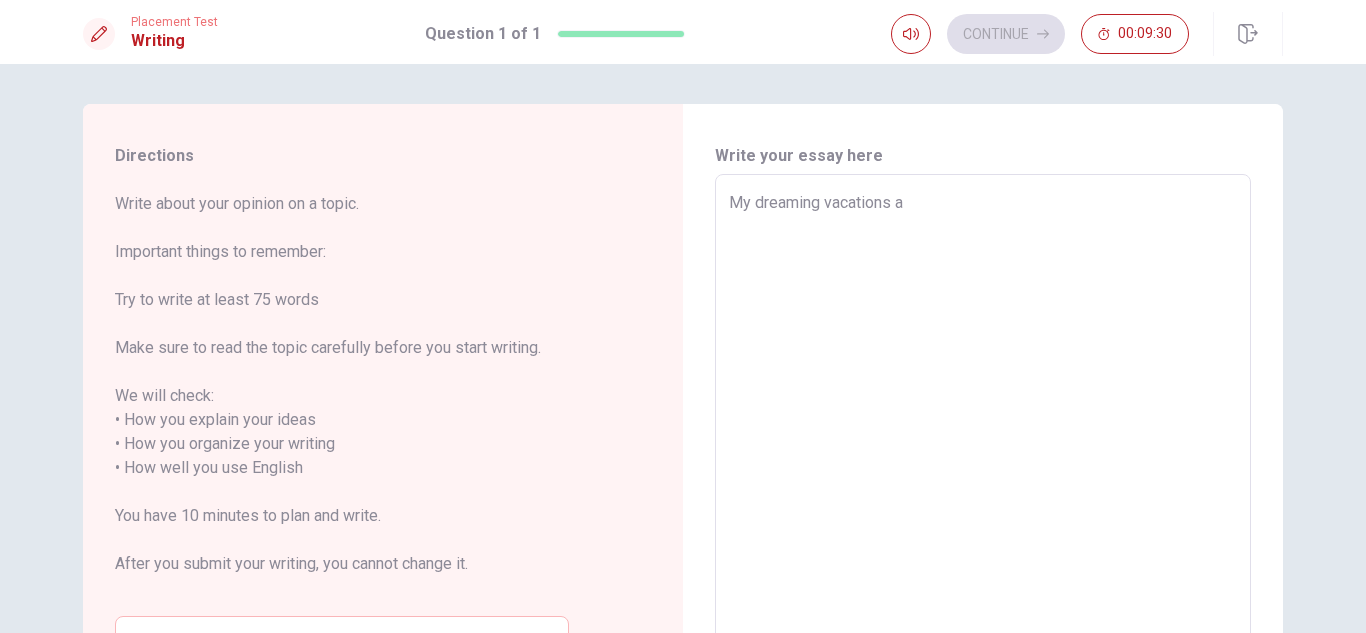 type on "x" 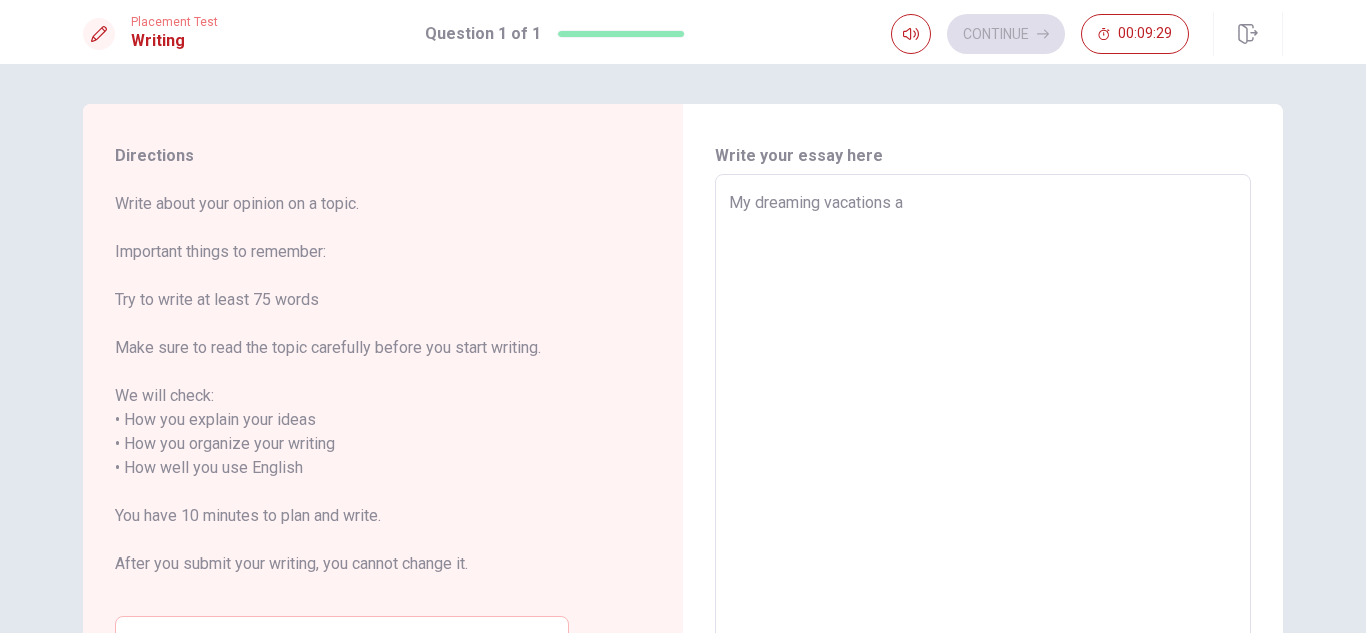 type on "My dreaming vacations ar" 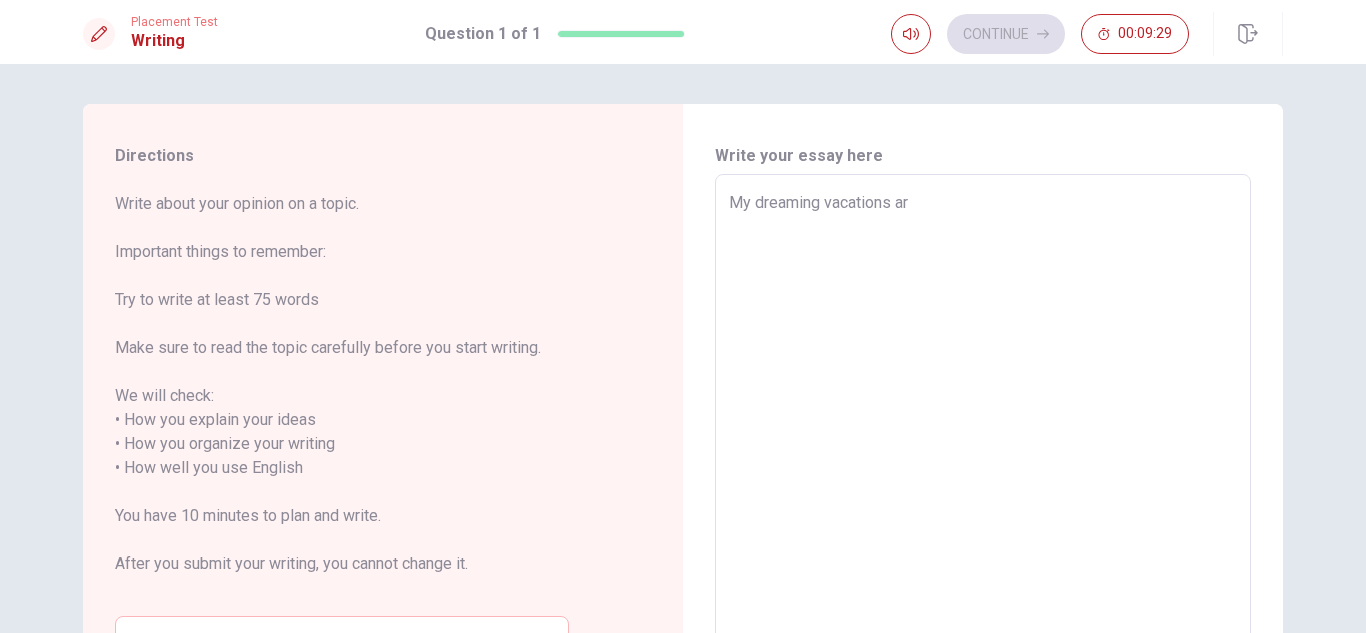 type on "x" 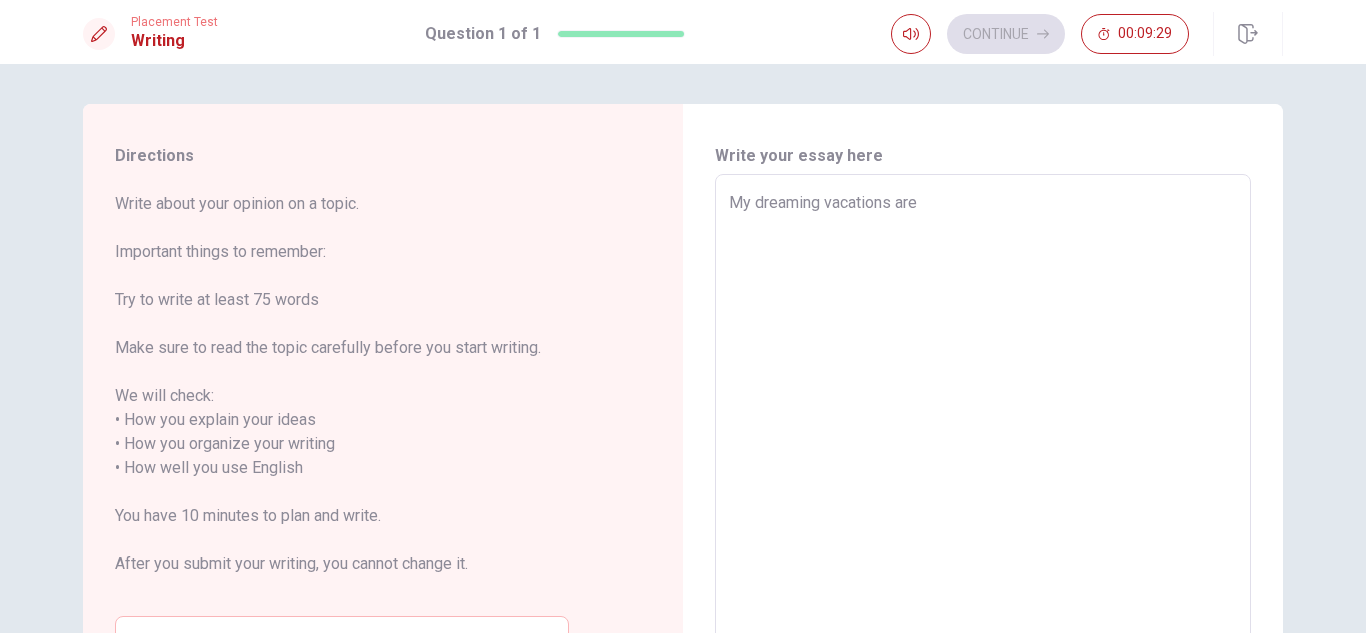 type on "My dreaming vacations are" 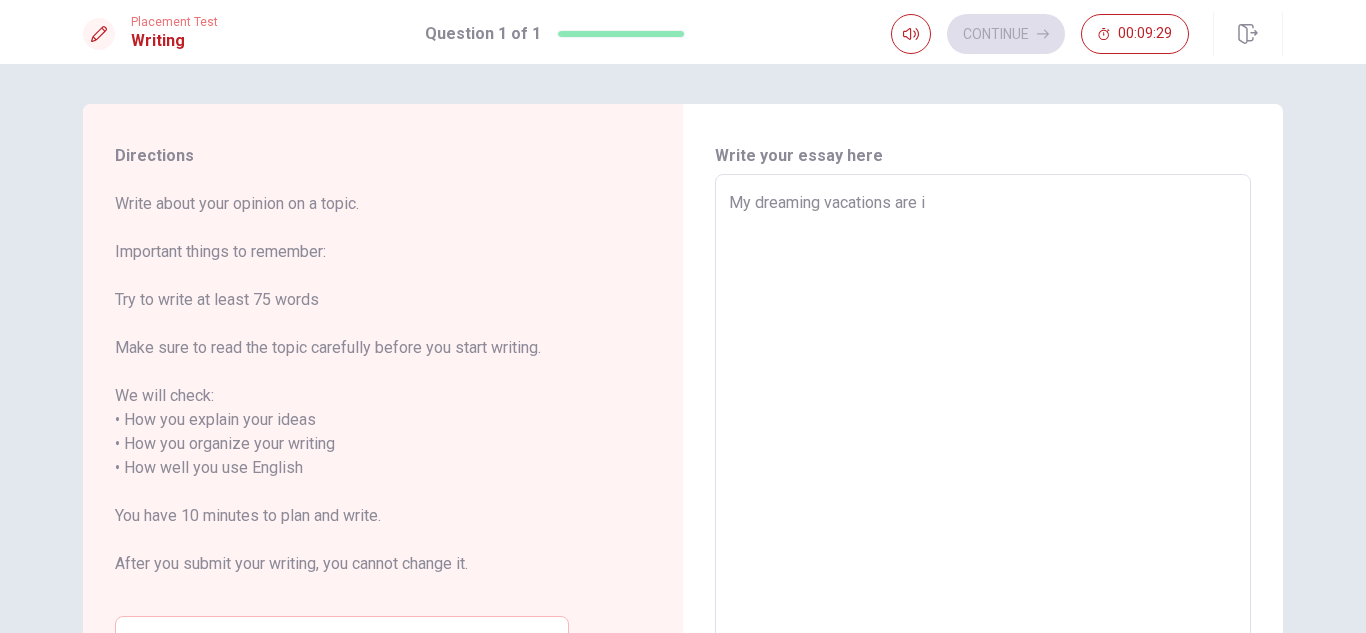 type on "x" 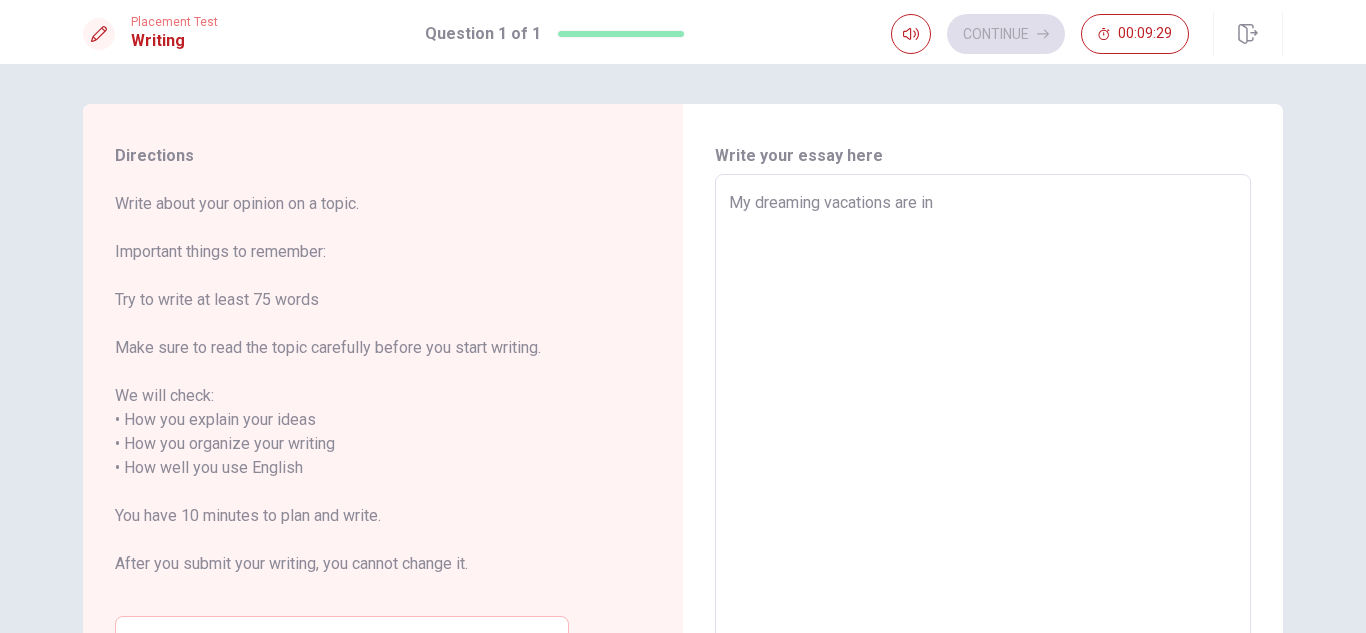 type on "x" 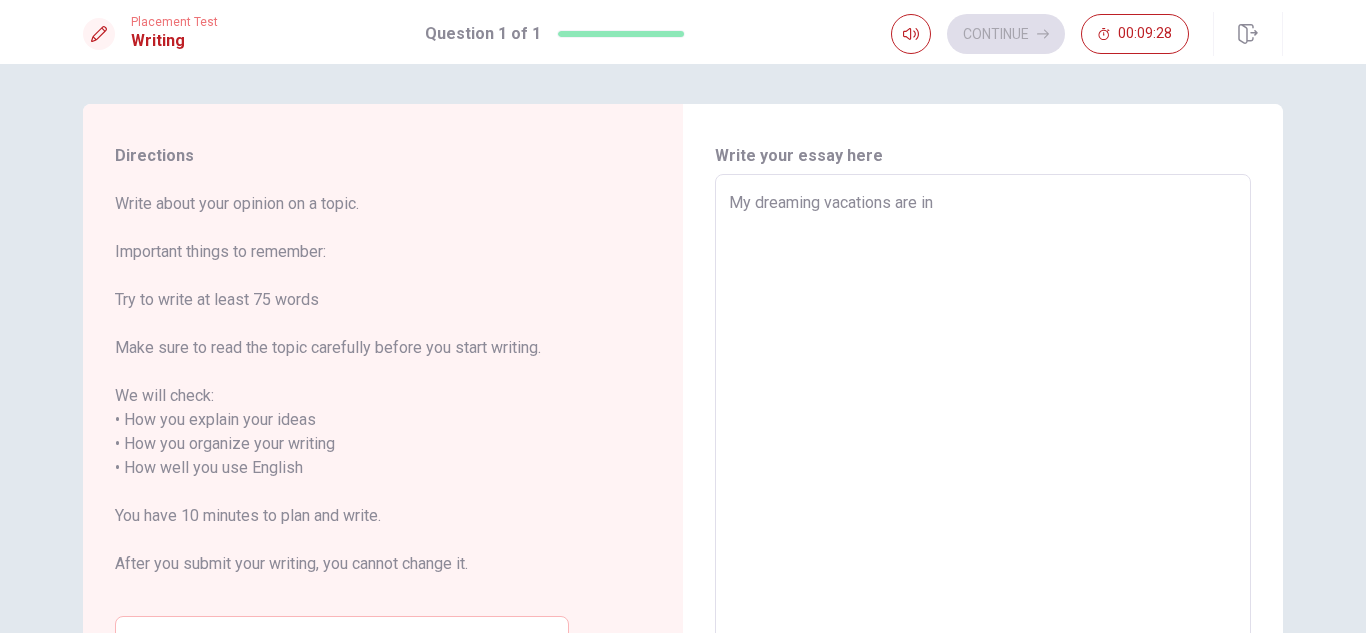 type on "x" 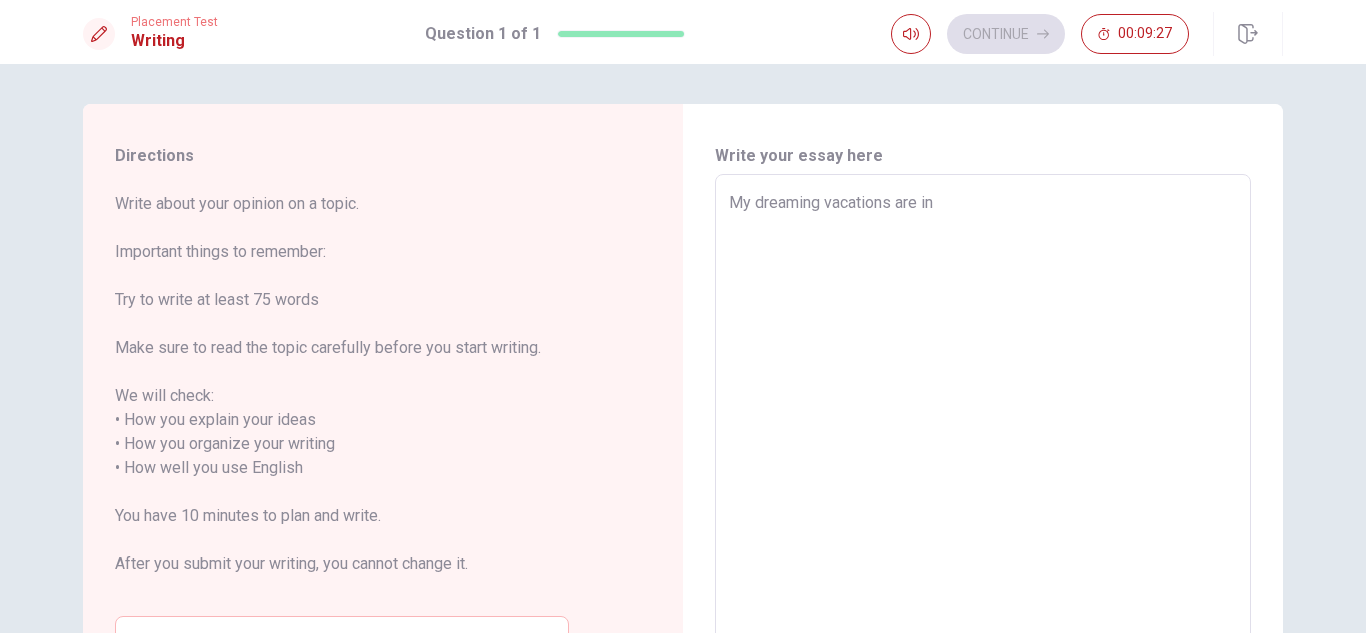 type on "My dreaming vacations are in b" 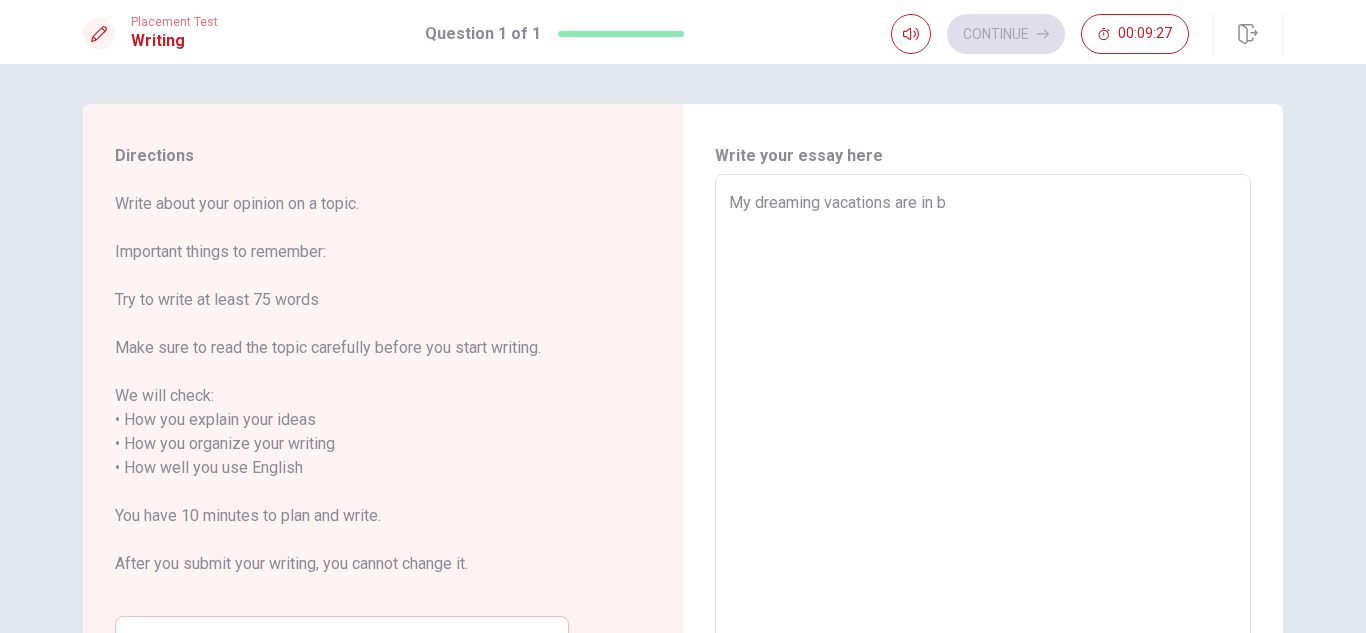 type on "x" 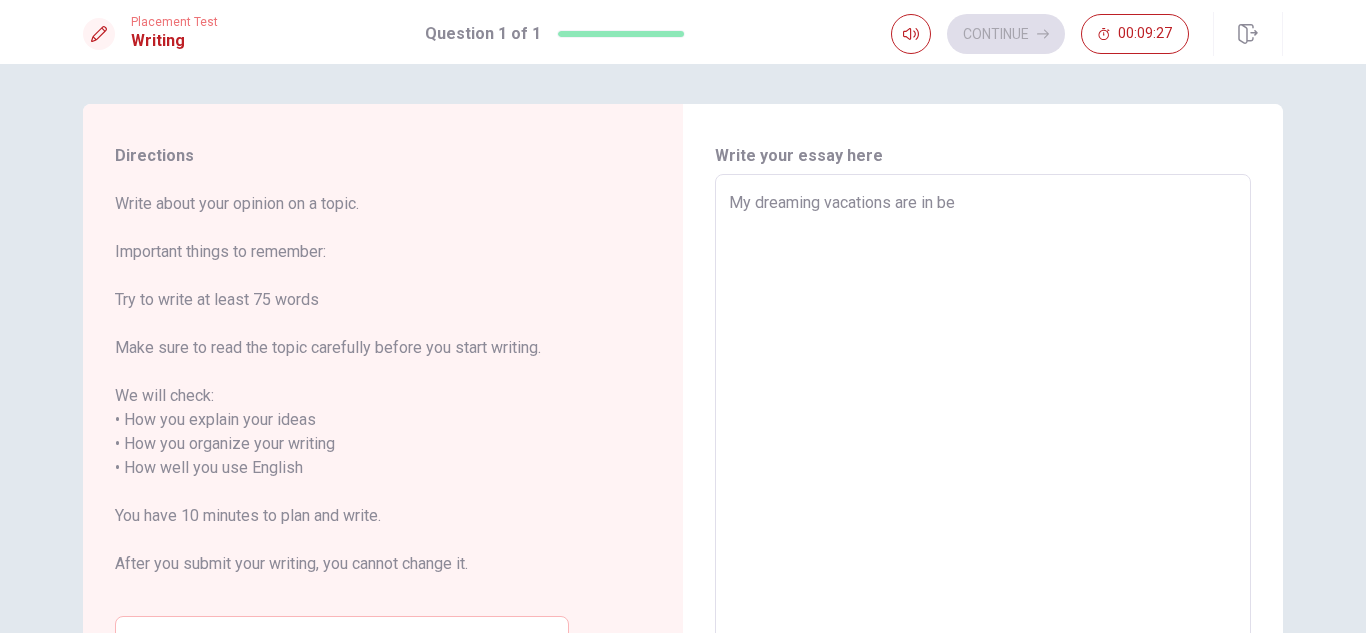 type on "x" 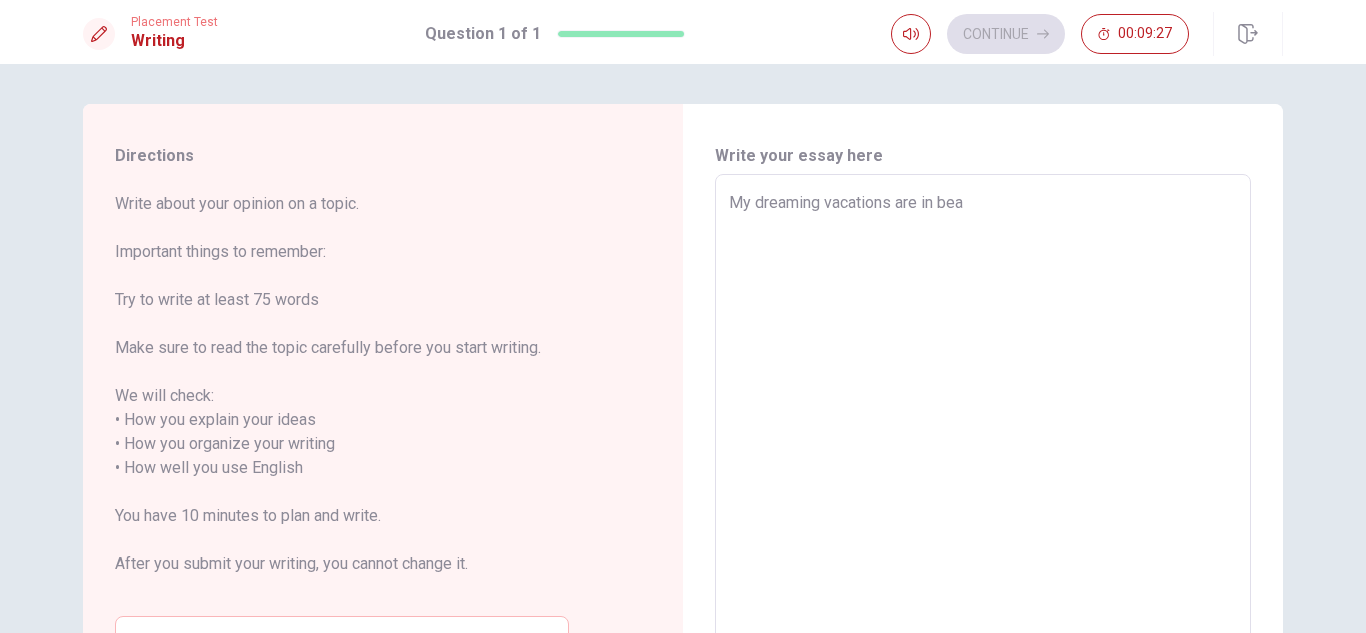 type on "x" 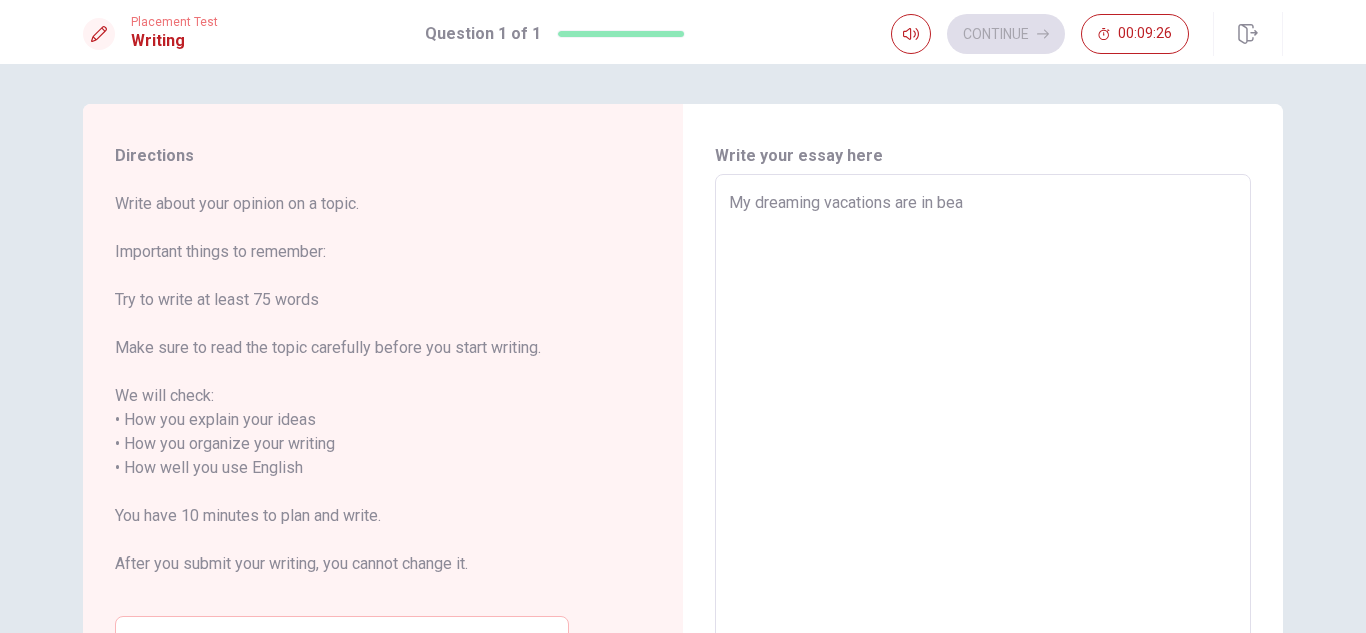 type on "My dreaming vacations are in beac" 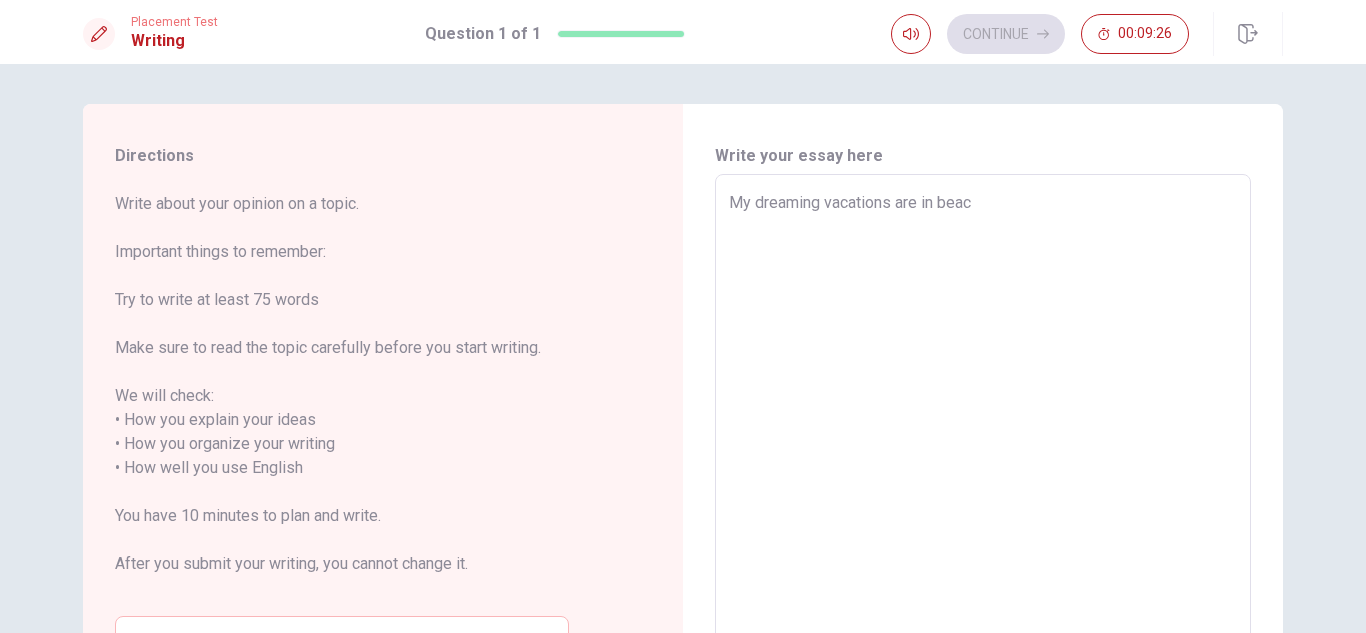 type on "x" 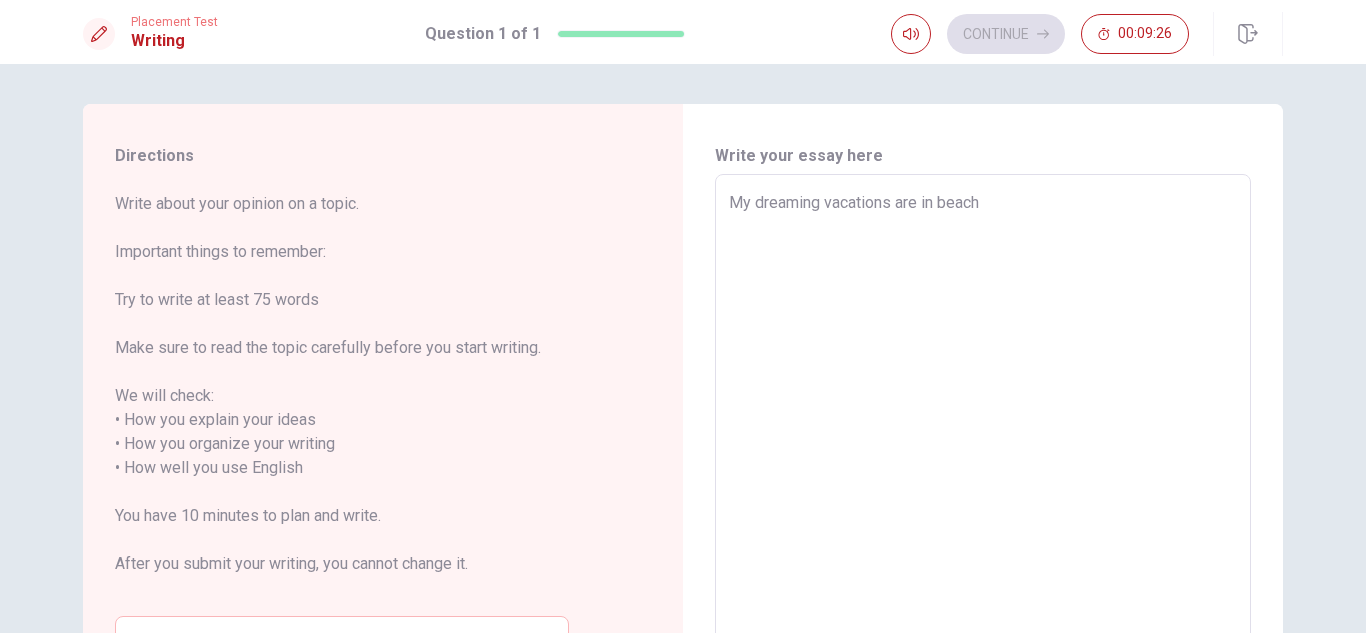 type on "x" 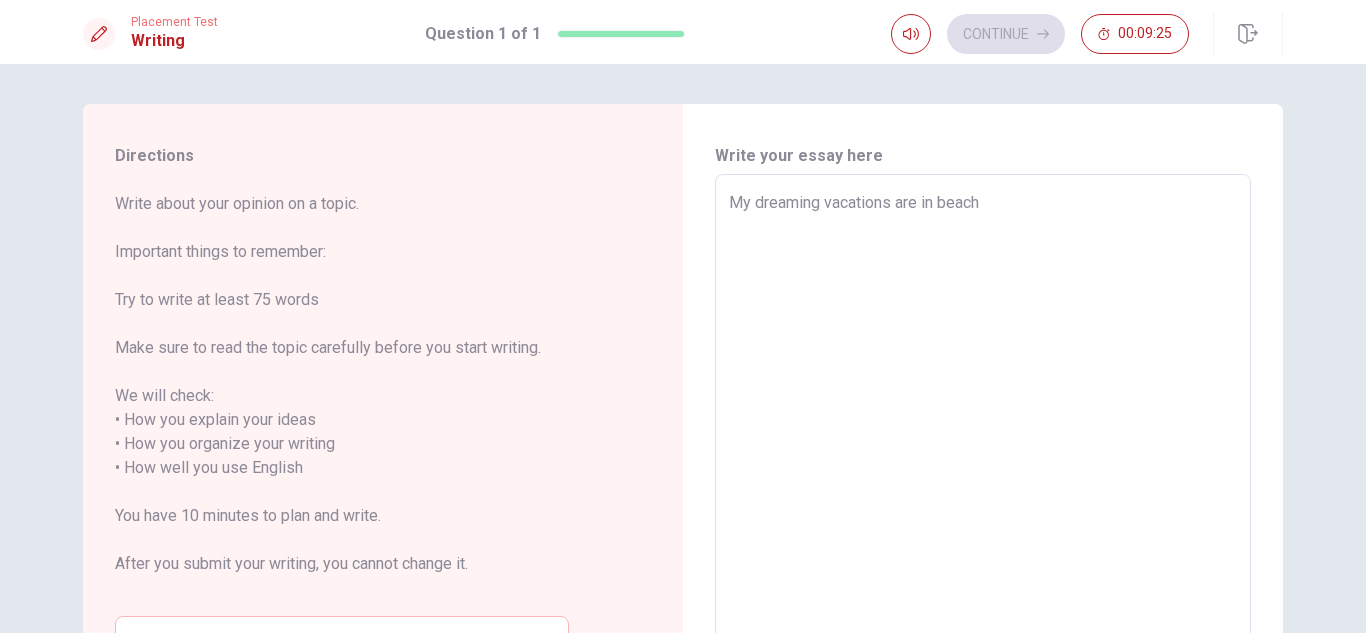 type on "My dreaming vacations are in beach i" 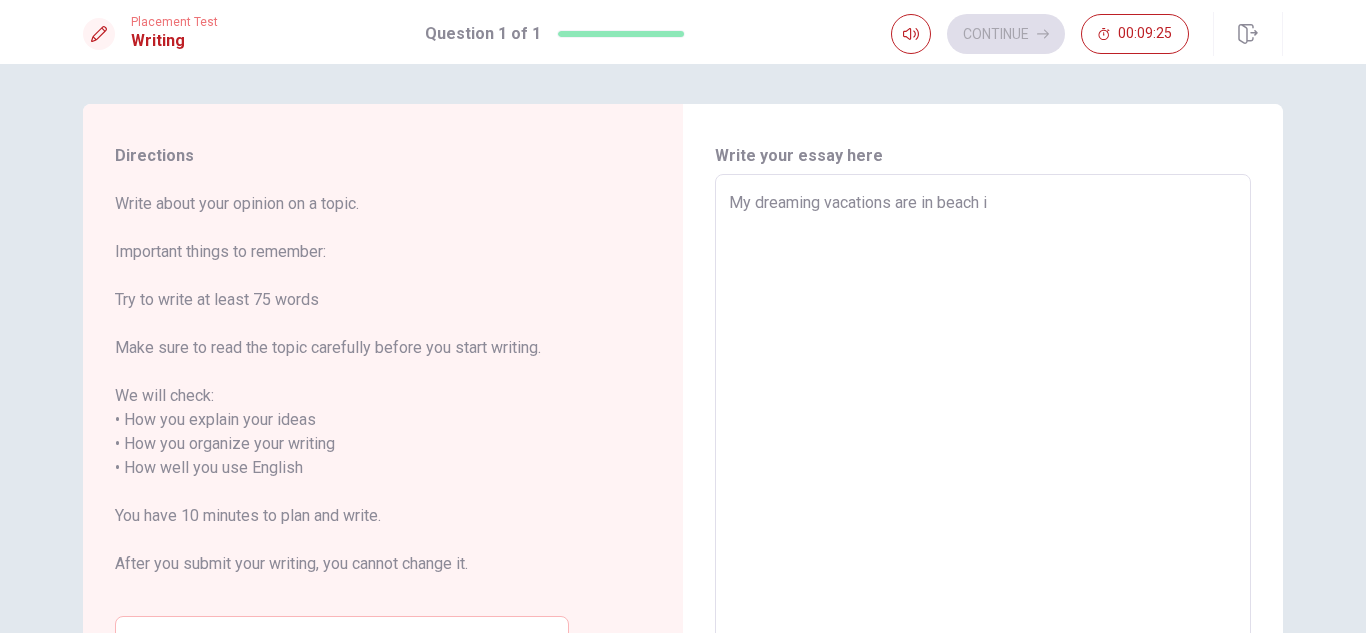 type on "x" 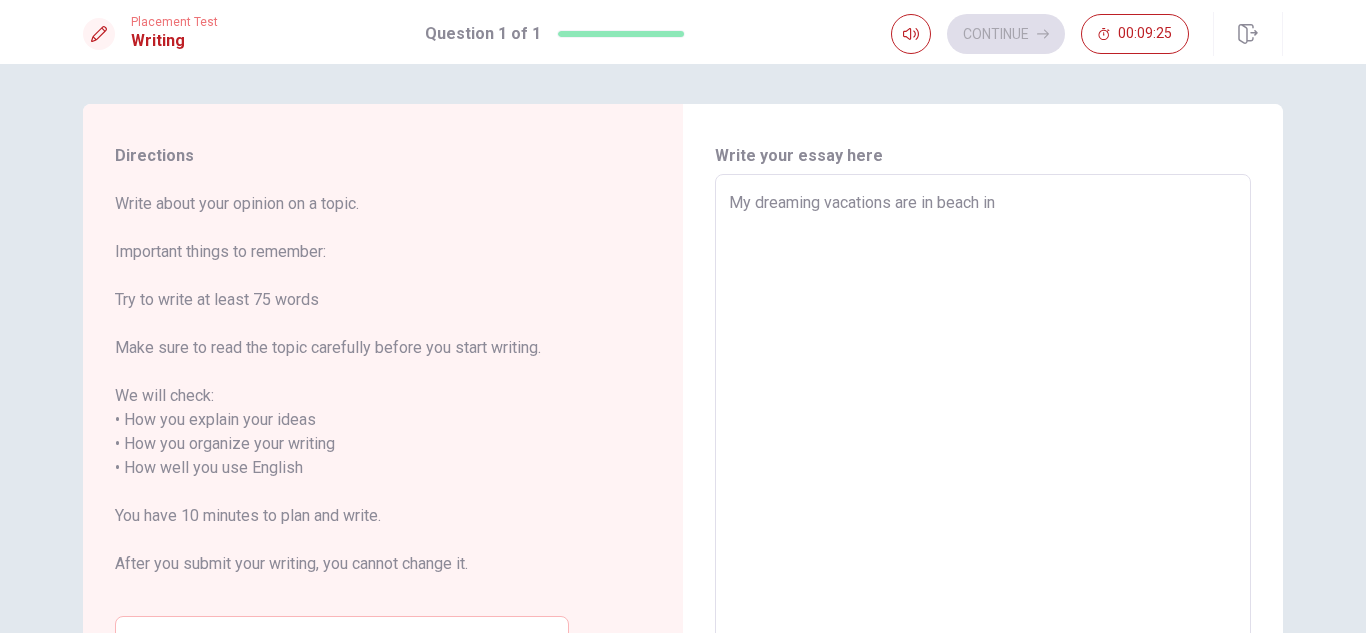 type on "x" 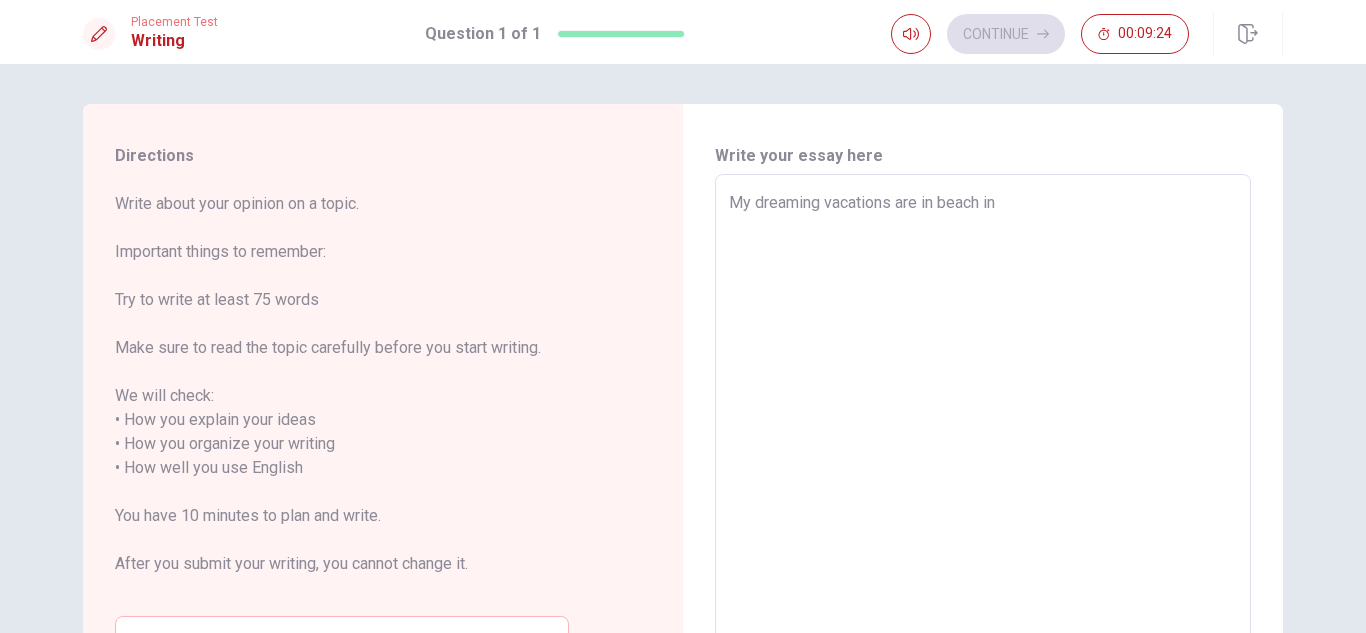 type on "My dreaming vacations are in beach in t" 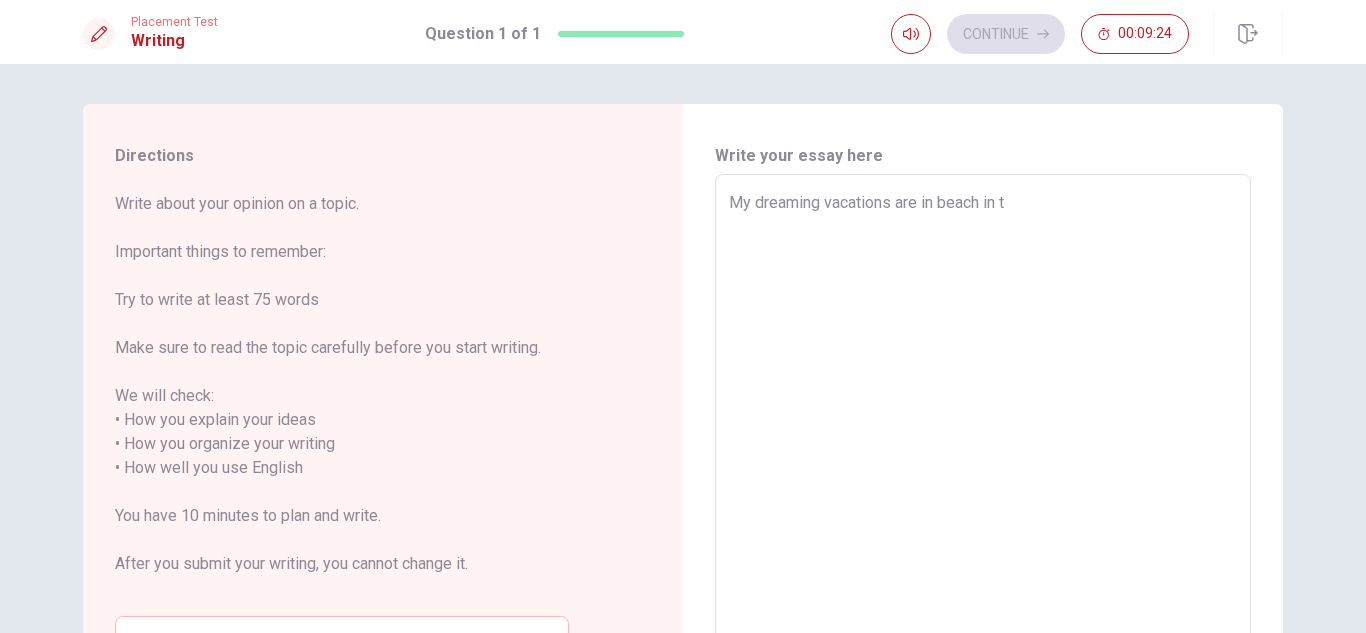 type on "x" 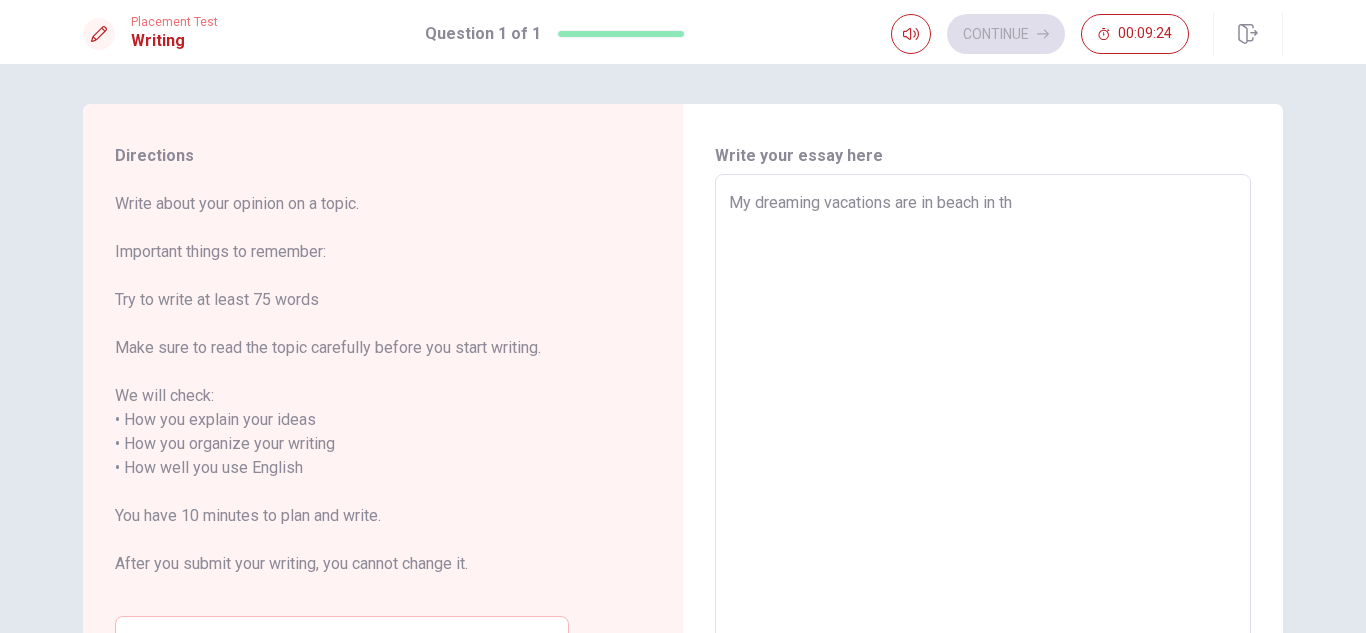 type on "My dreaming vacations are in beach in the" 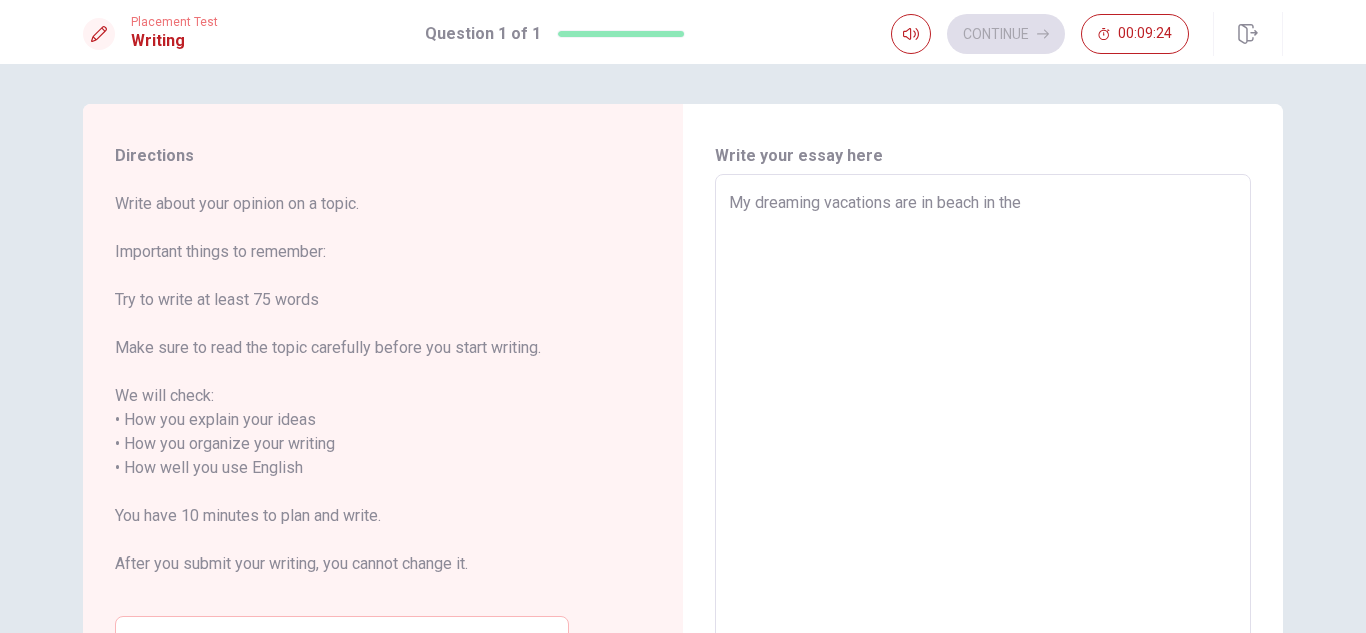type on "My dreaming vacations are in beach in the" 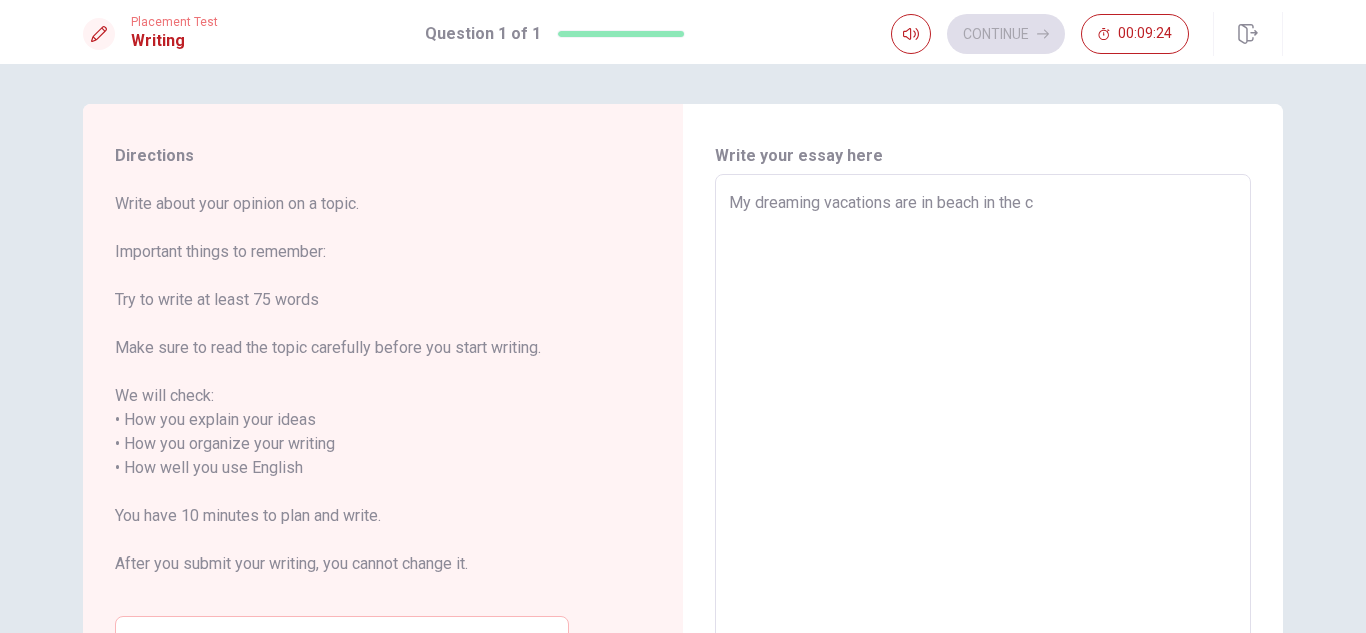 type on "x" 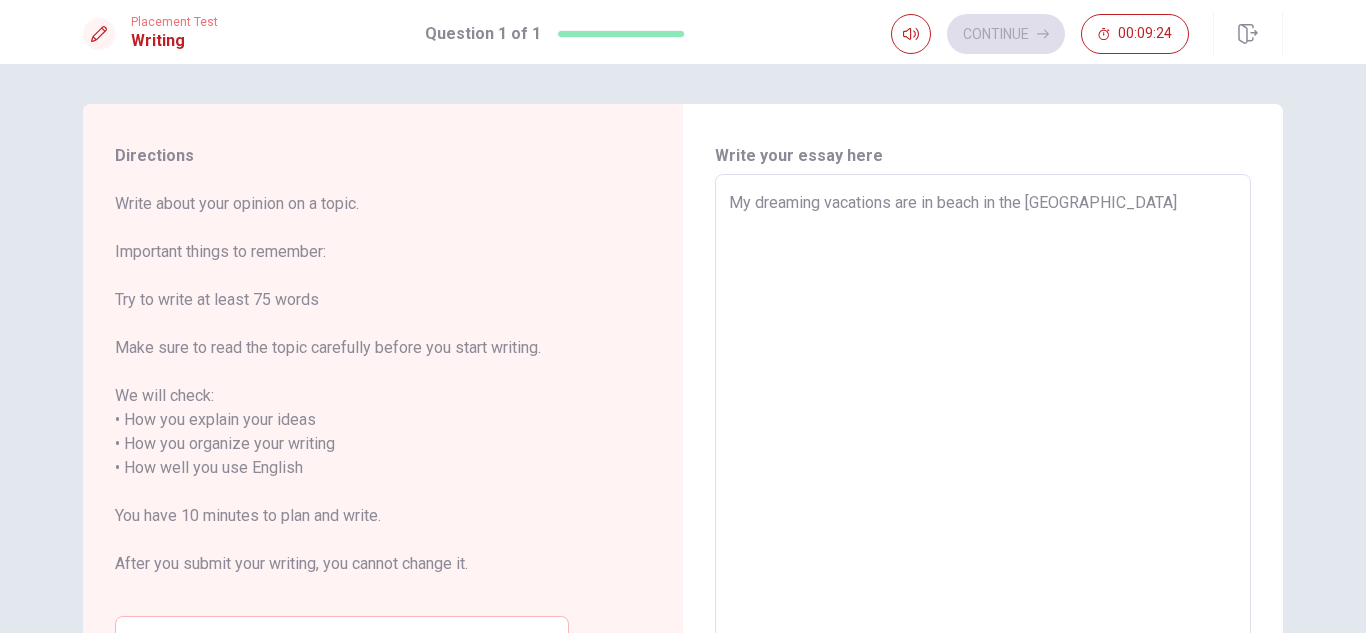 type on "x" 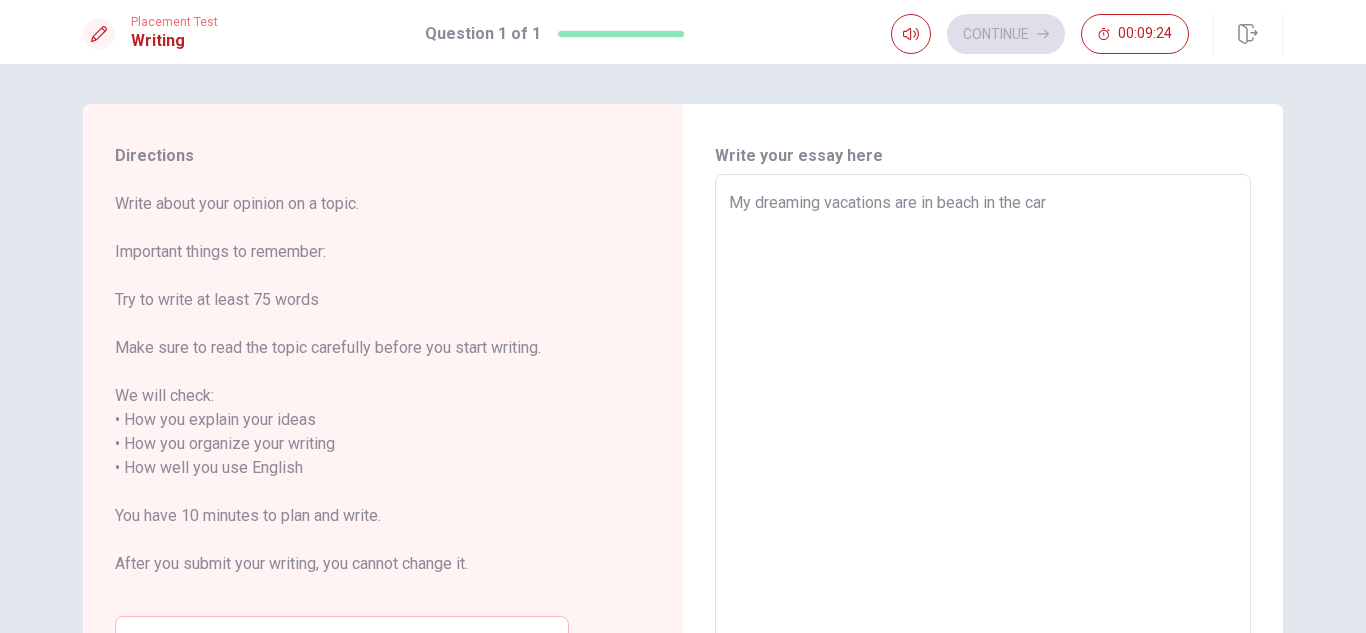 type on "x" 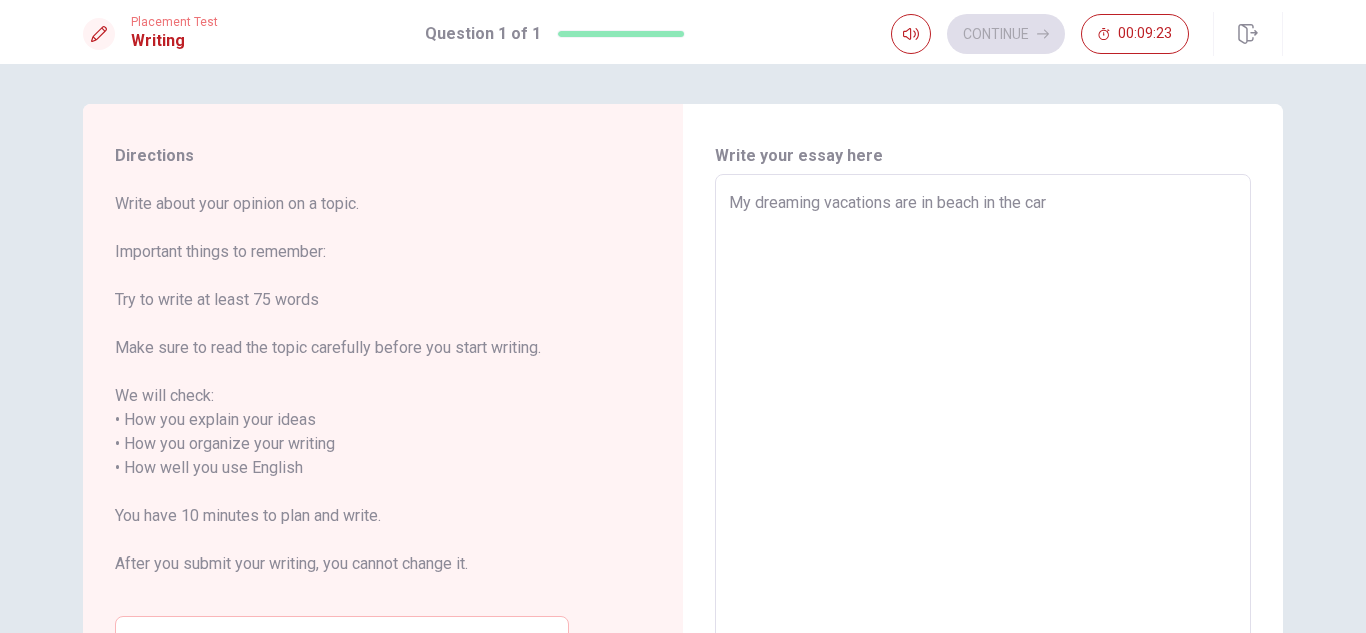type on "My dreaming vacations are in beach in the [PERSON_NAME]" 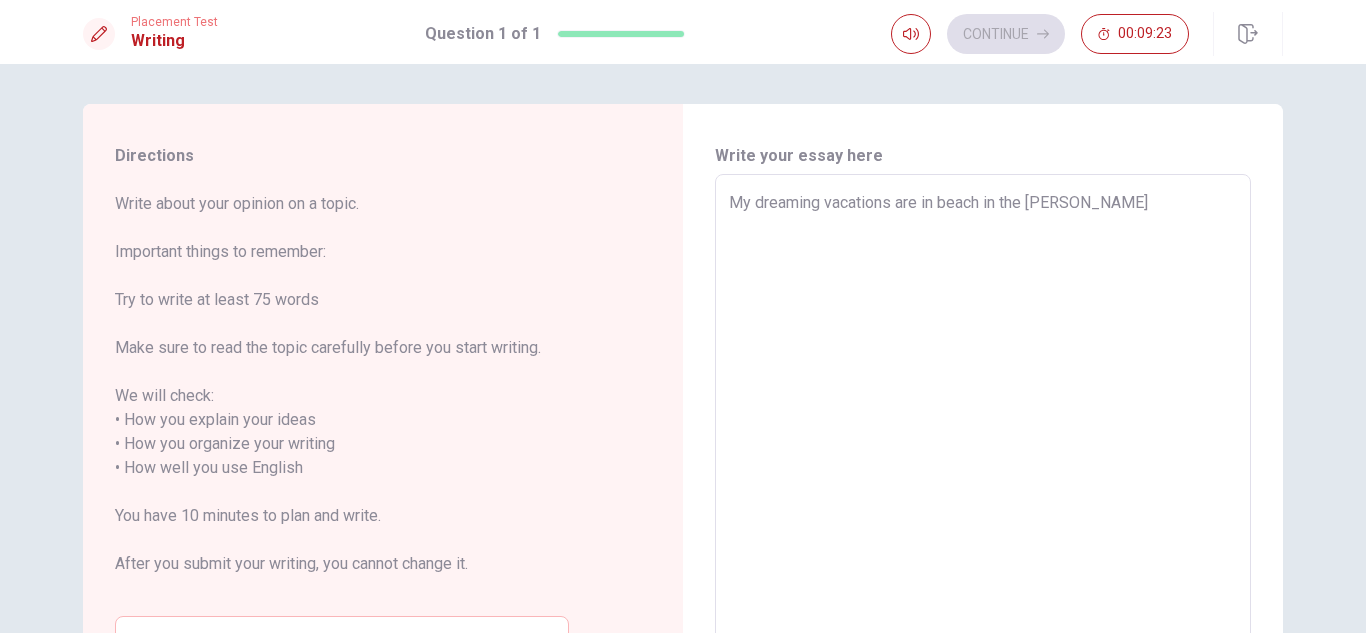 type on "x" 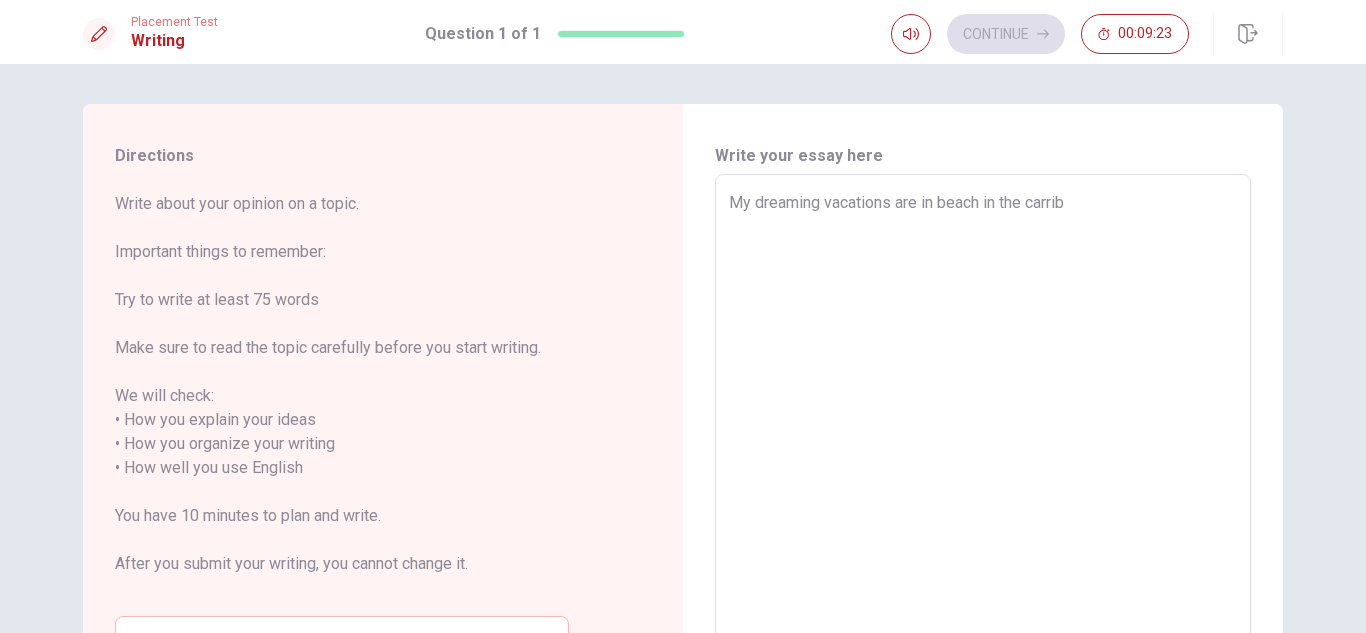 type on "x" 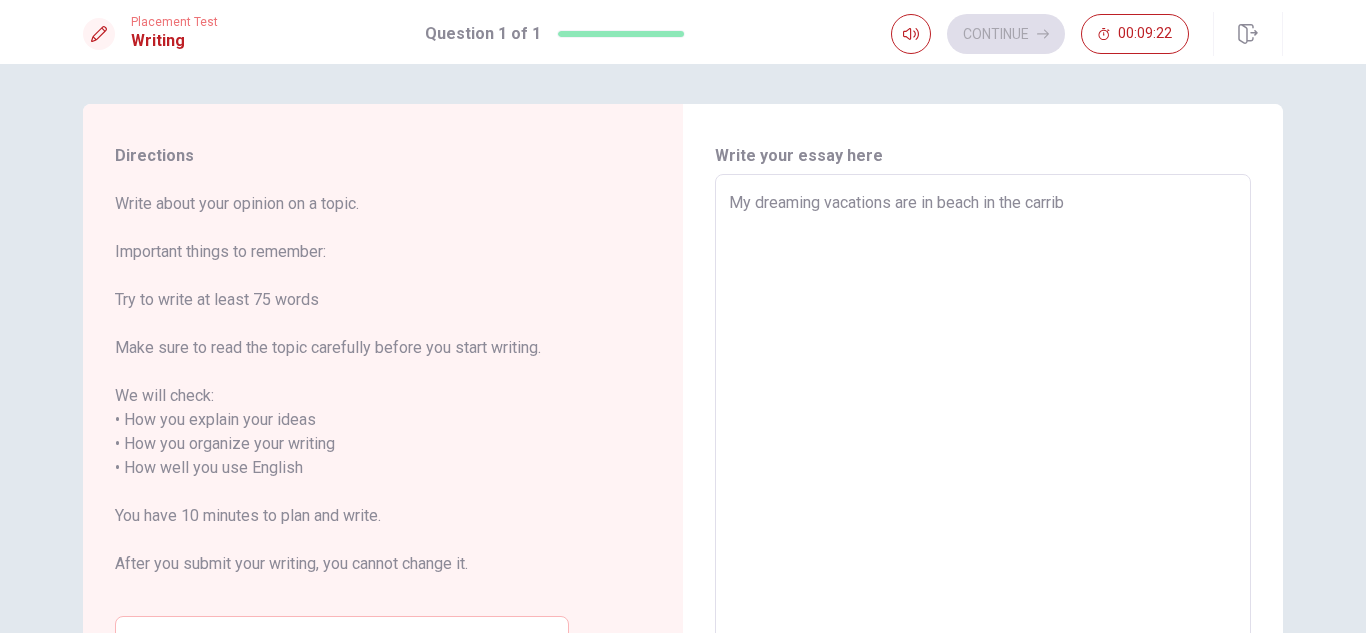 type on "My dreaming vacations are in beach in the carribe" 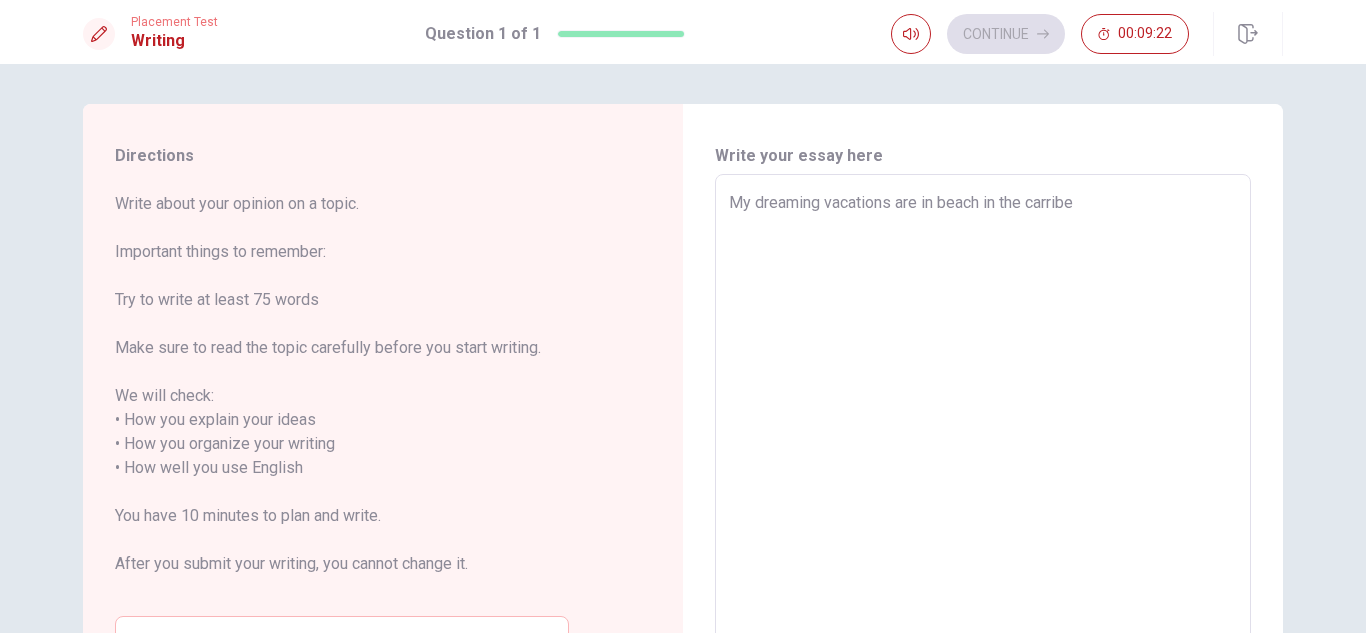 type on "x" 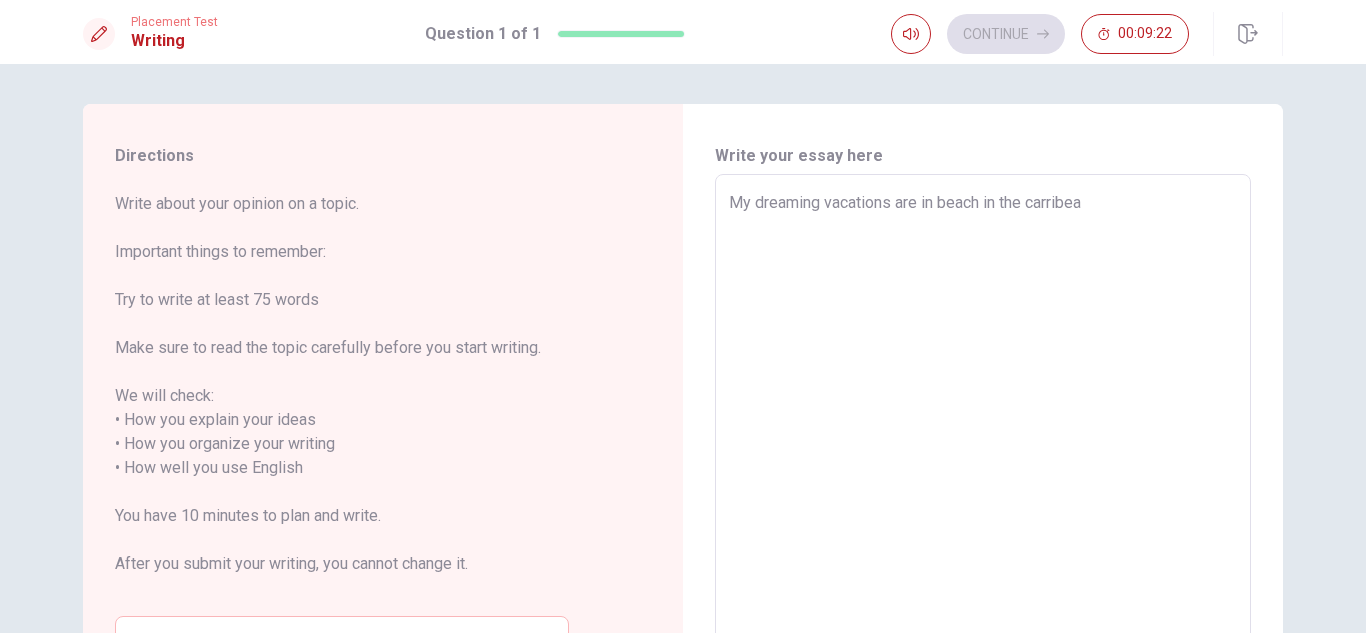 type on "x" 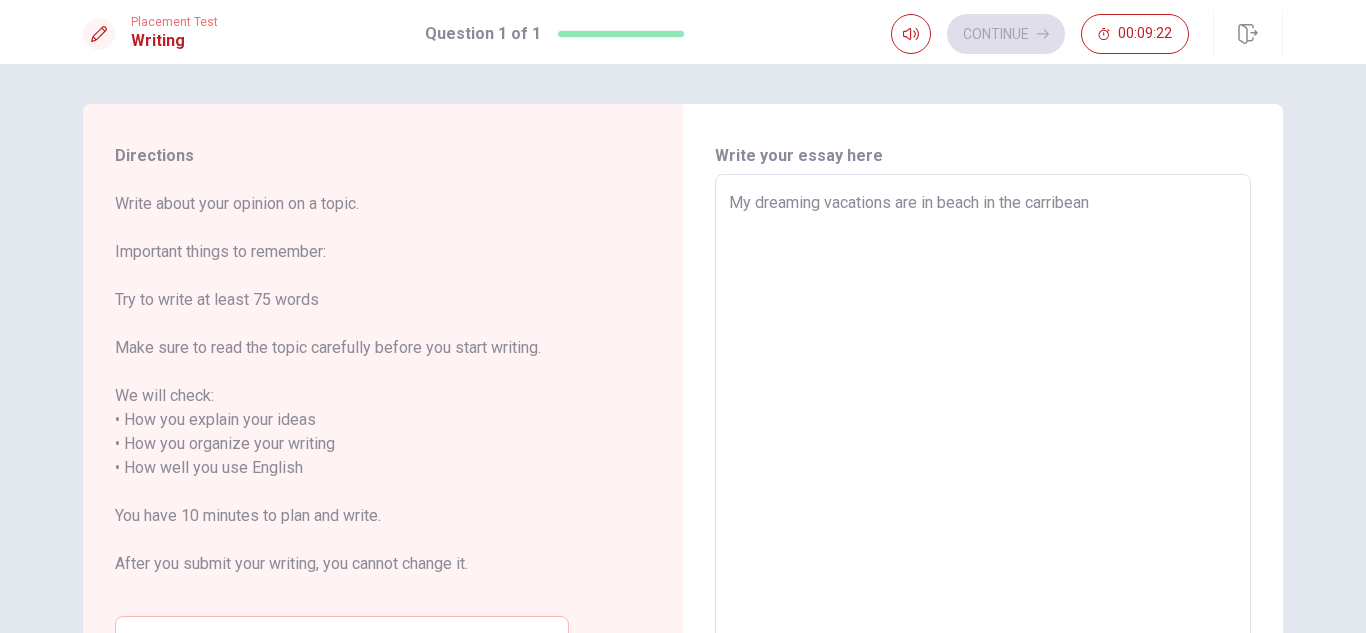 type on "My dreaming vacations are in beach in the carribean" 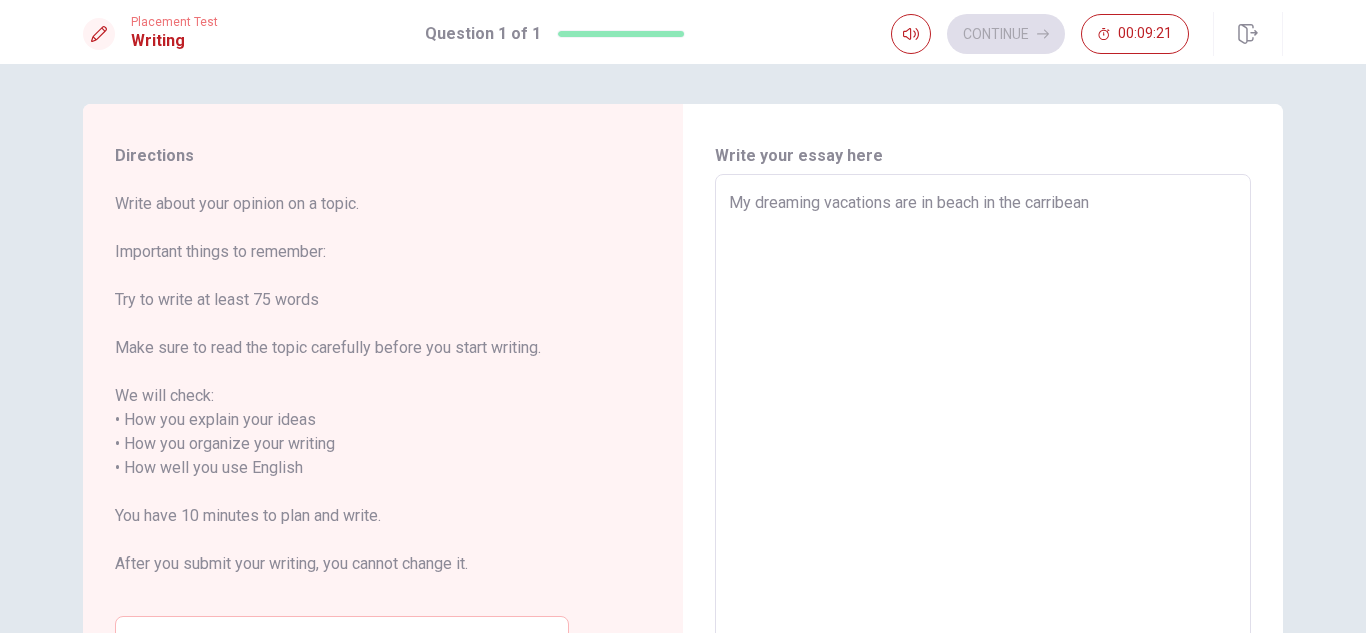 type on "My dreaming vacations are in beach in the carribean o" 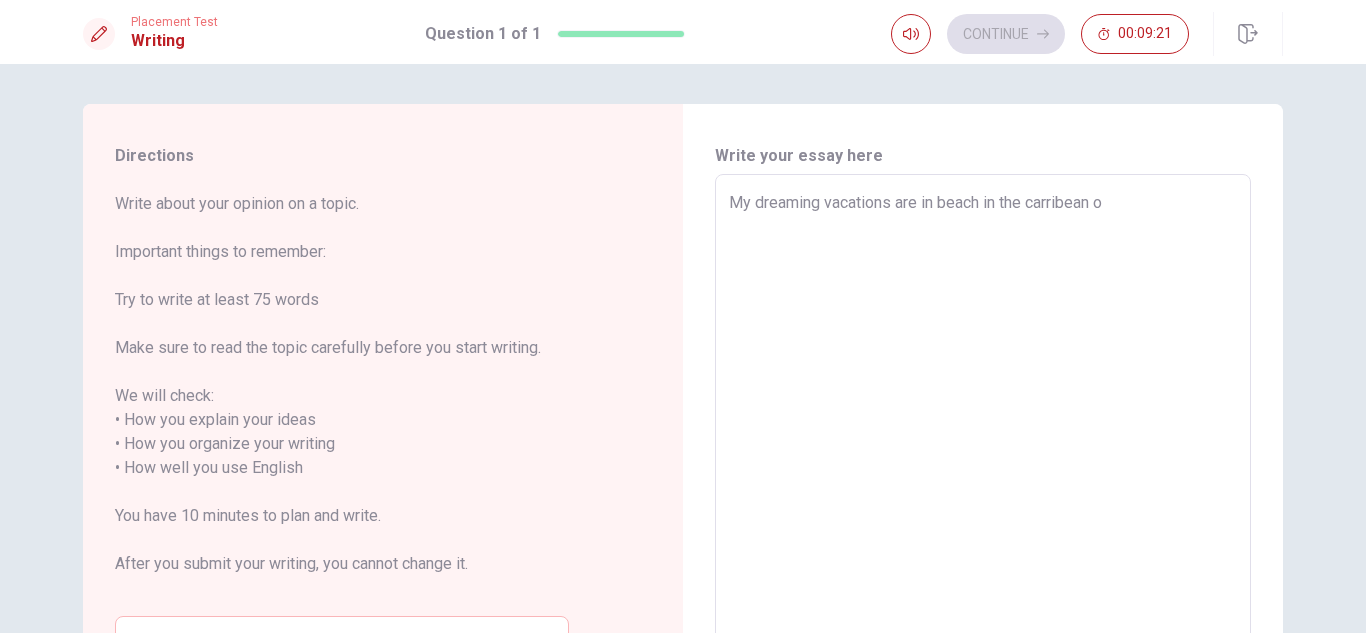 type on "x" 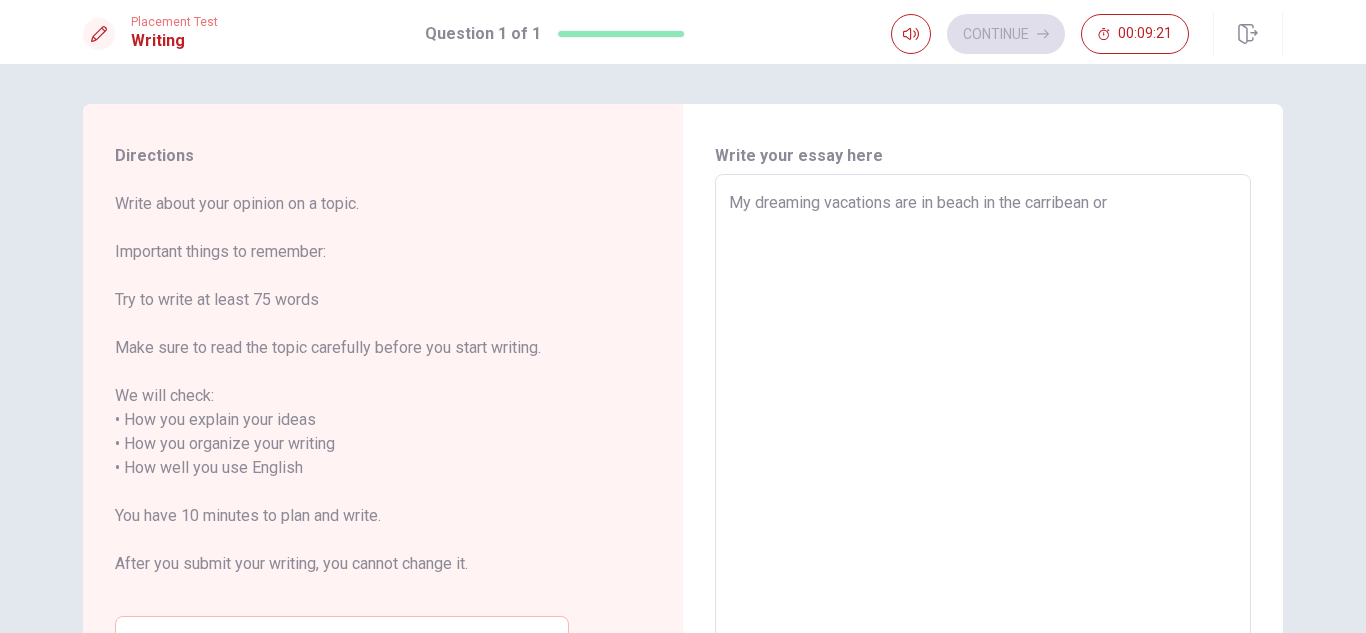 type on "x" 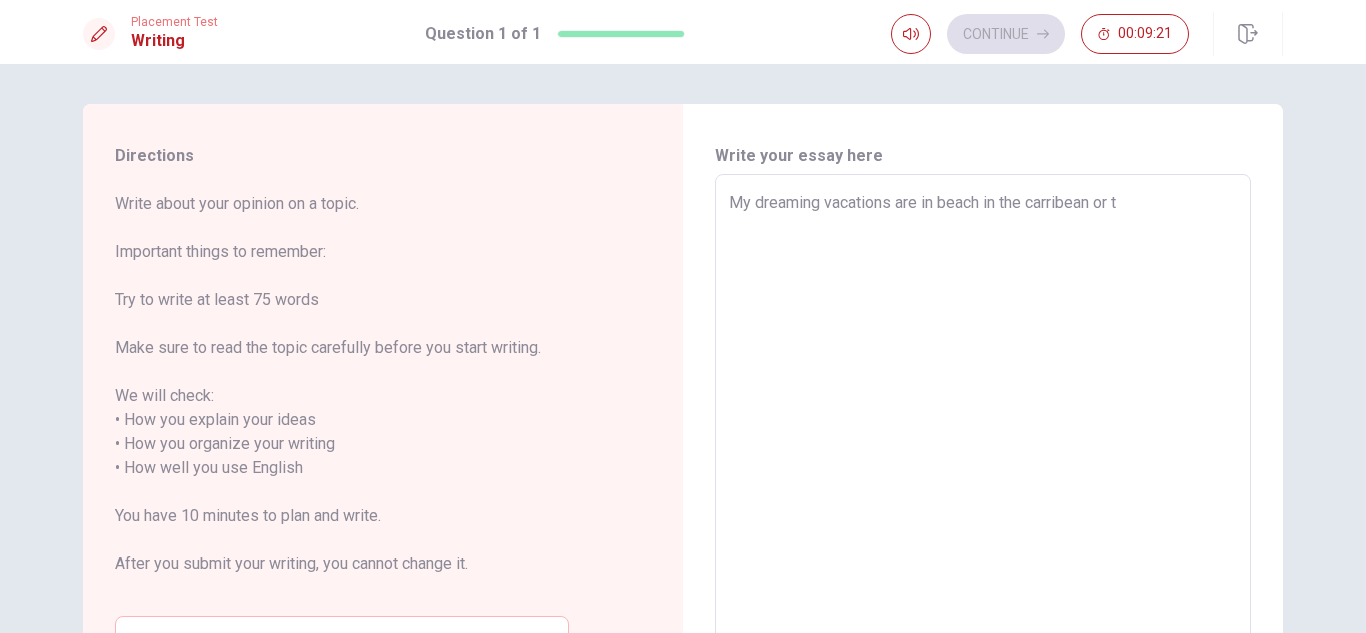 type on "x" 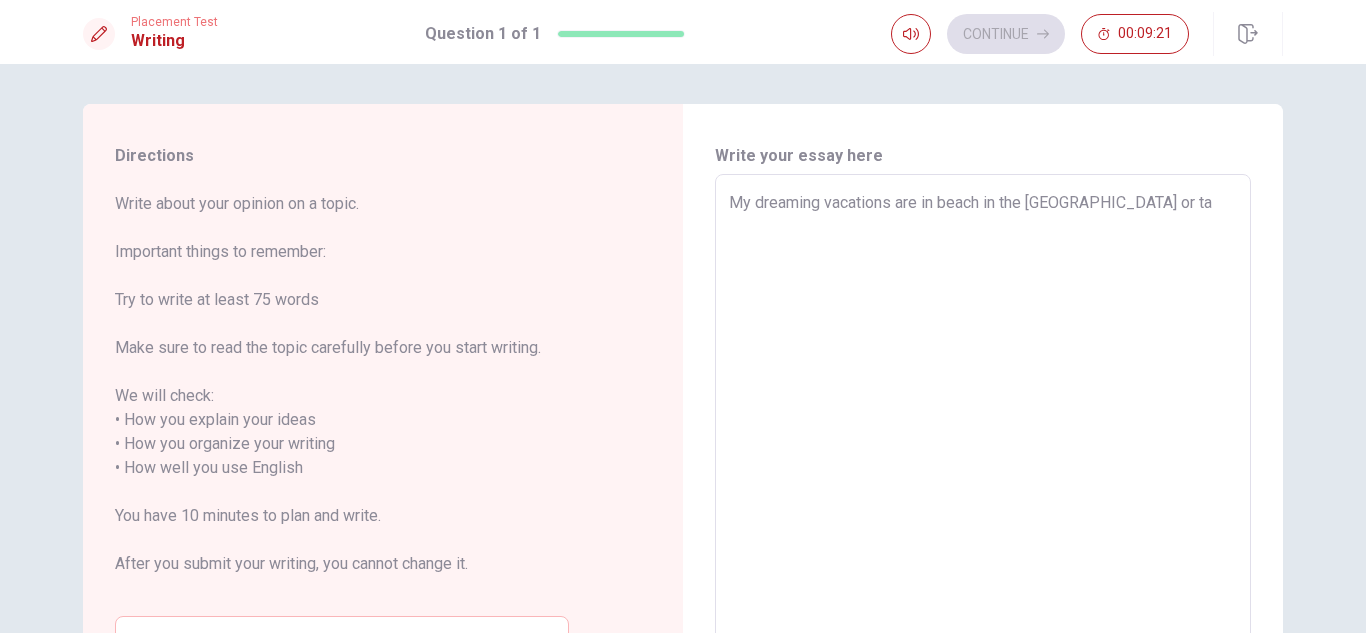 type on "x" 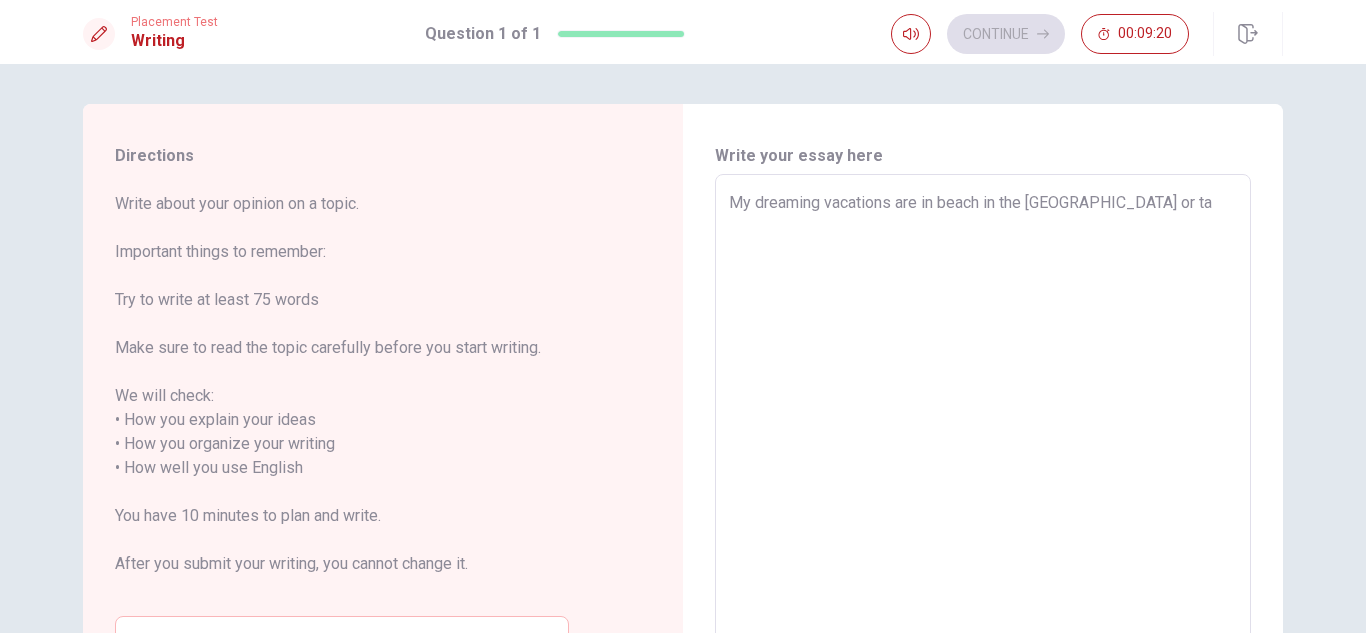 type on "My dreaming vacations are in beach in the carribean or tak" 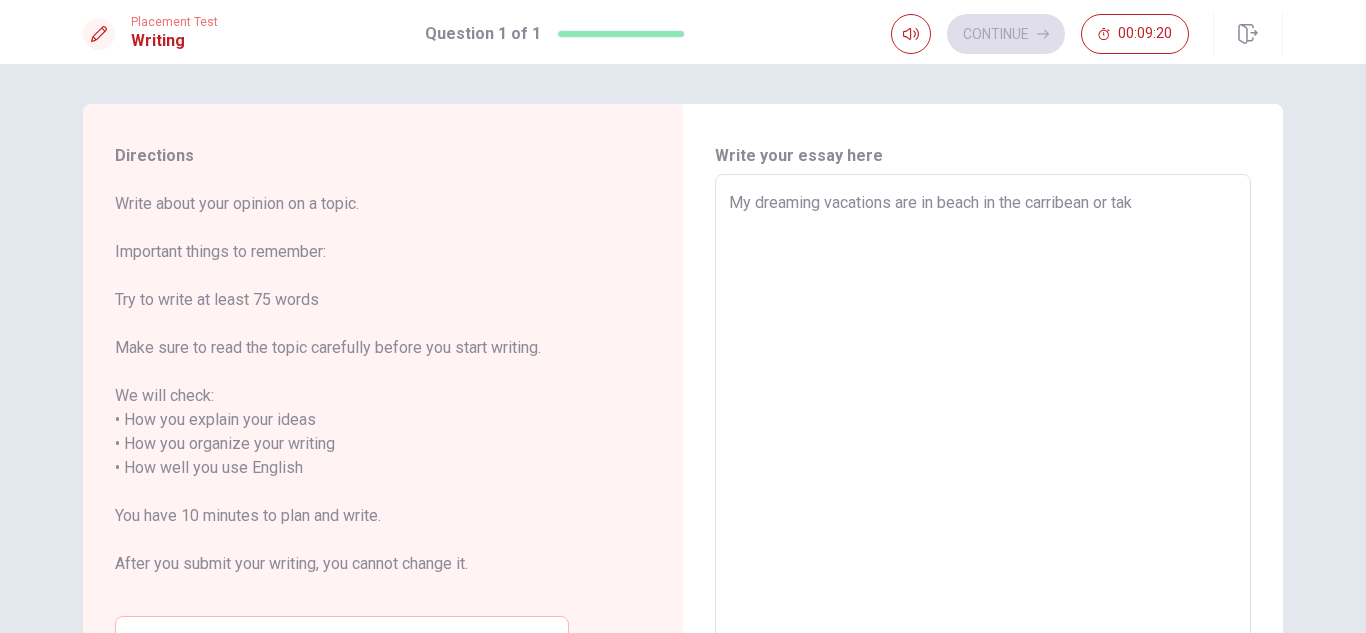 type on "x" 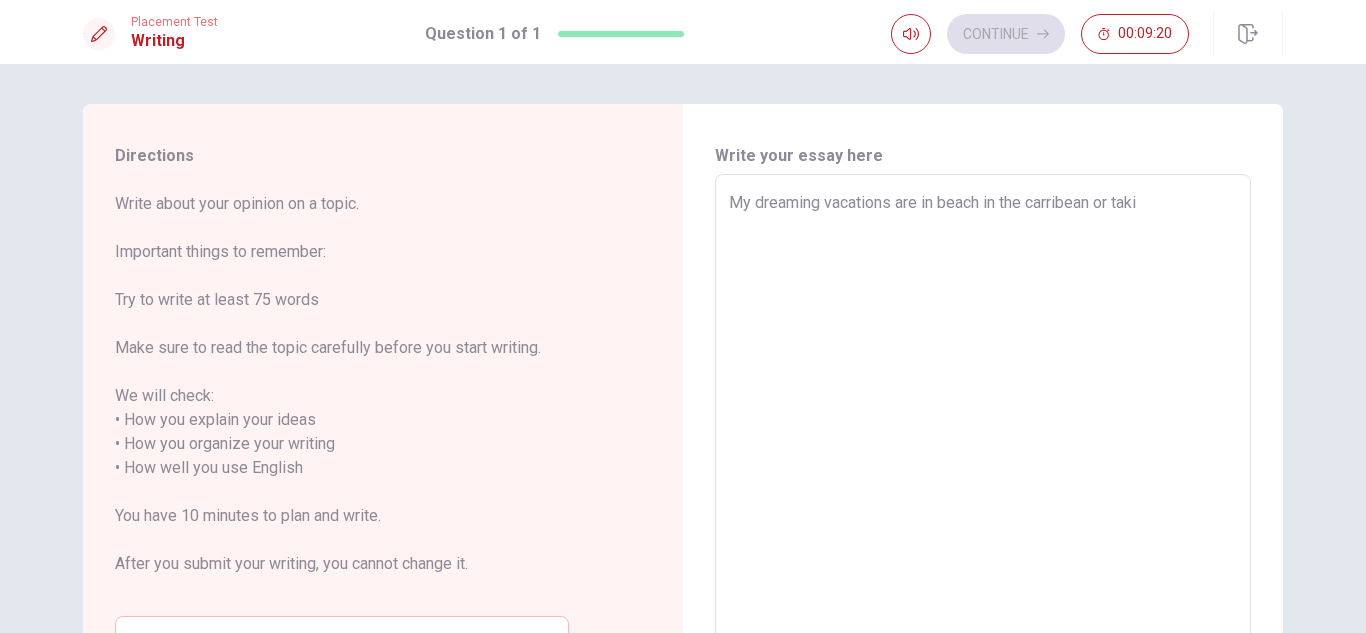 type on "x" 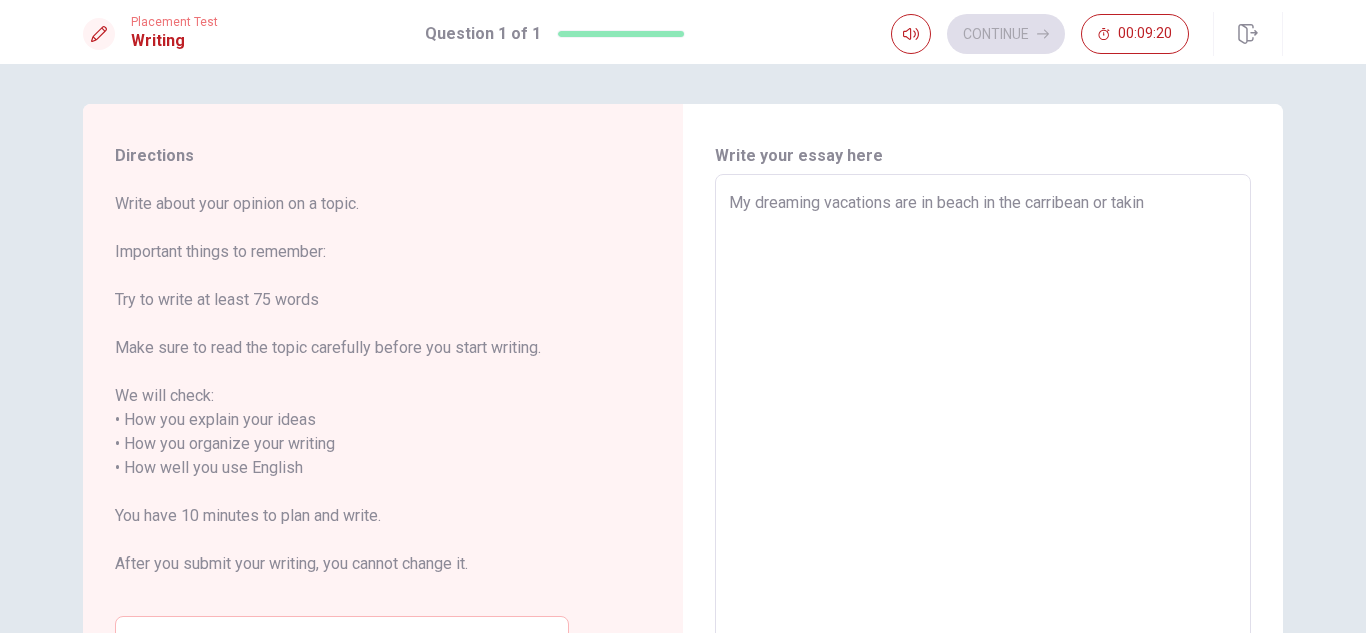 type on "x" 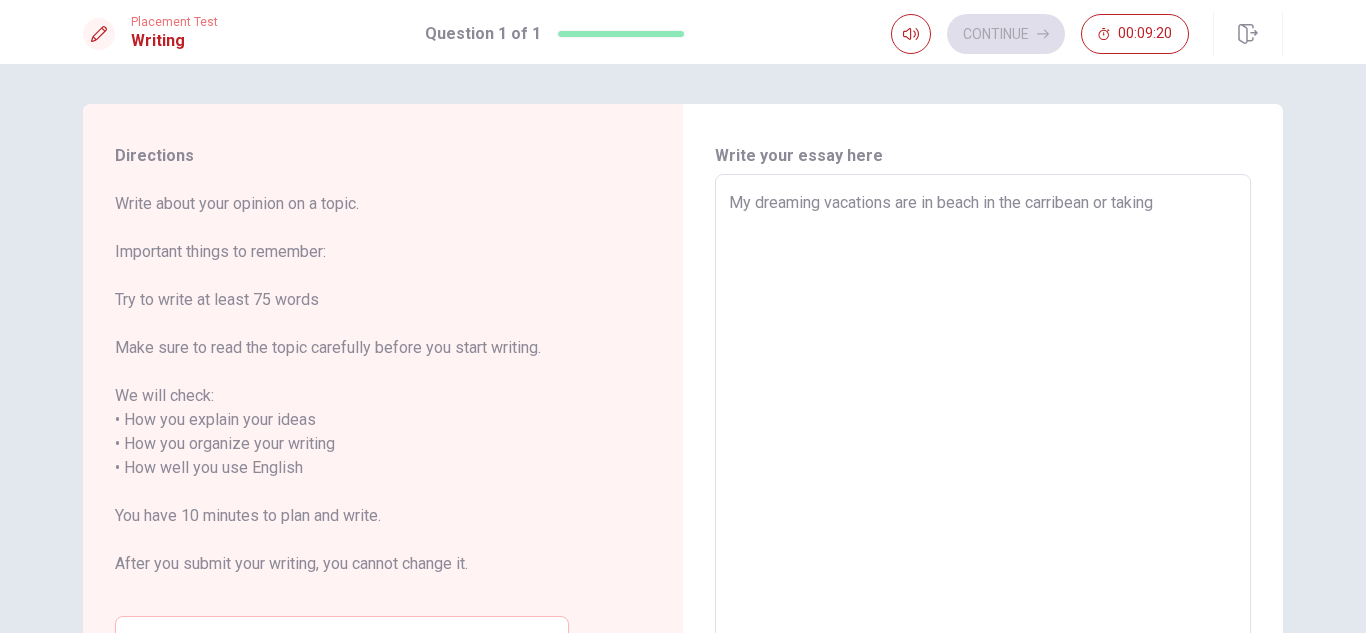 type on "x" 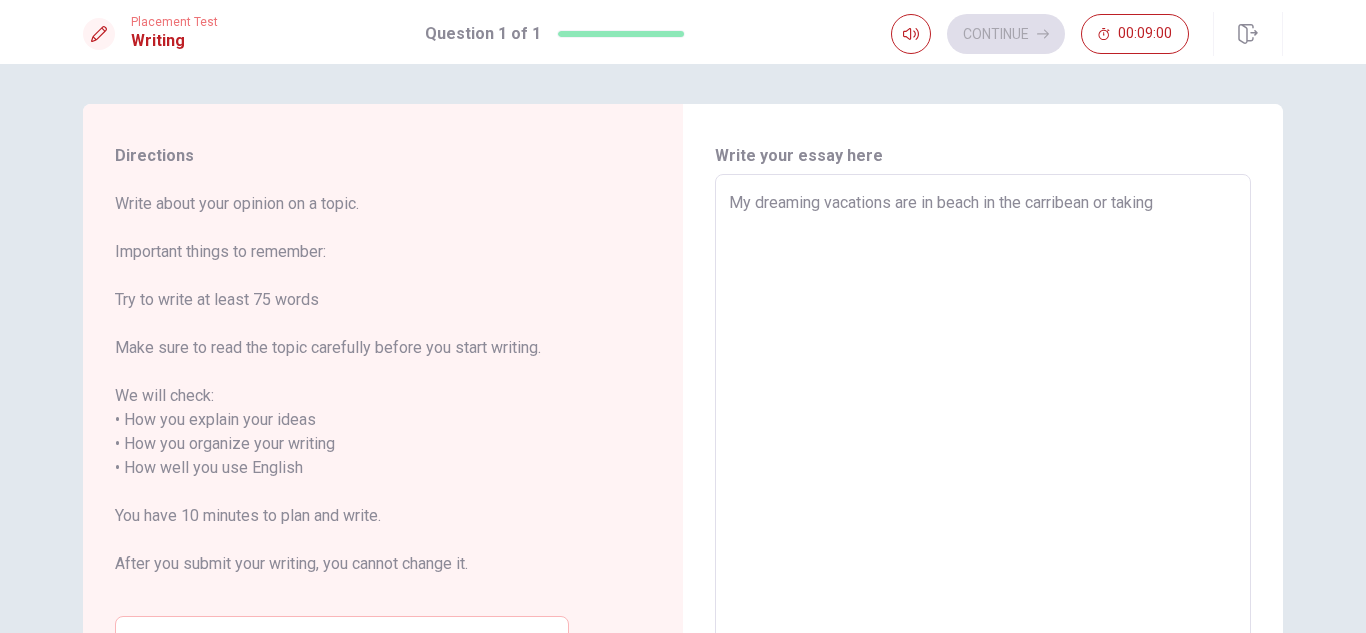 type on "x" 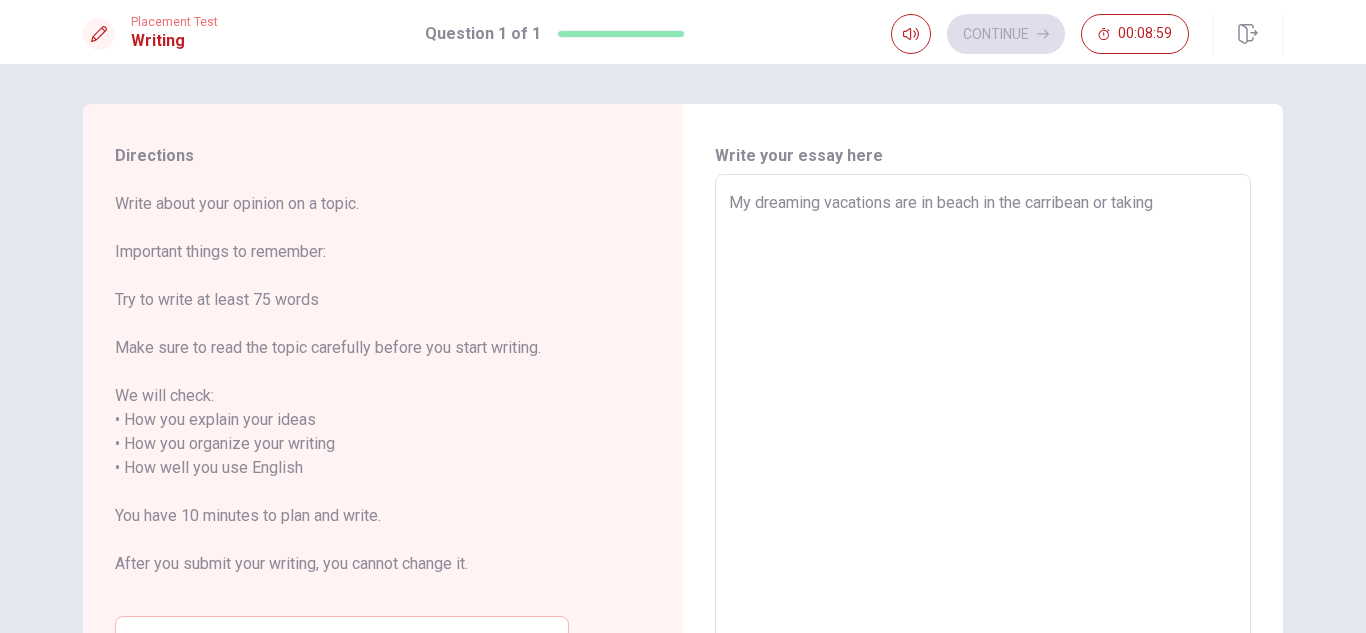 type on "My dreaming vacations are in beach in the carribean or taking a" 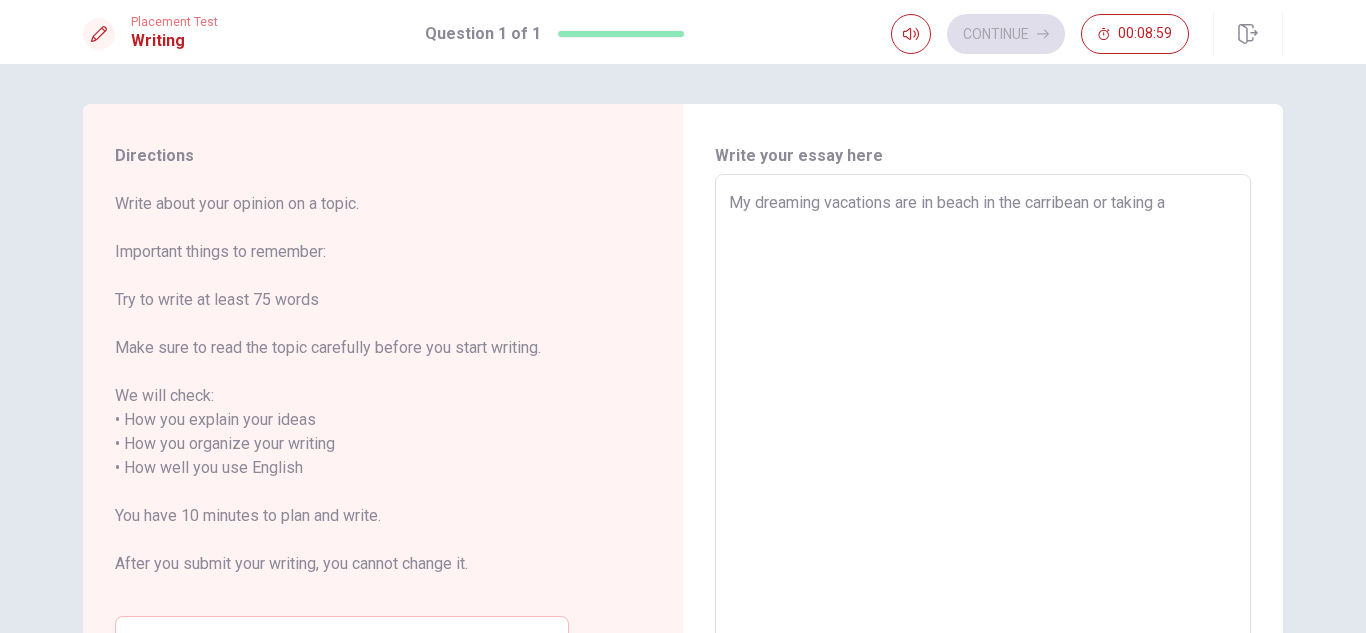 type on "x" 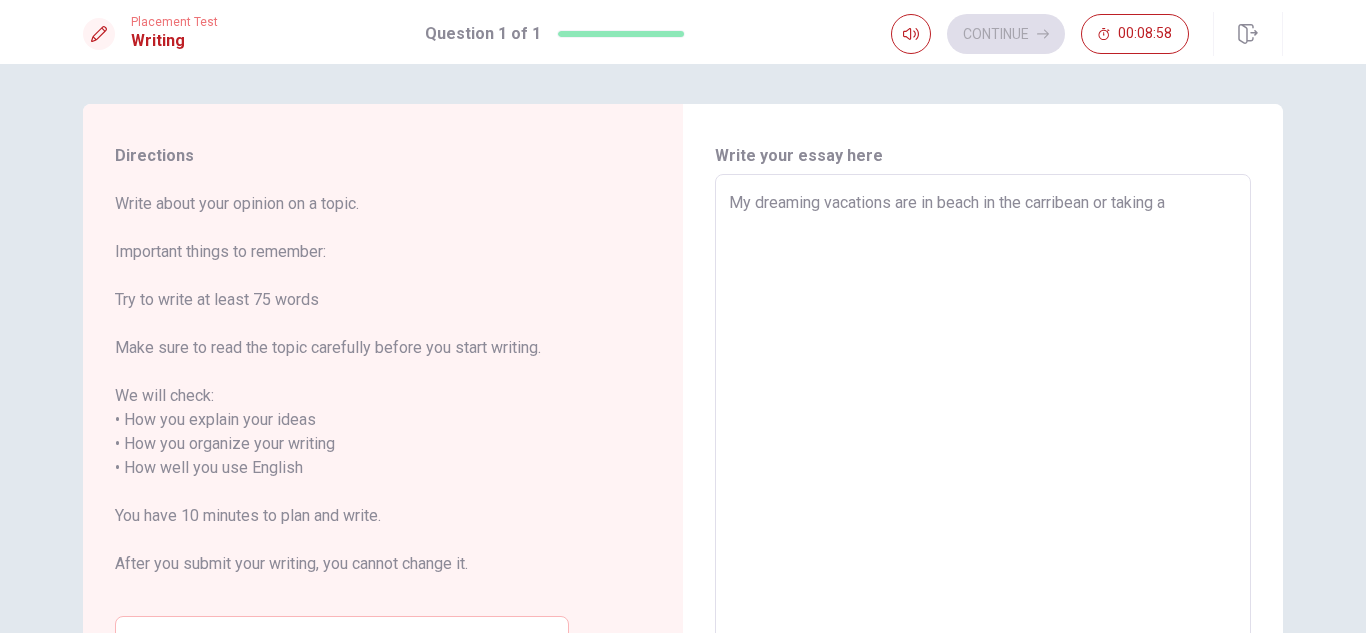 type on "My dreaming vacations are in beach in the carribean or taking a c" 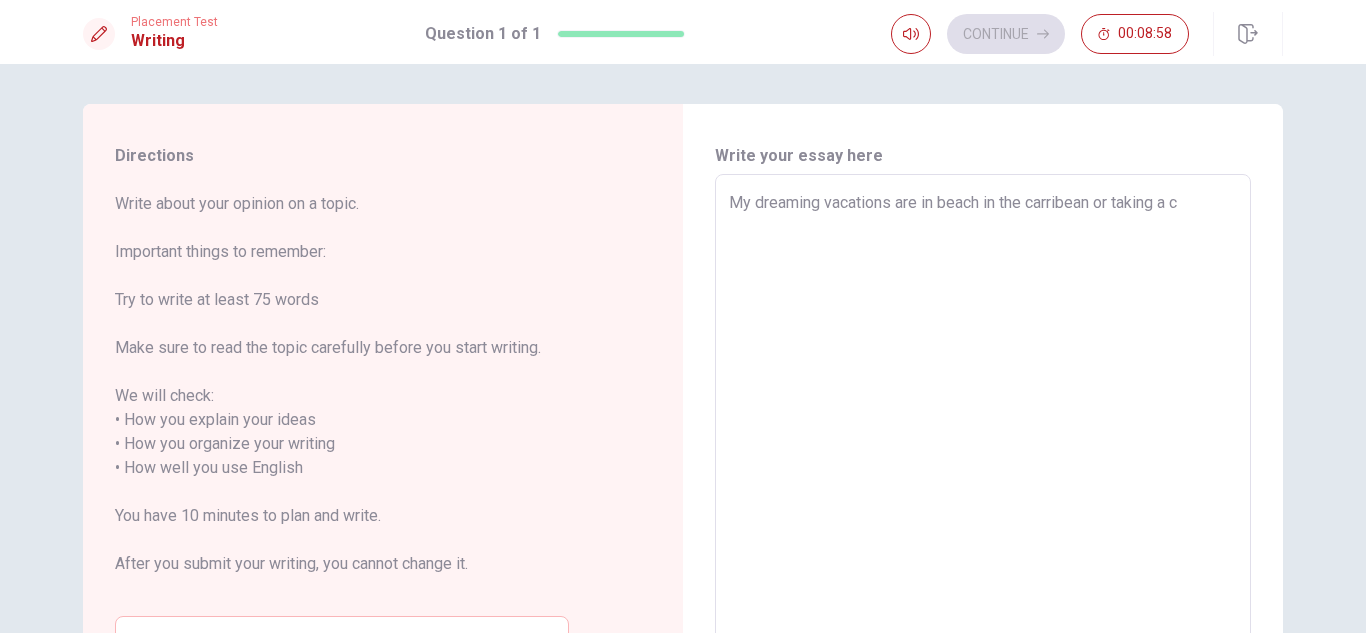 type on "x" 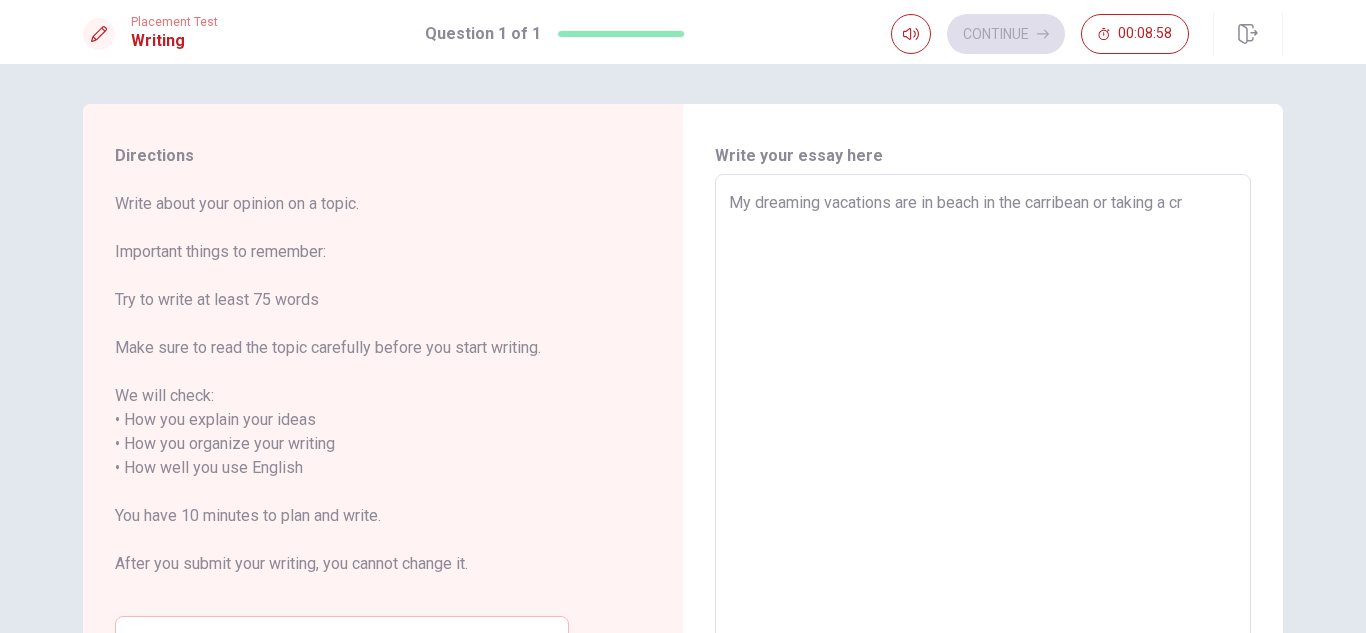 type on "x" 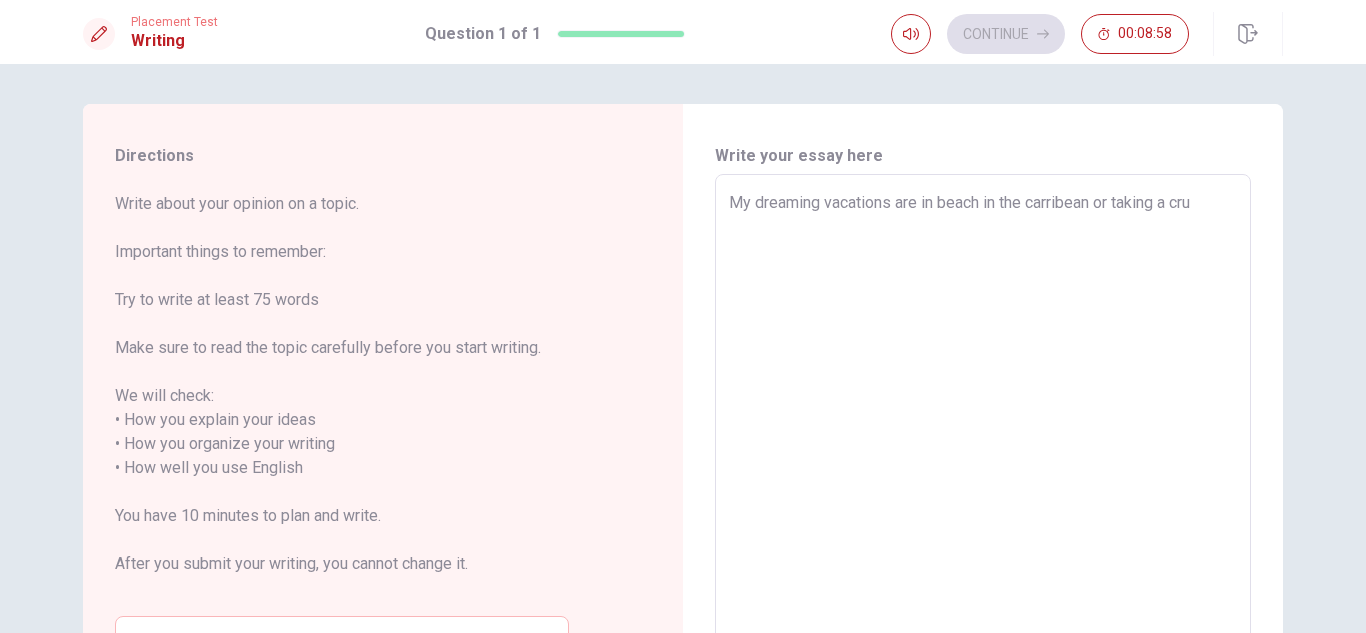 type on "x" 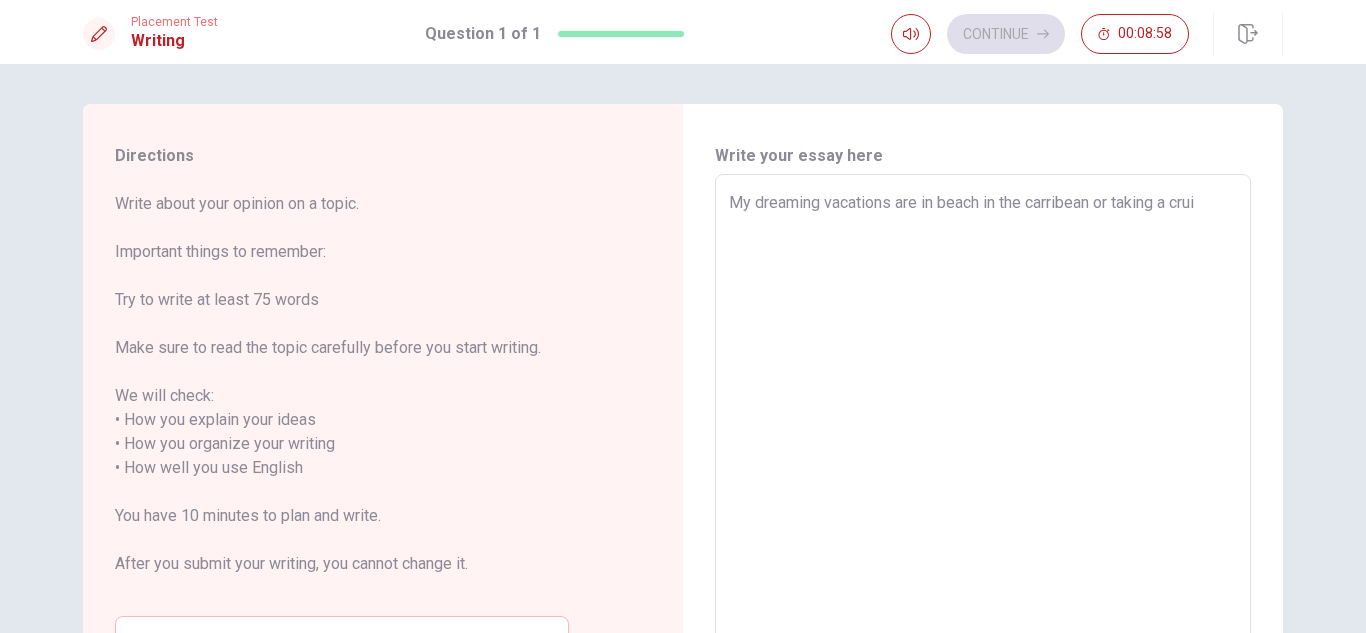 type on "x" 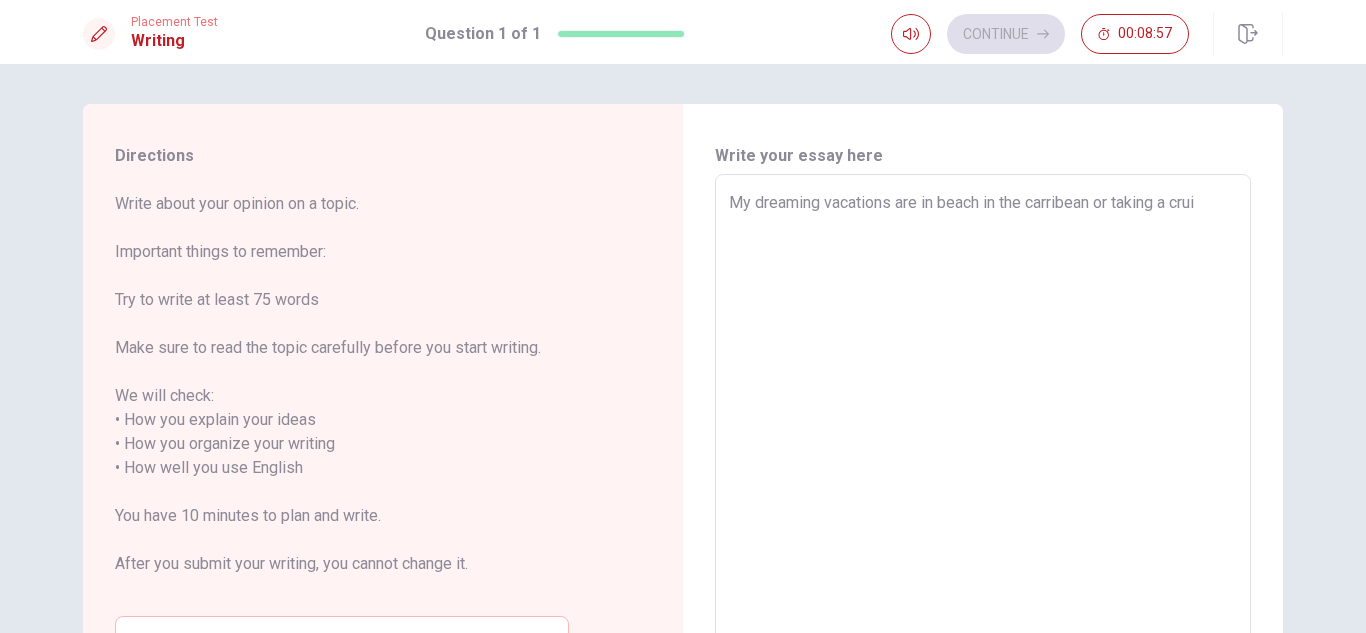 type on "My dreaming vacations are in beach in the carribean or taking a cruis" 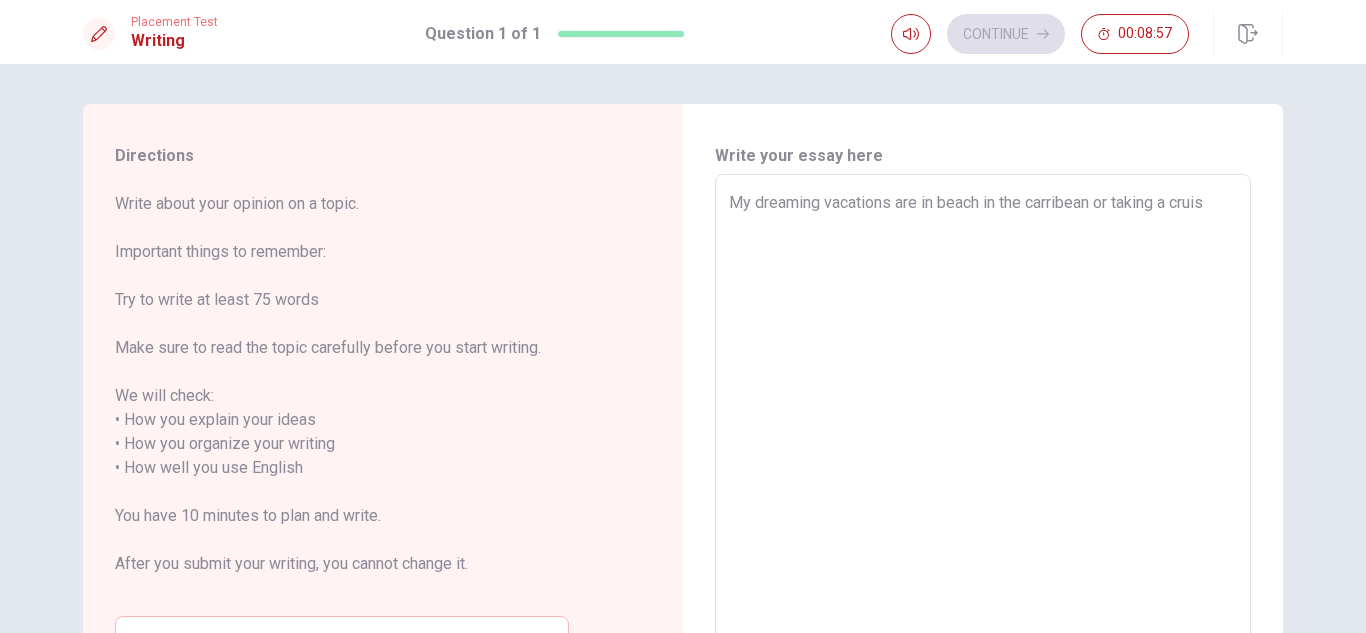 type on "x" 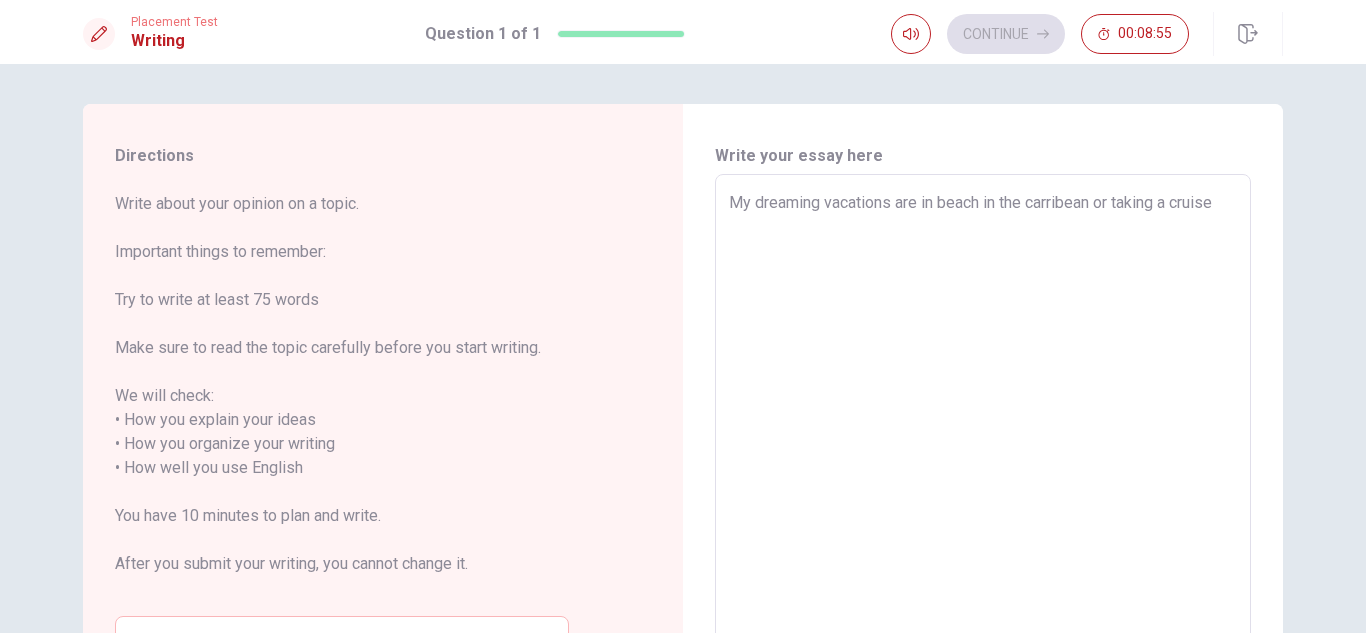 type on "x" 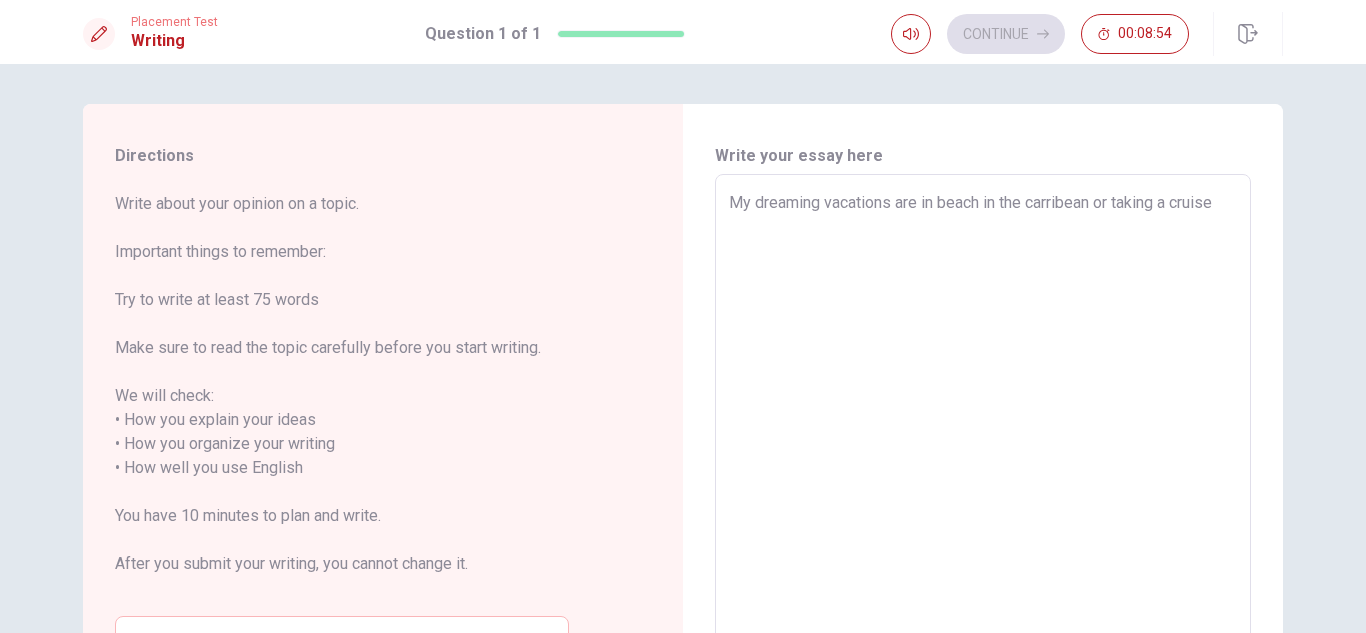 type on "My dreaming vacations are in beach in the carribean or taking a cruise" 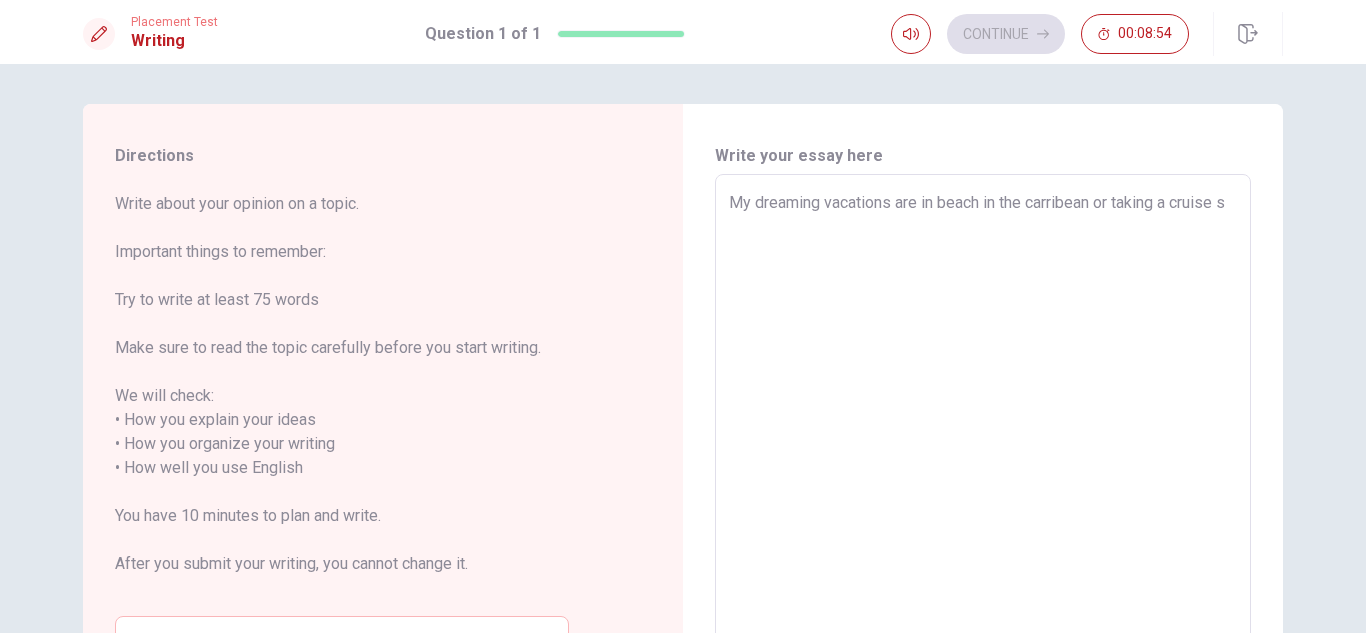 type on "x" 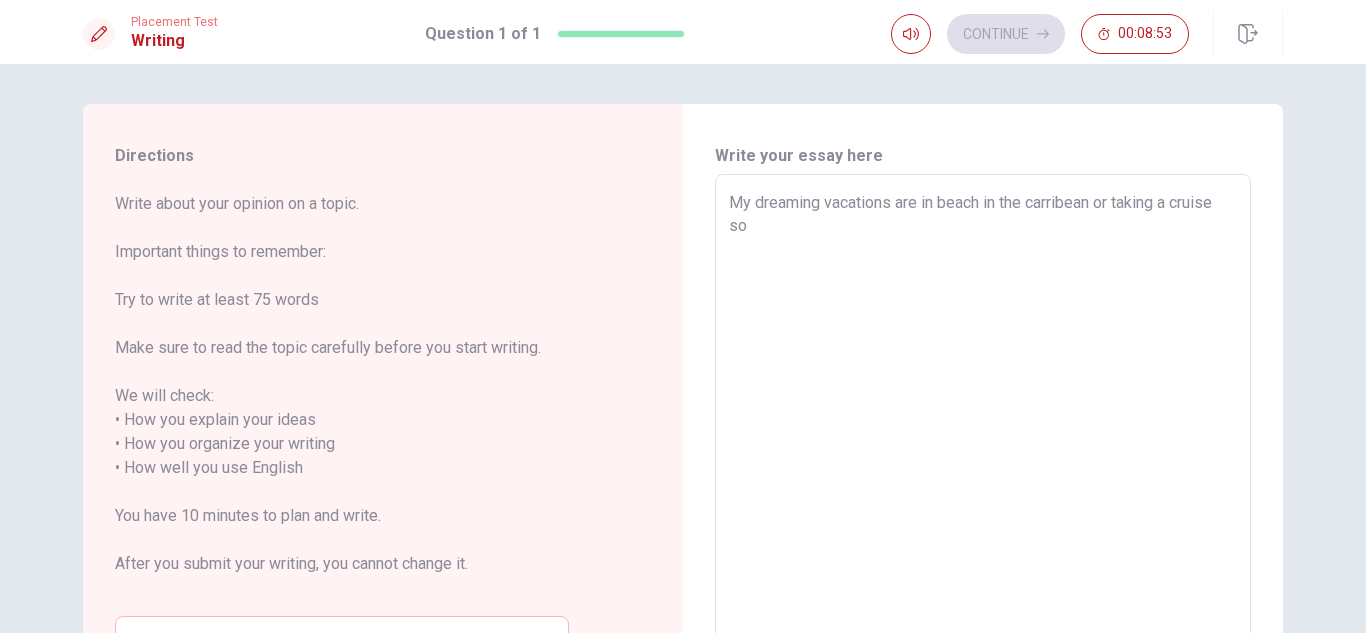 type on "x" 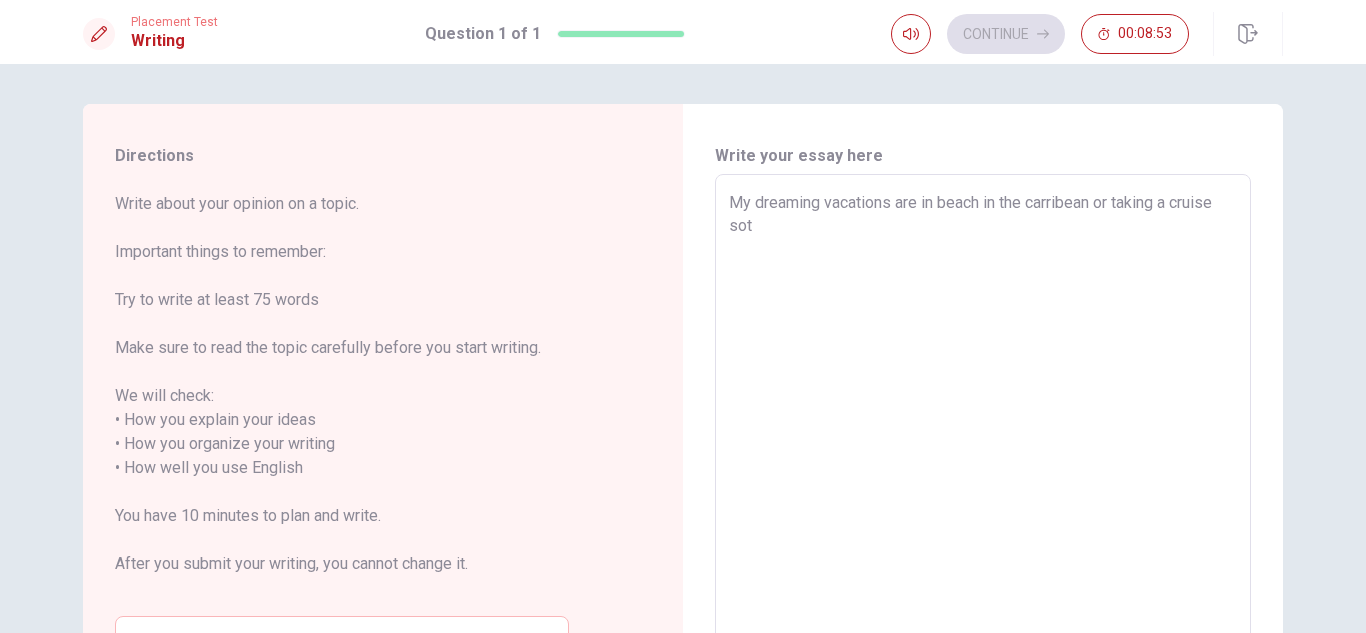 type on "x" 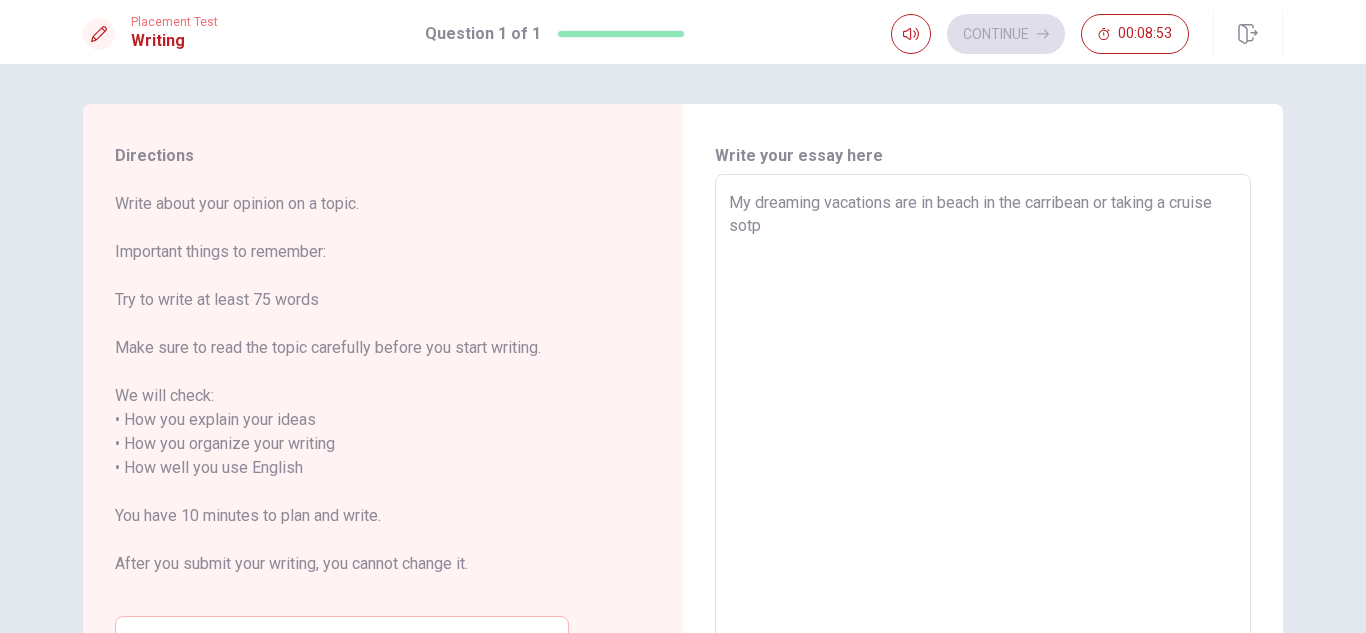 type on "x" 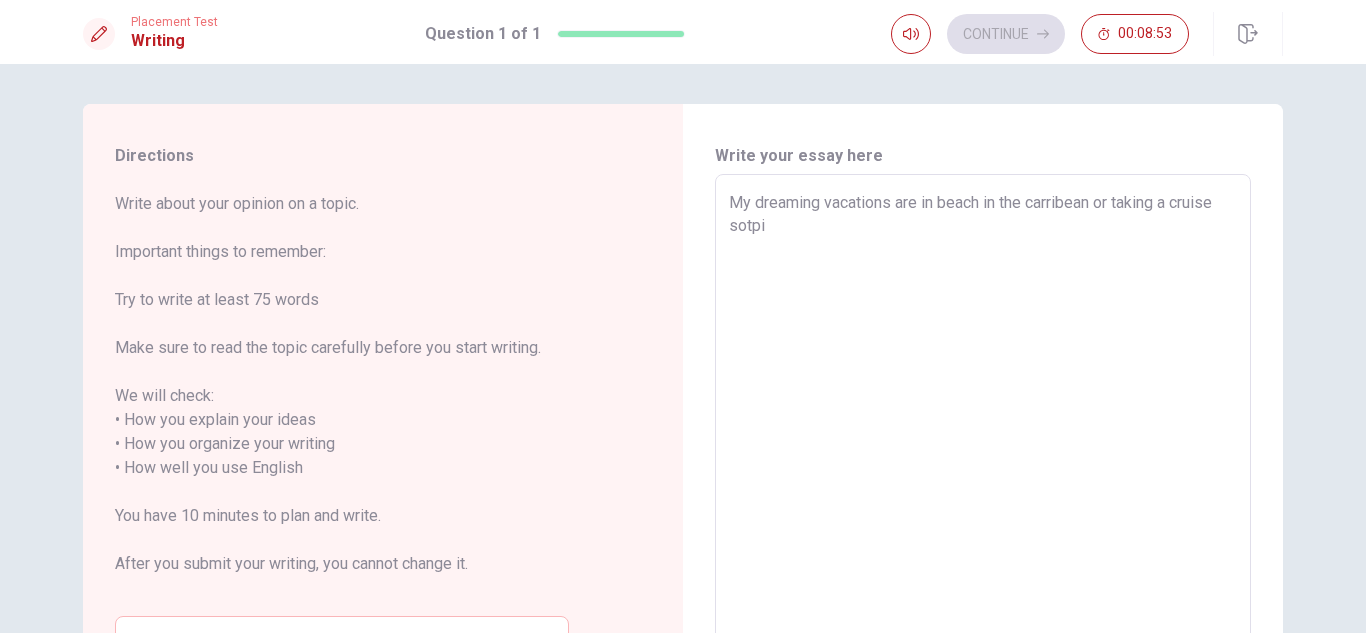 type on "x" 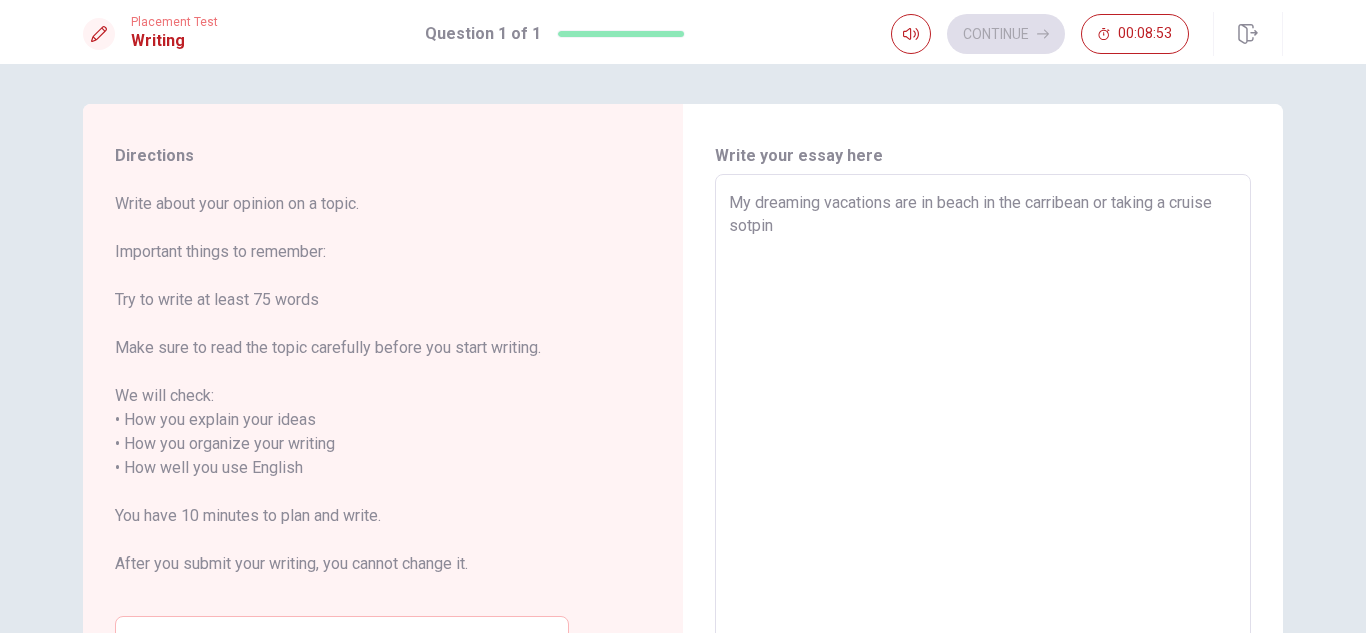 type on "x" 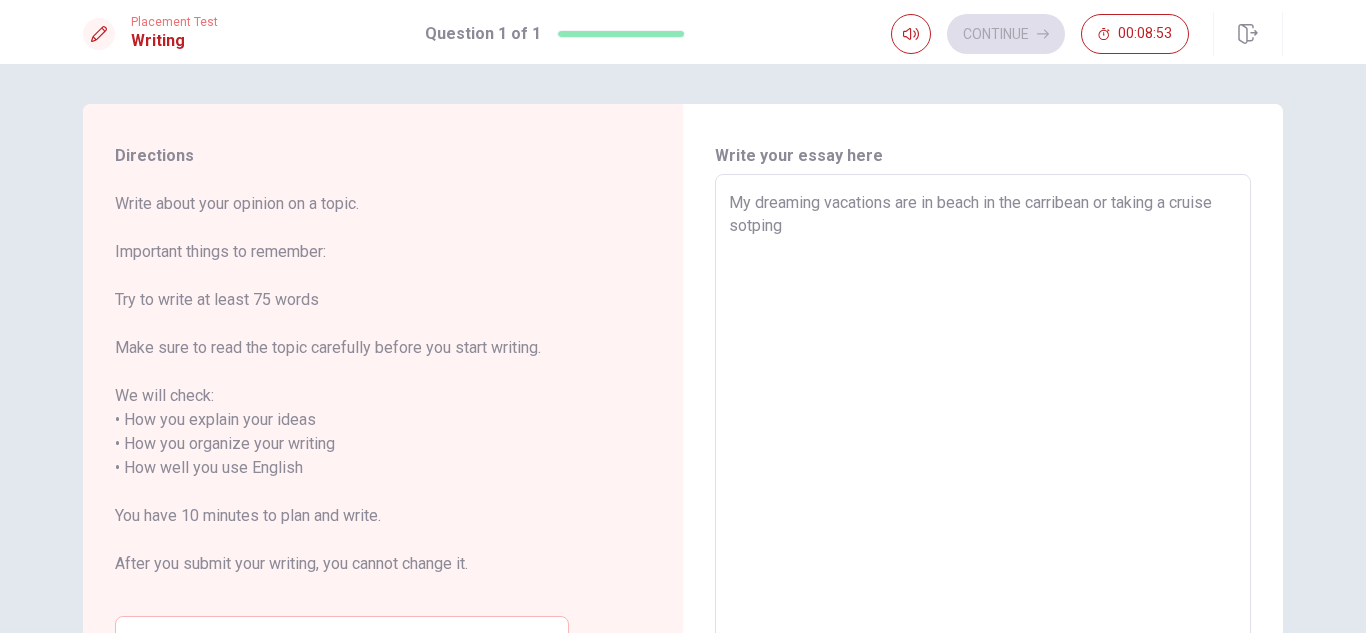type on "My dreaming vacations are in beach in the carribean or taking a cruise sotping" 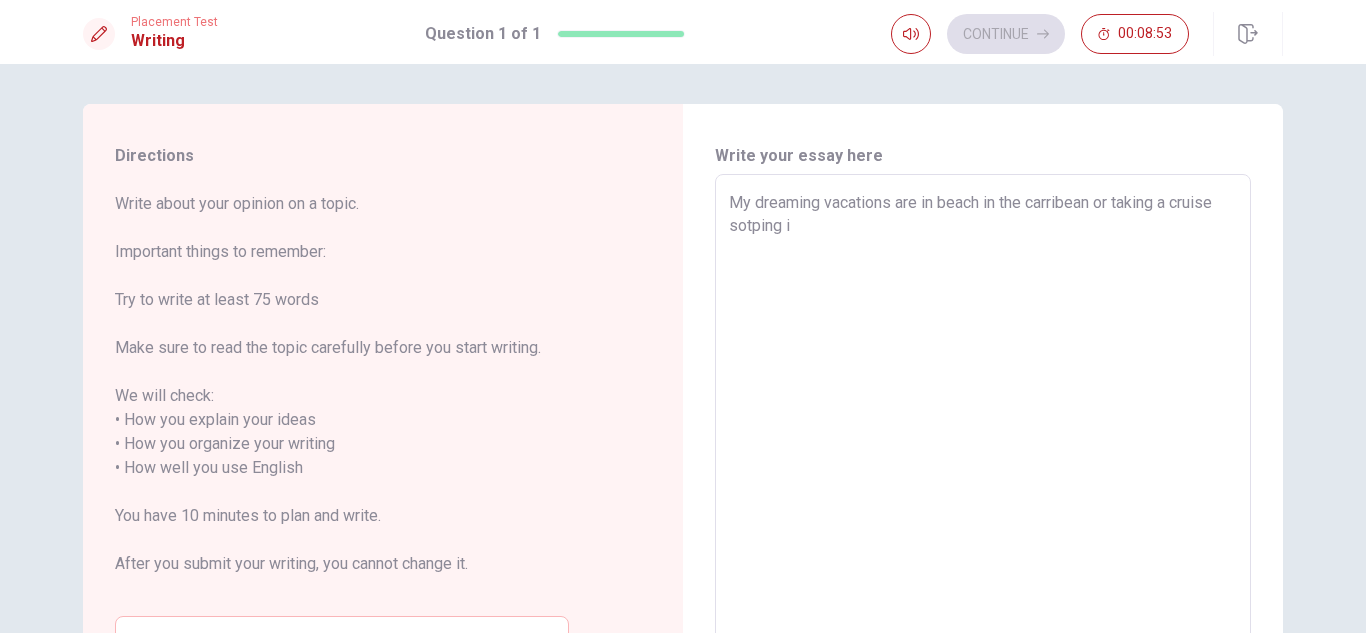 type on "x" 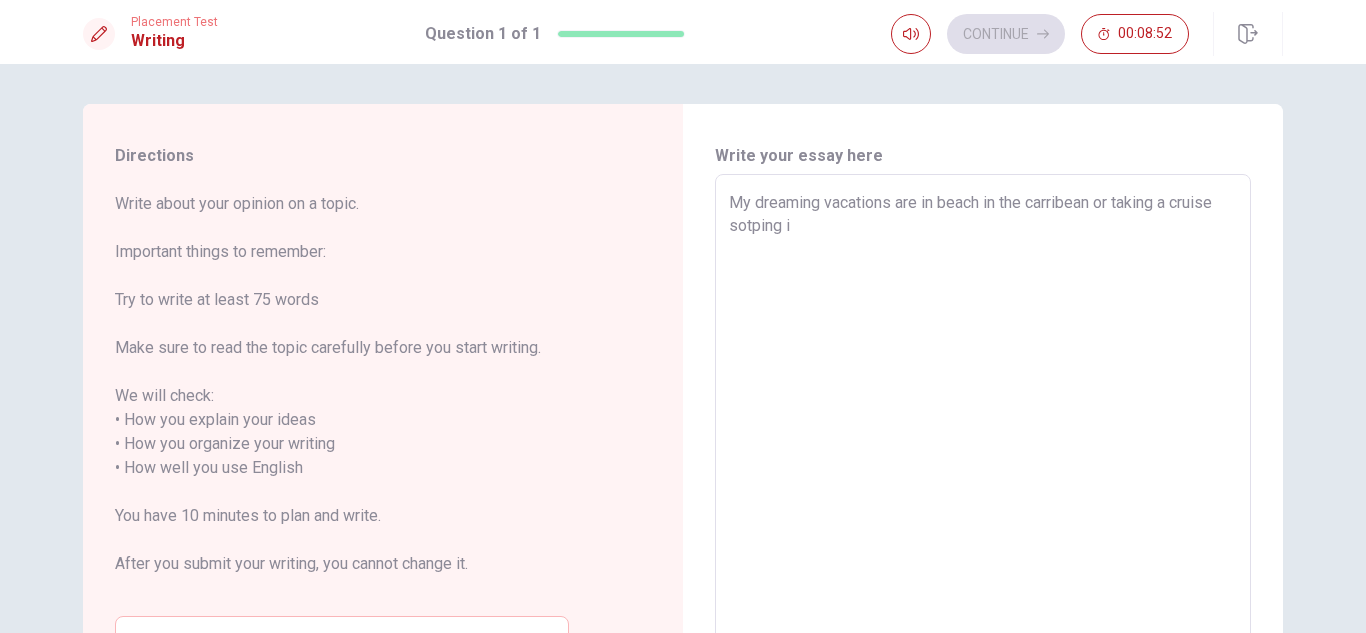 type on "My dreaming vacations are in beach in the carribean or taking a cruise sotping in" 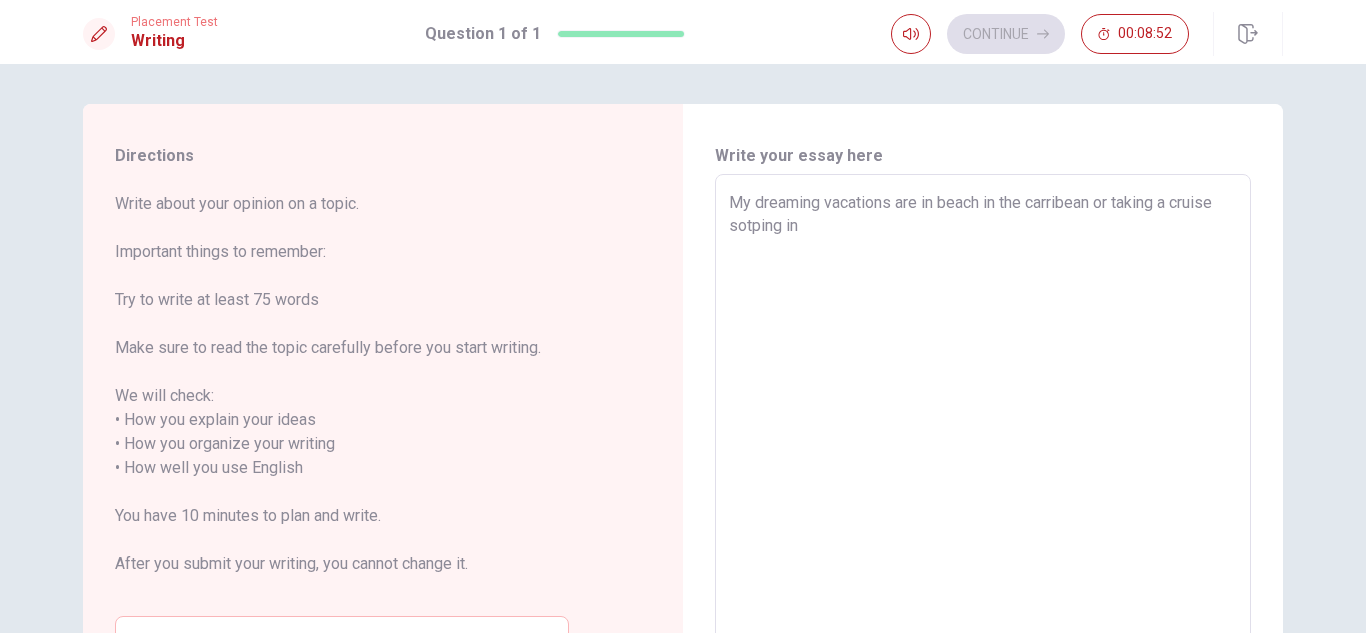 type on "x" 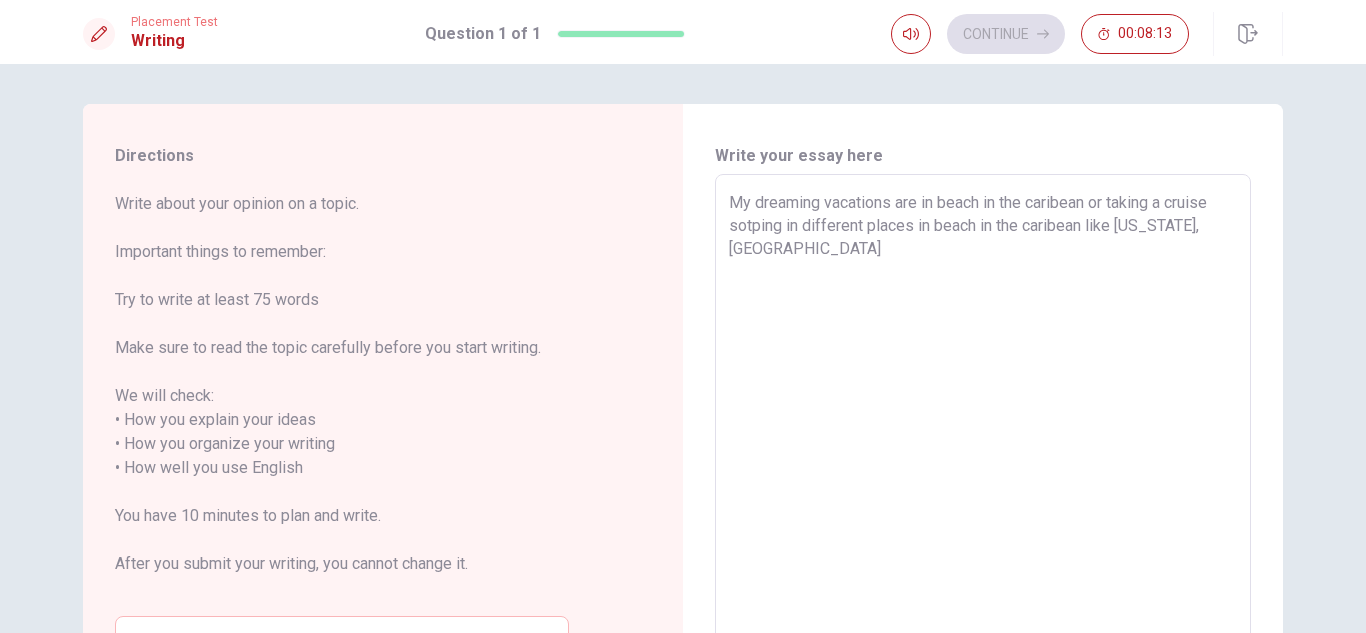 click on "My dreaming vacations are in beach in the caribean or taking a cruise sotping in different places in beach in the caribean like [US_STATE], [GEOGRAPHIC_DATA]" at bounding box center (983, 456) 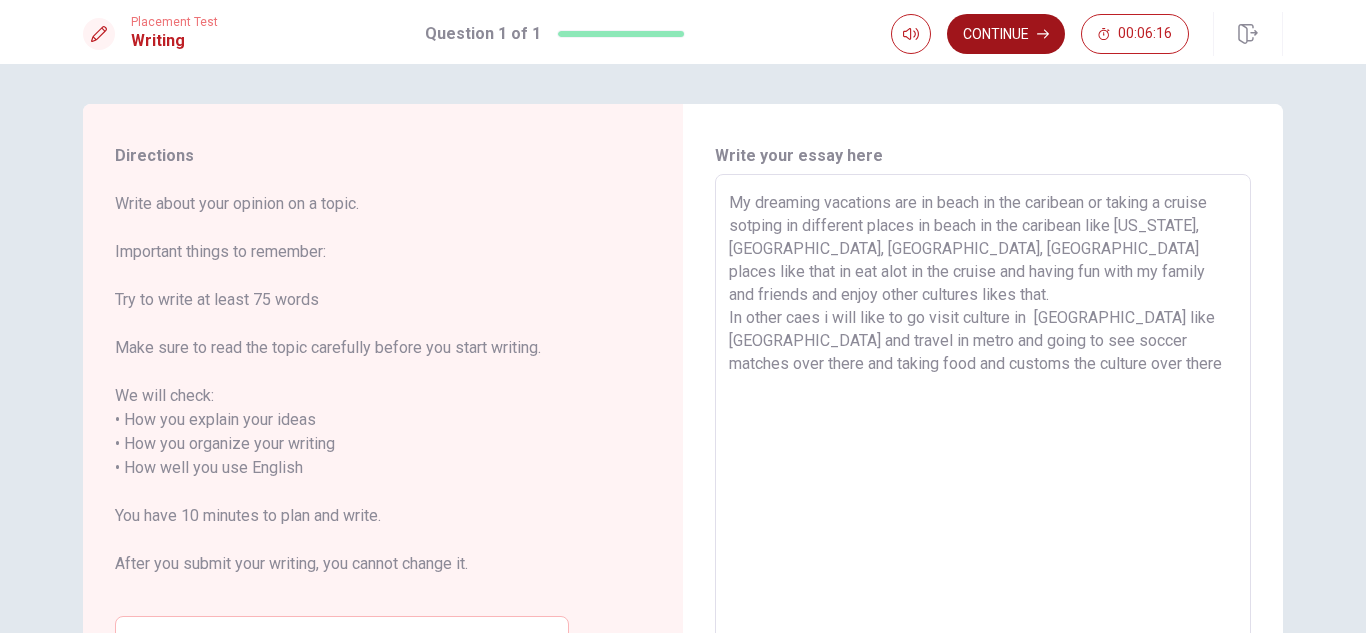 click on "Continue" at bounding box center (1006, 34) 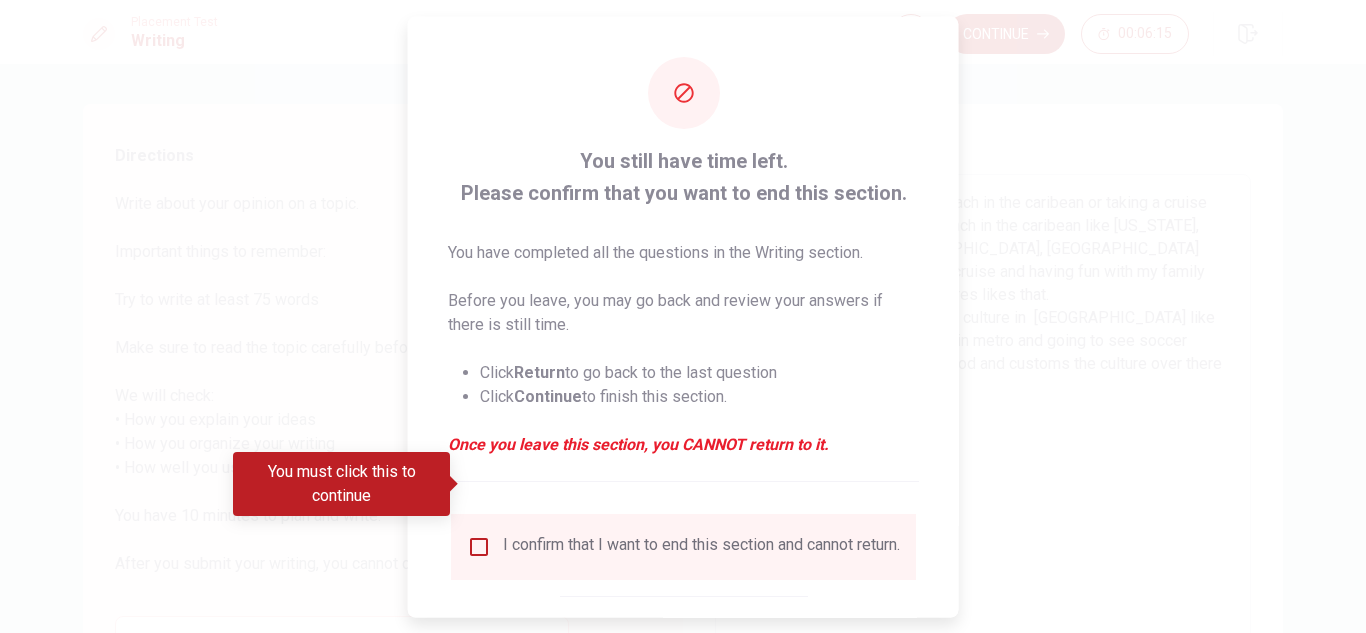 scroll, scrollTop: 113, scrollLeft: 0, axis: vertical 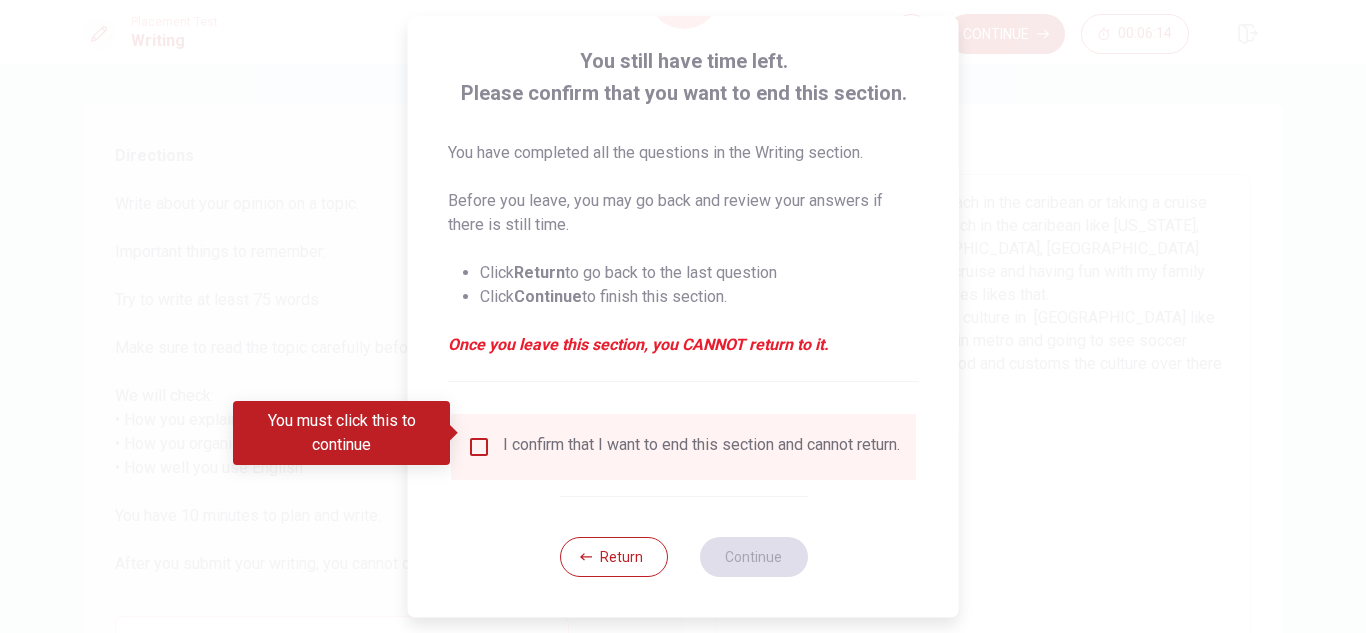 click at bounding box center [479, 447] 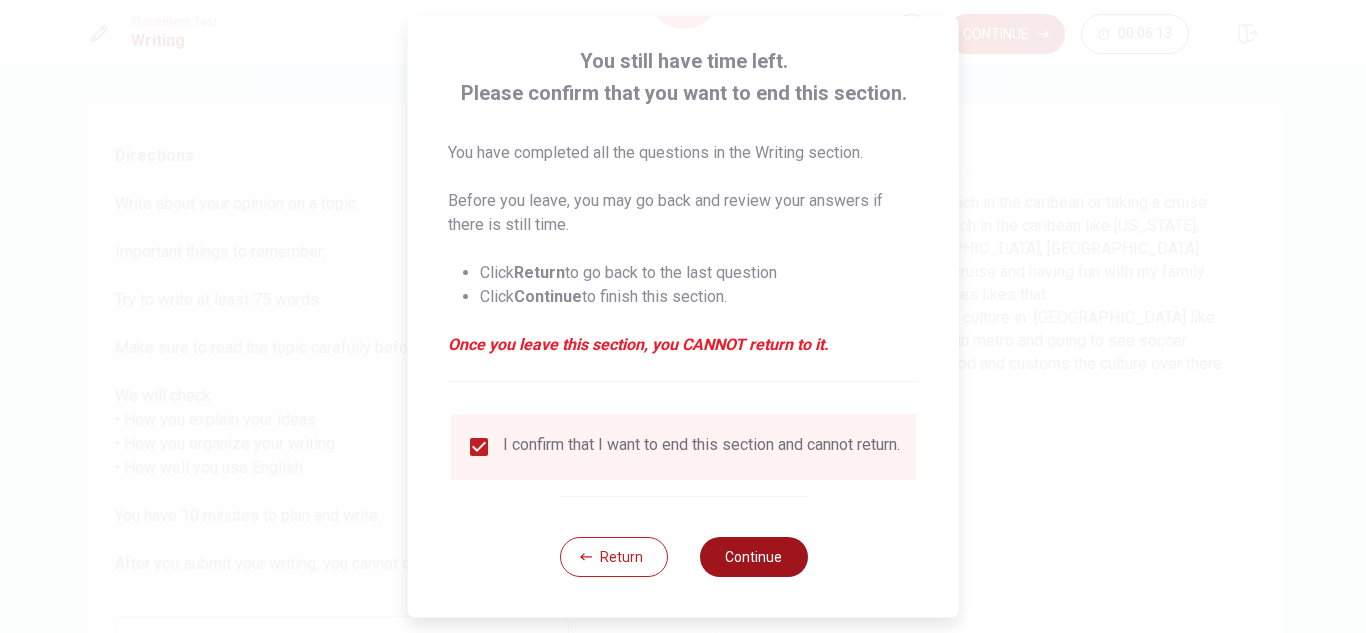 click on "Continue" at bounding box center (753, 557) 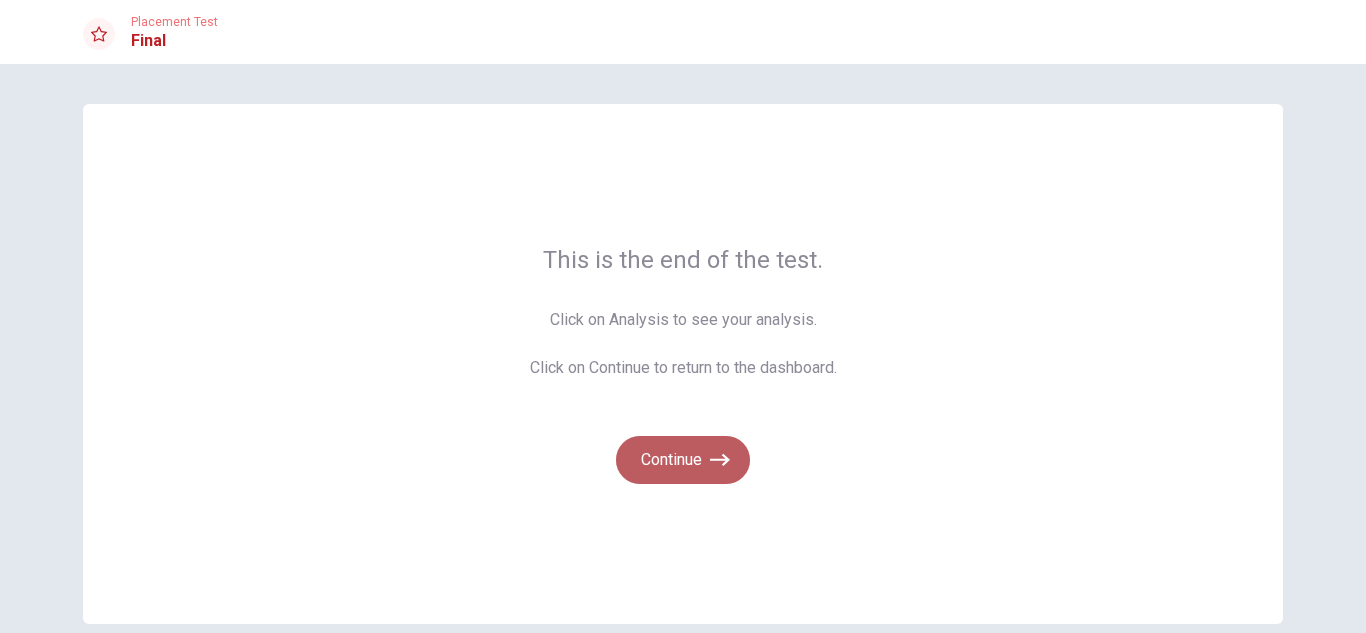 click on "Continue" at bounding box center (683, 460) 